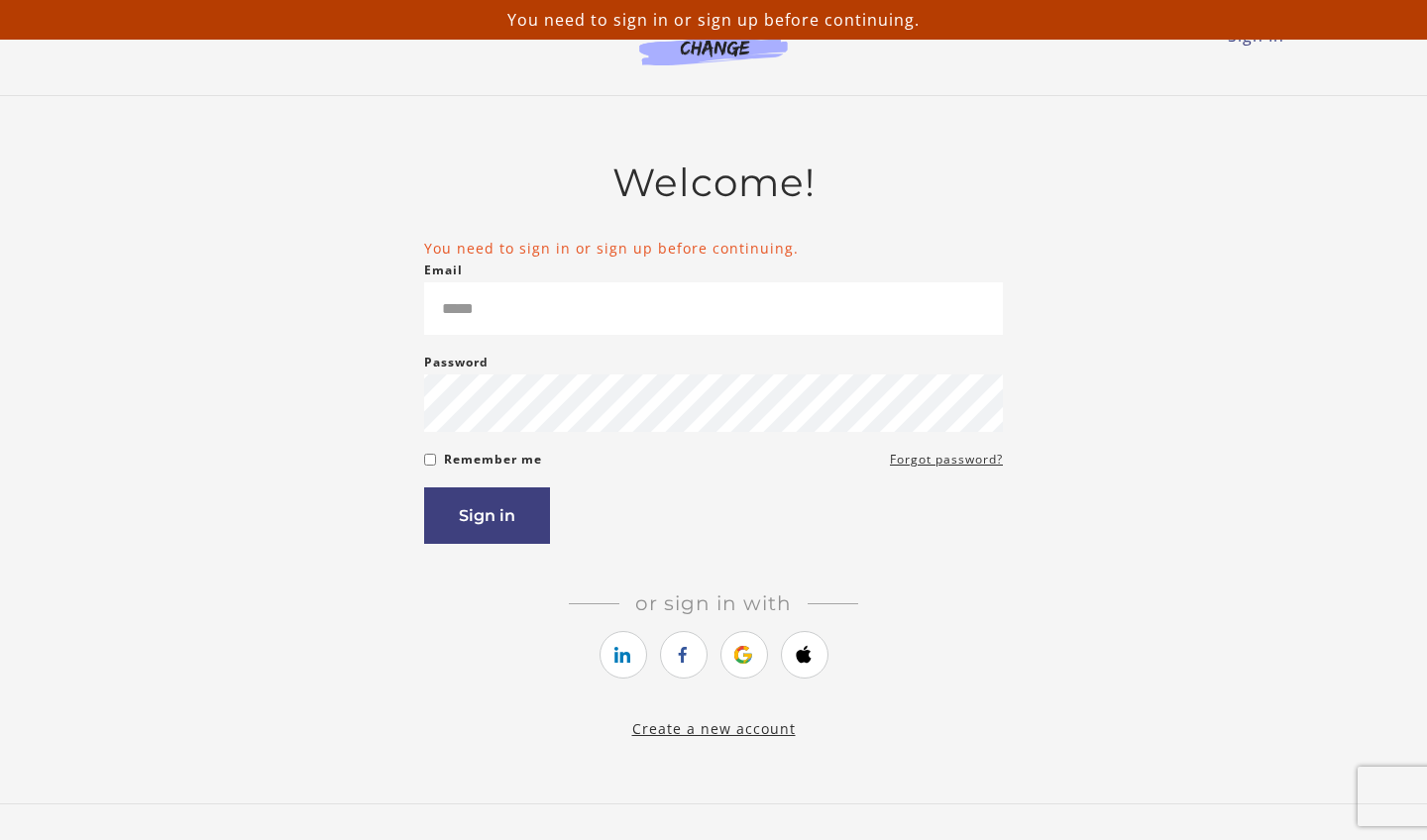 scroll, scrollTop: 0, scrollLeft: 0, axis: both 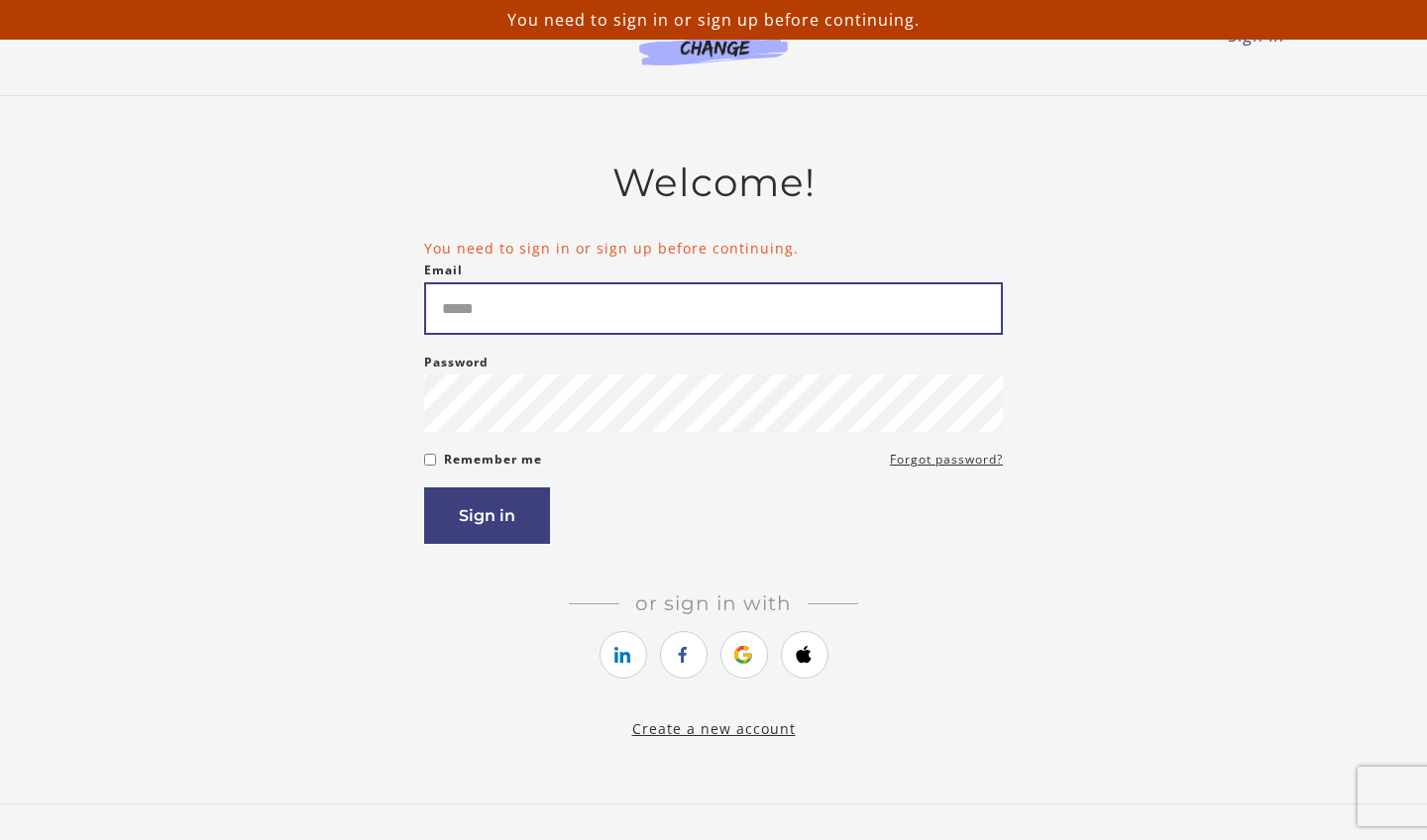 click on "Email" at bounding box center (714, 308) 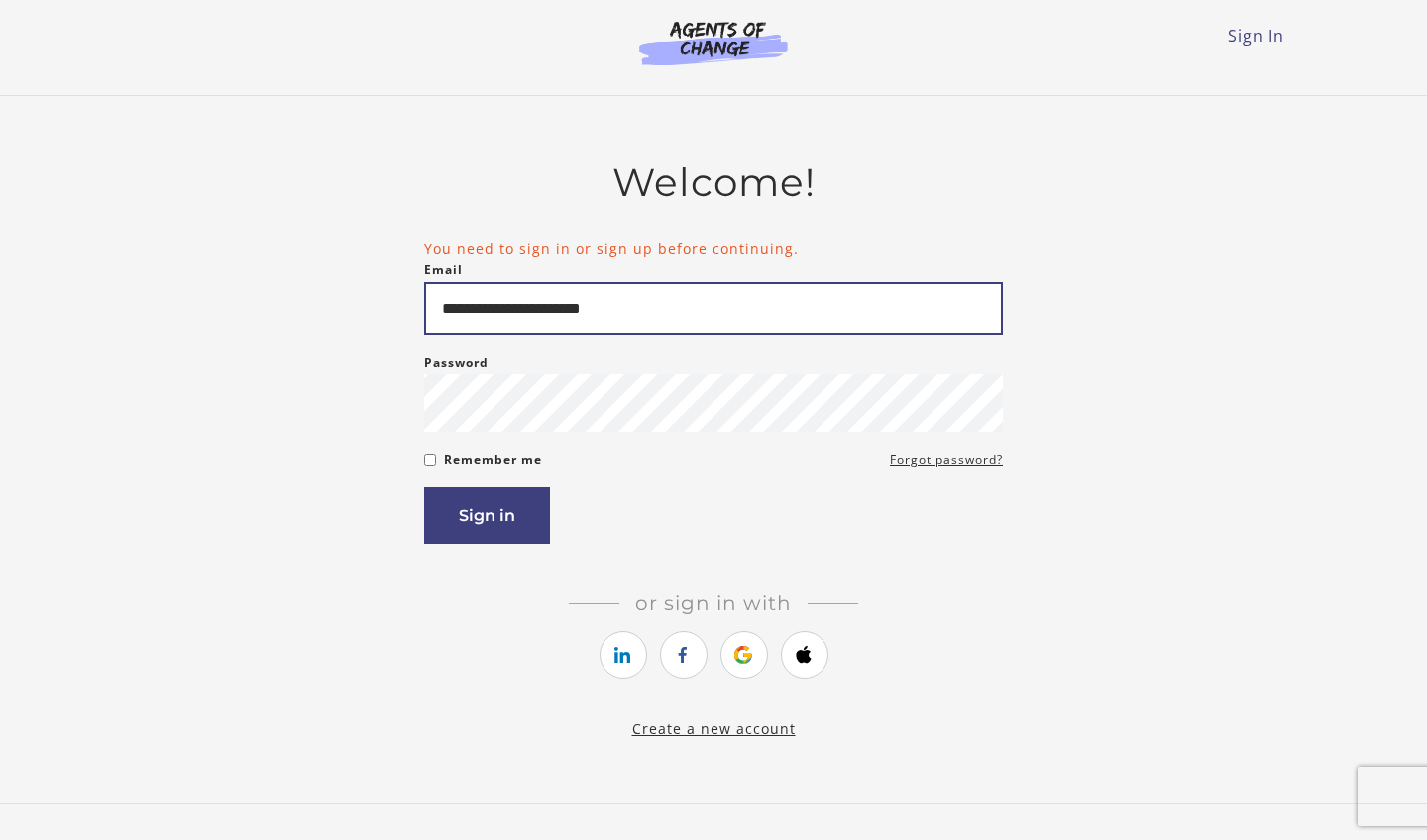 type on "**********" 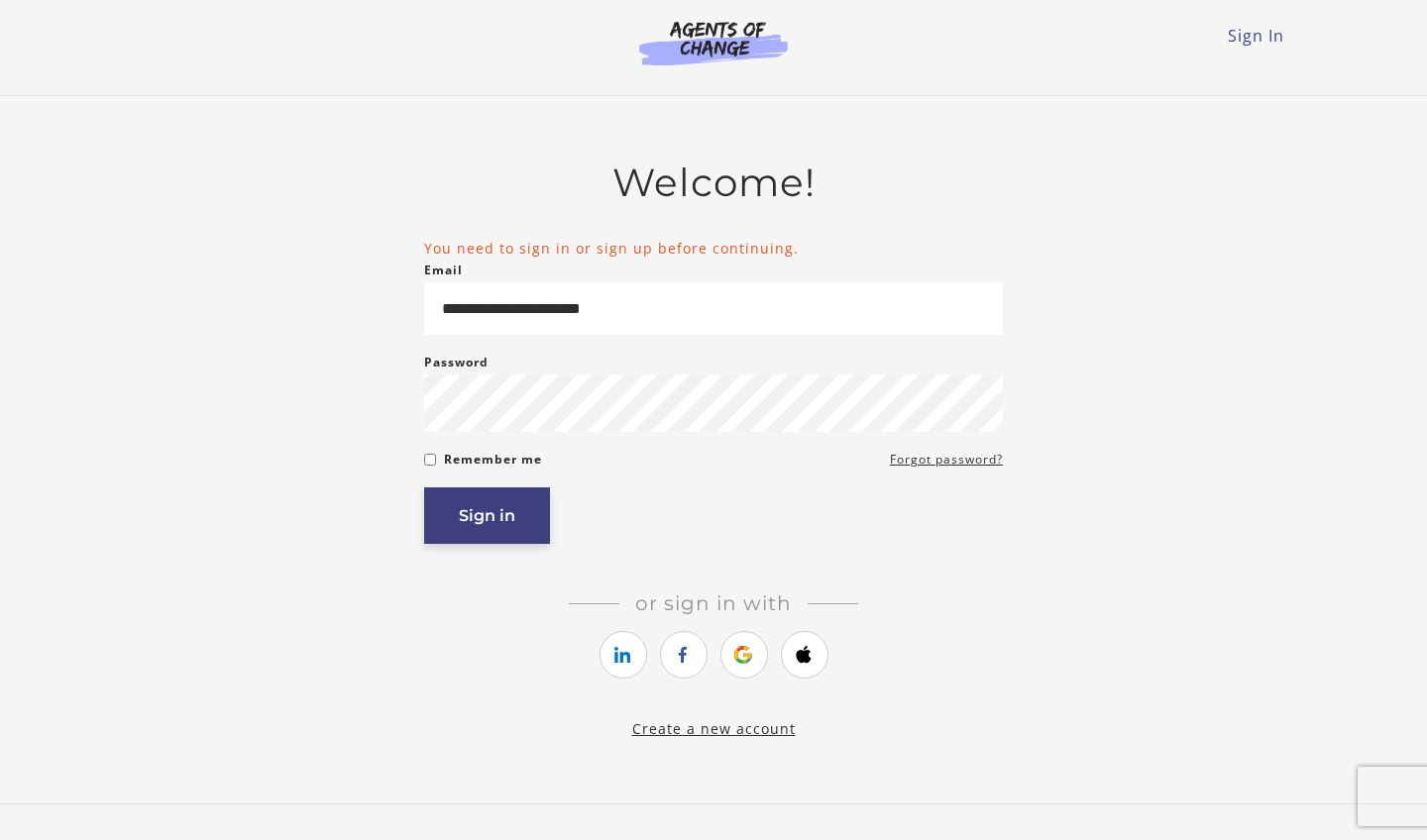 click on "Sign in" at bounding box center (487, 515) 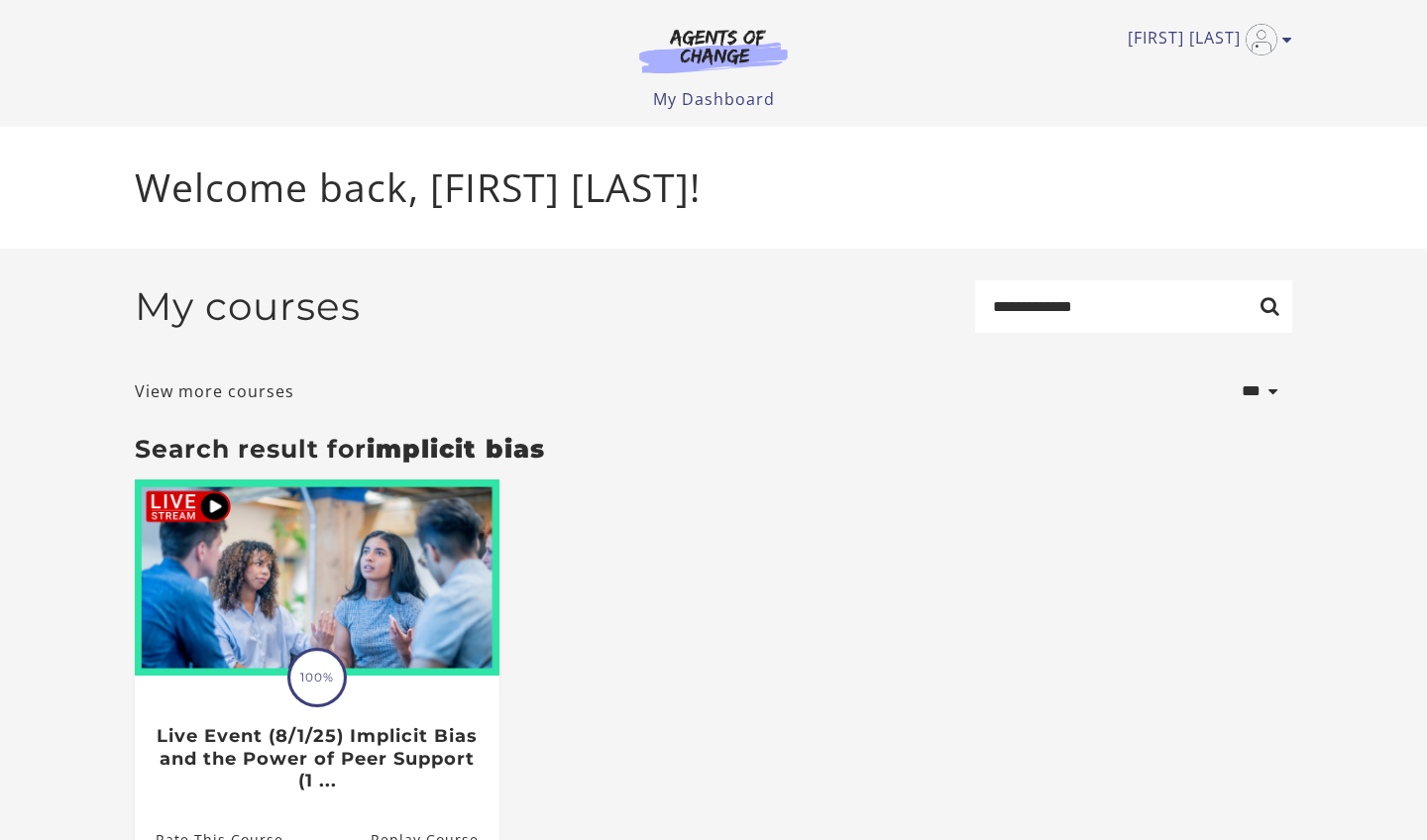 scroll, scrollTop: 0, scrollLeft: 0, axis: both 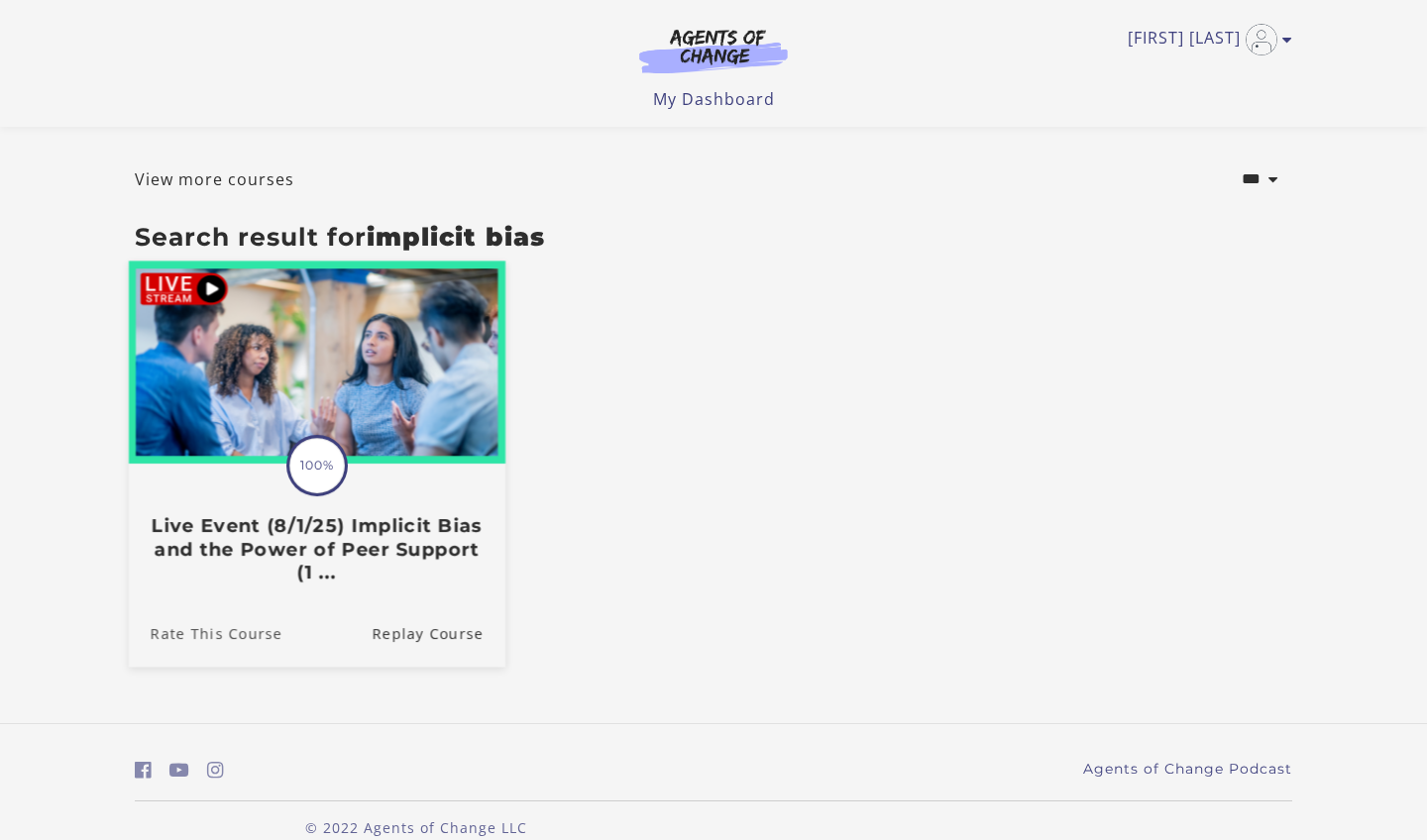 click on "Rate This Course" at bounding box center [205, 632] 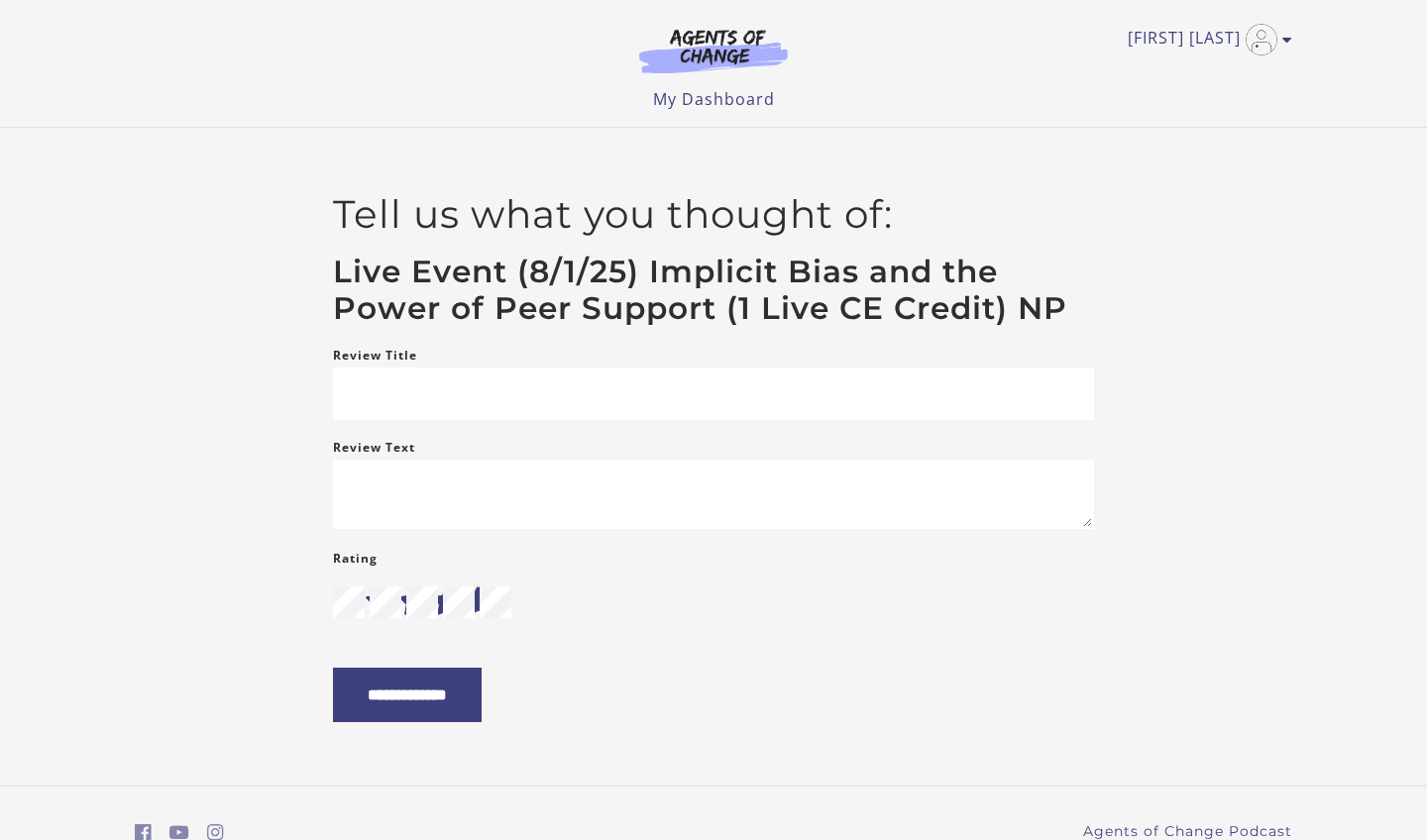 scroll, scrollTop: 0, scrollLeft: 0, axis: both 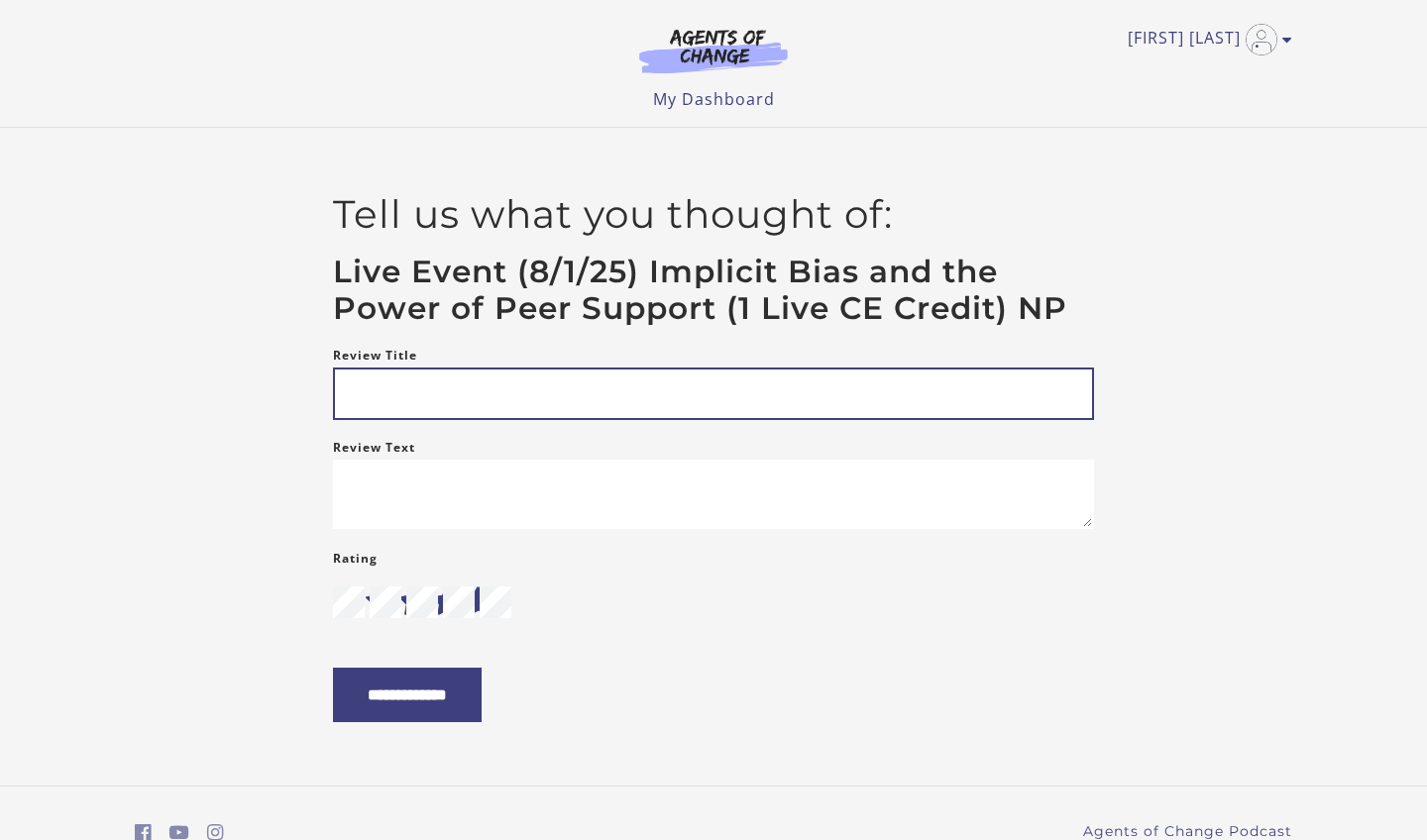click on "Review Title" at bounding box center [714, 393] 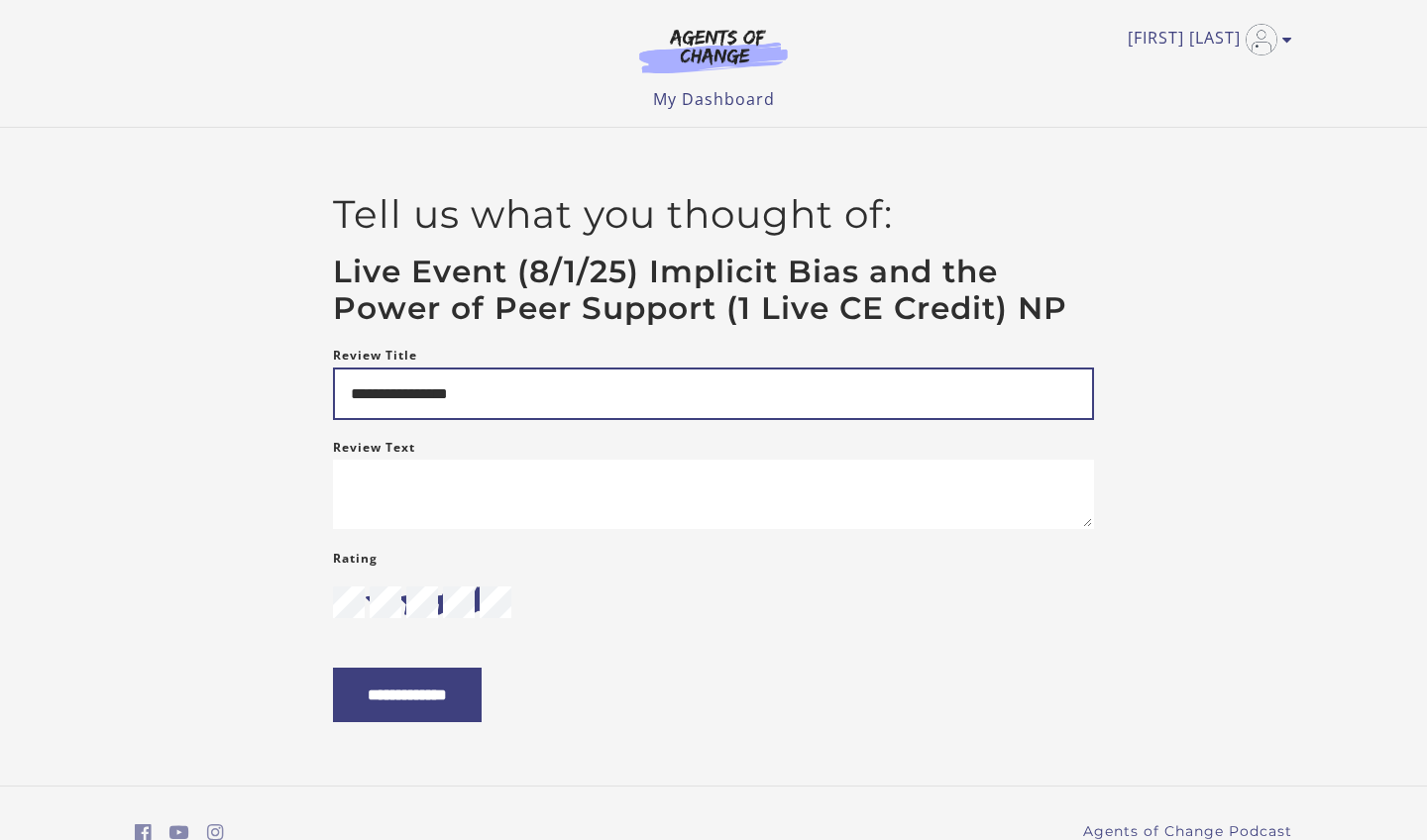 type on "**********" 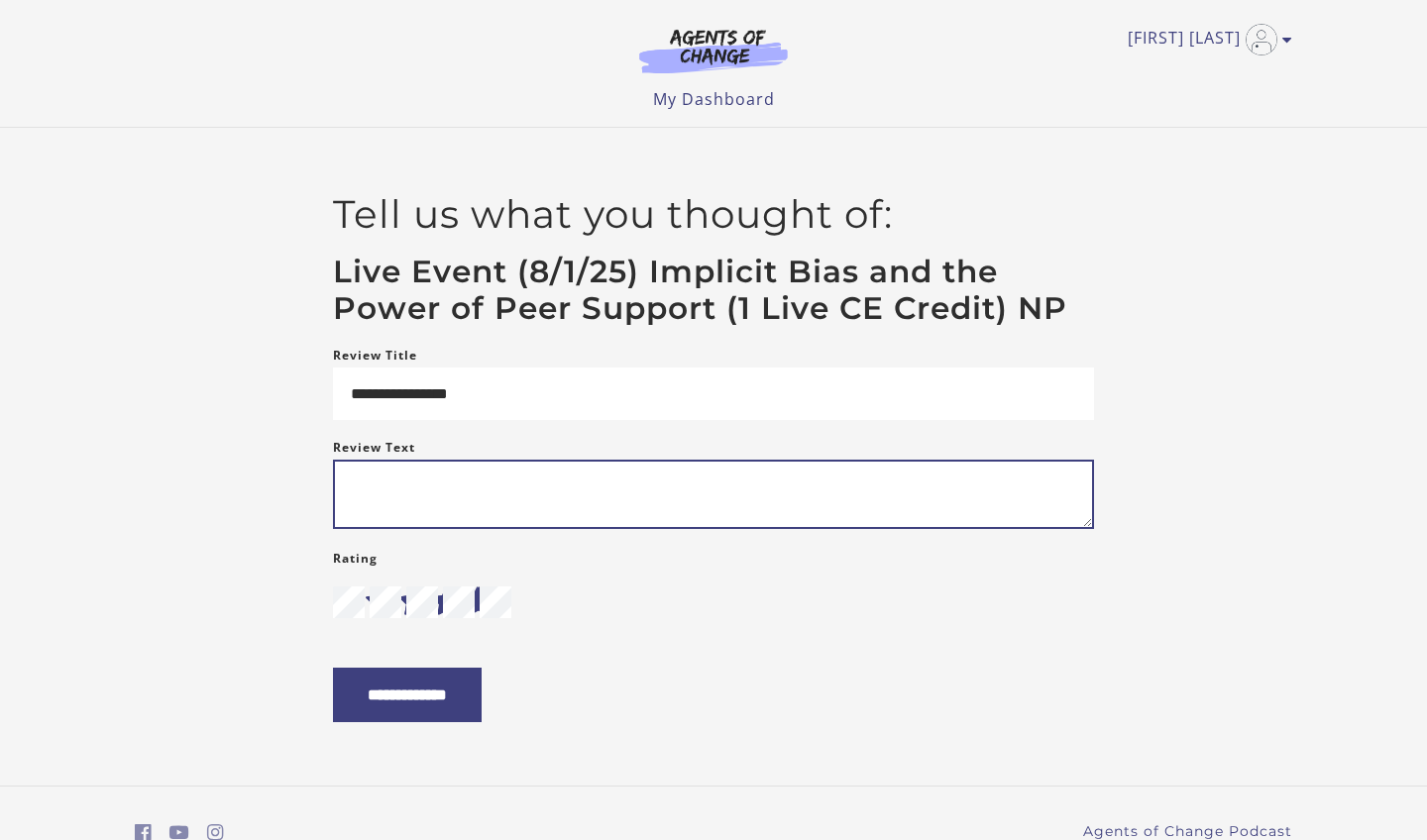 click on "Review Text" at bounding box center (714, 494) 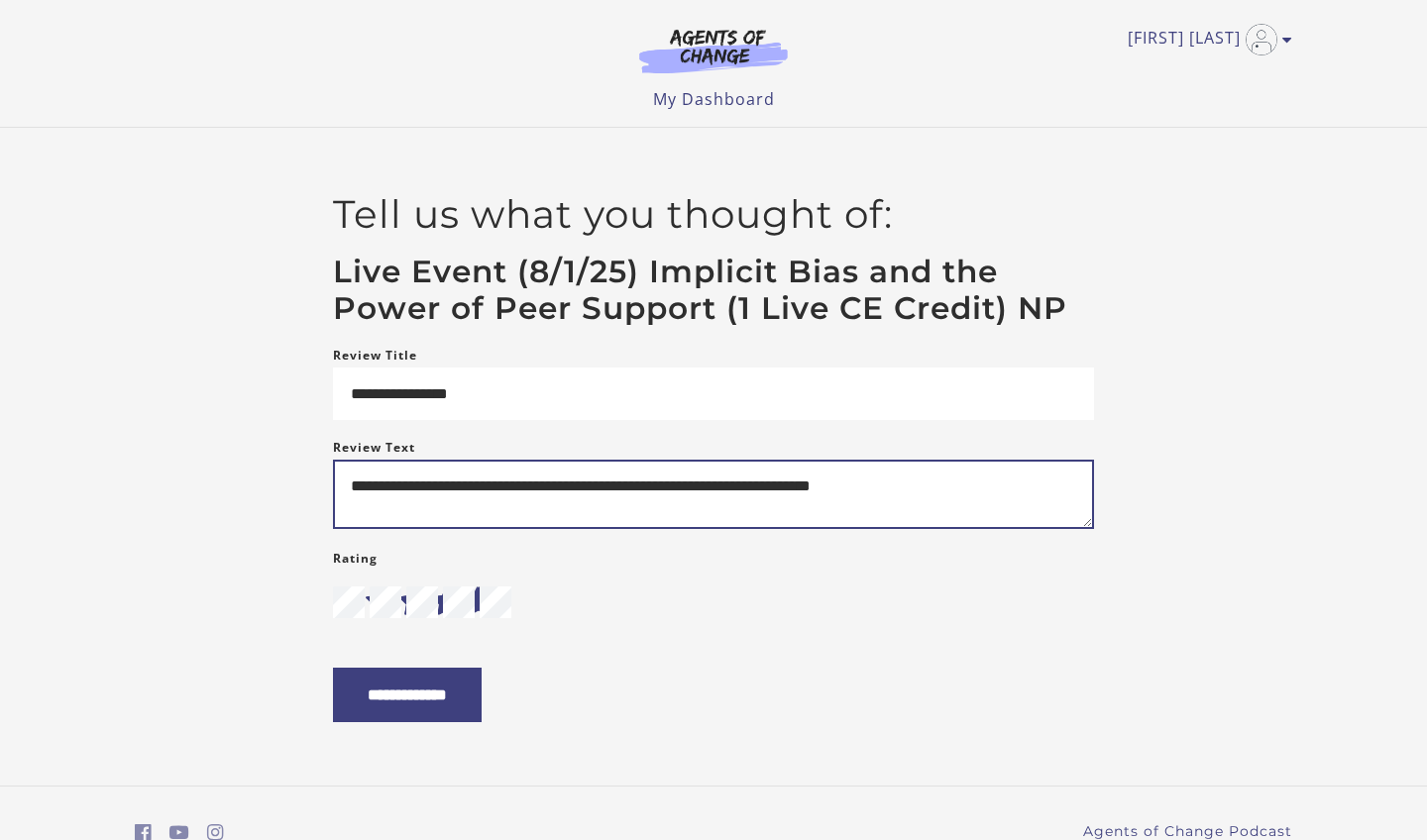 type on "**********" 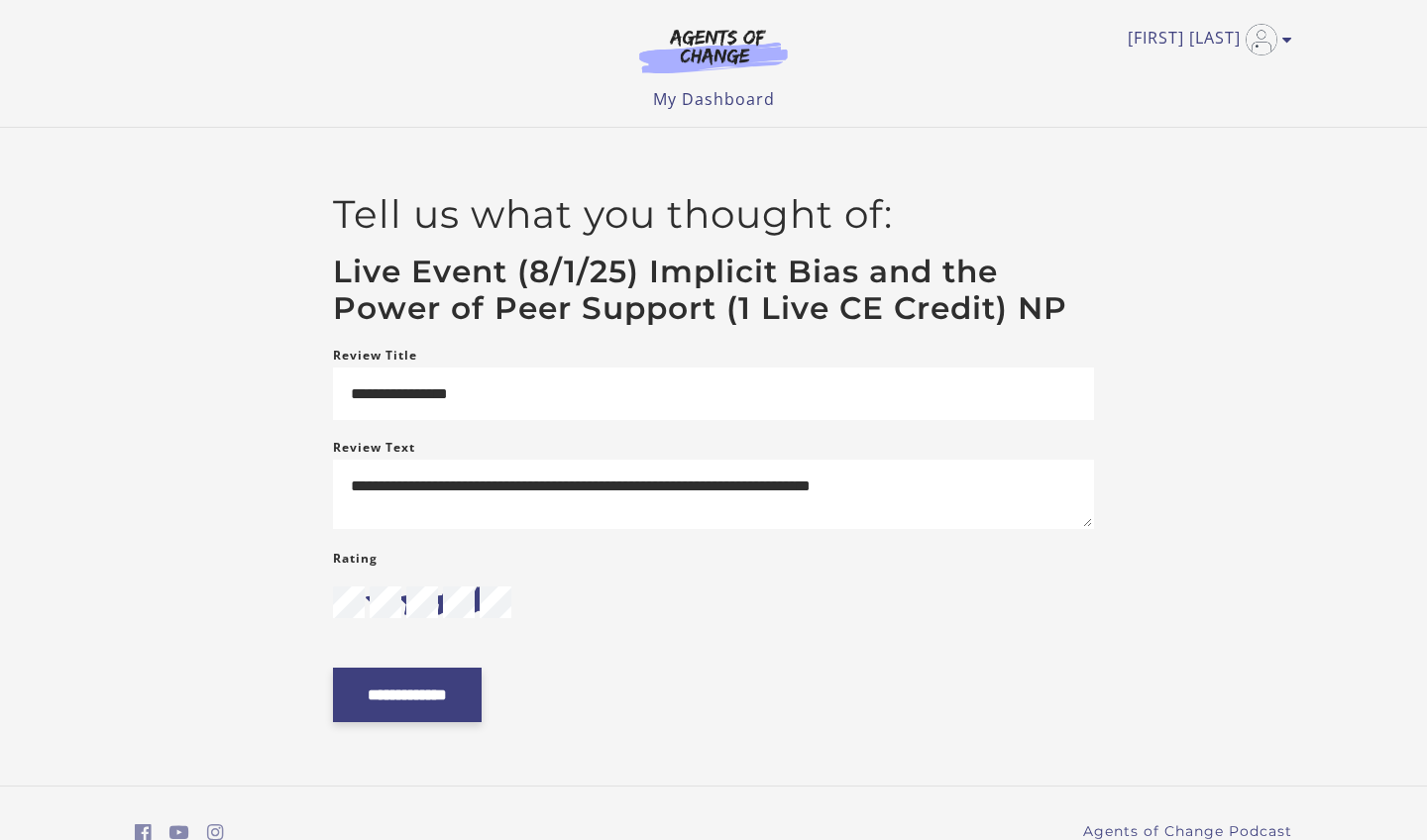 click on "**********" at bounding box center [407, 694] 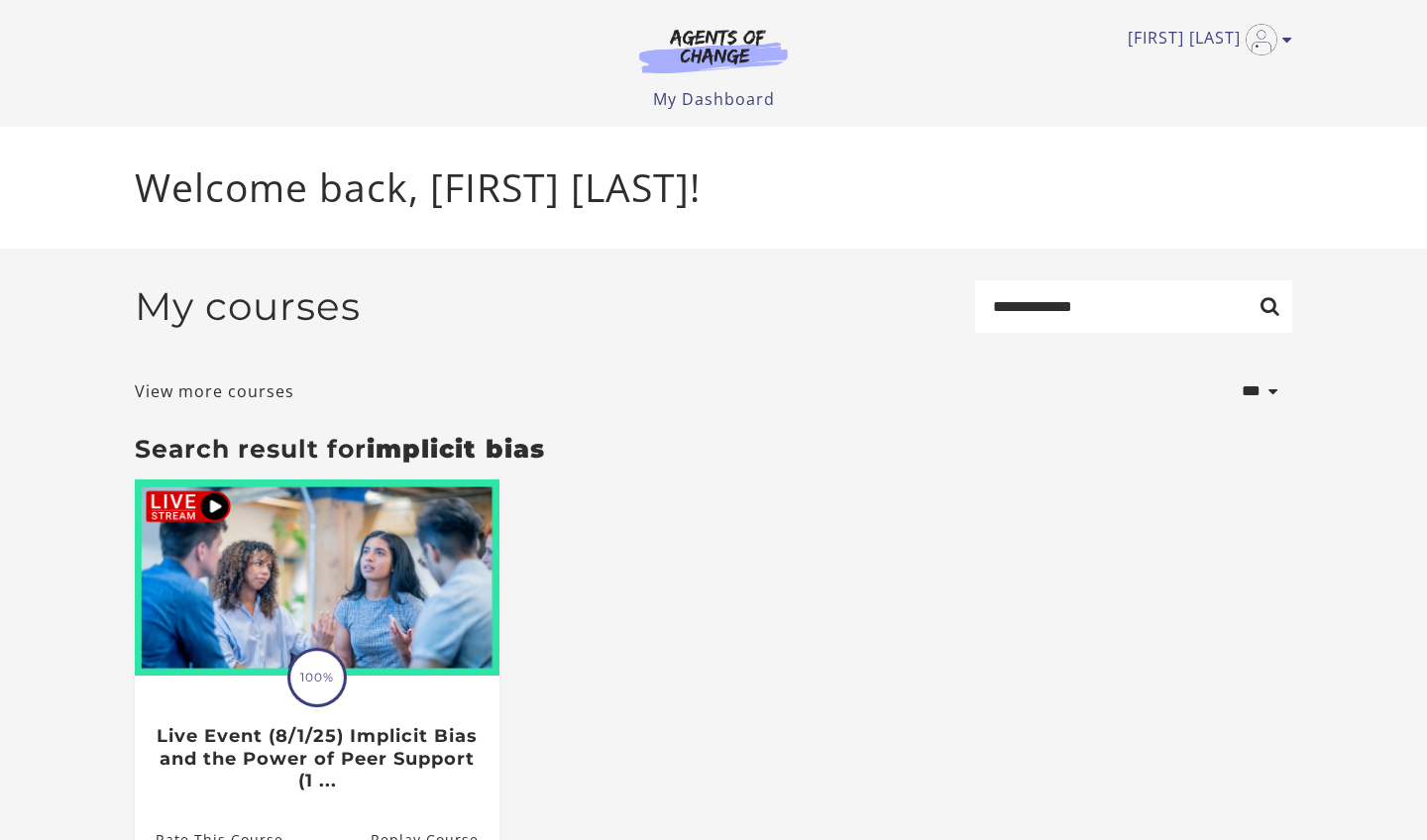 scroll, scrollTop: 0, scrollLeft: 0, axis: both 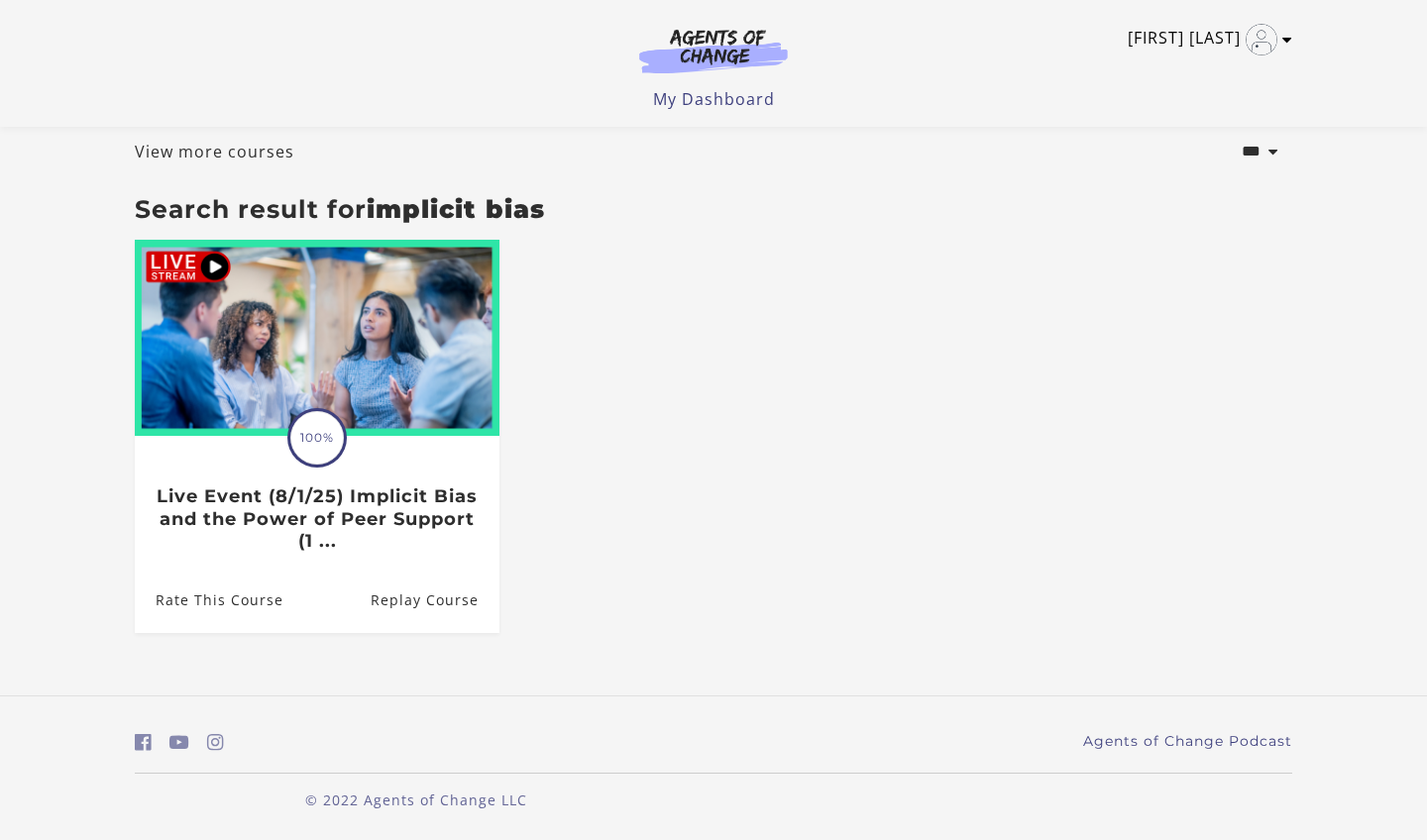 click at bounding box center [1287, 40] 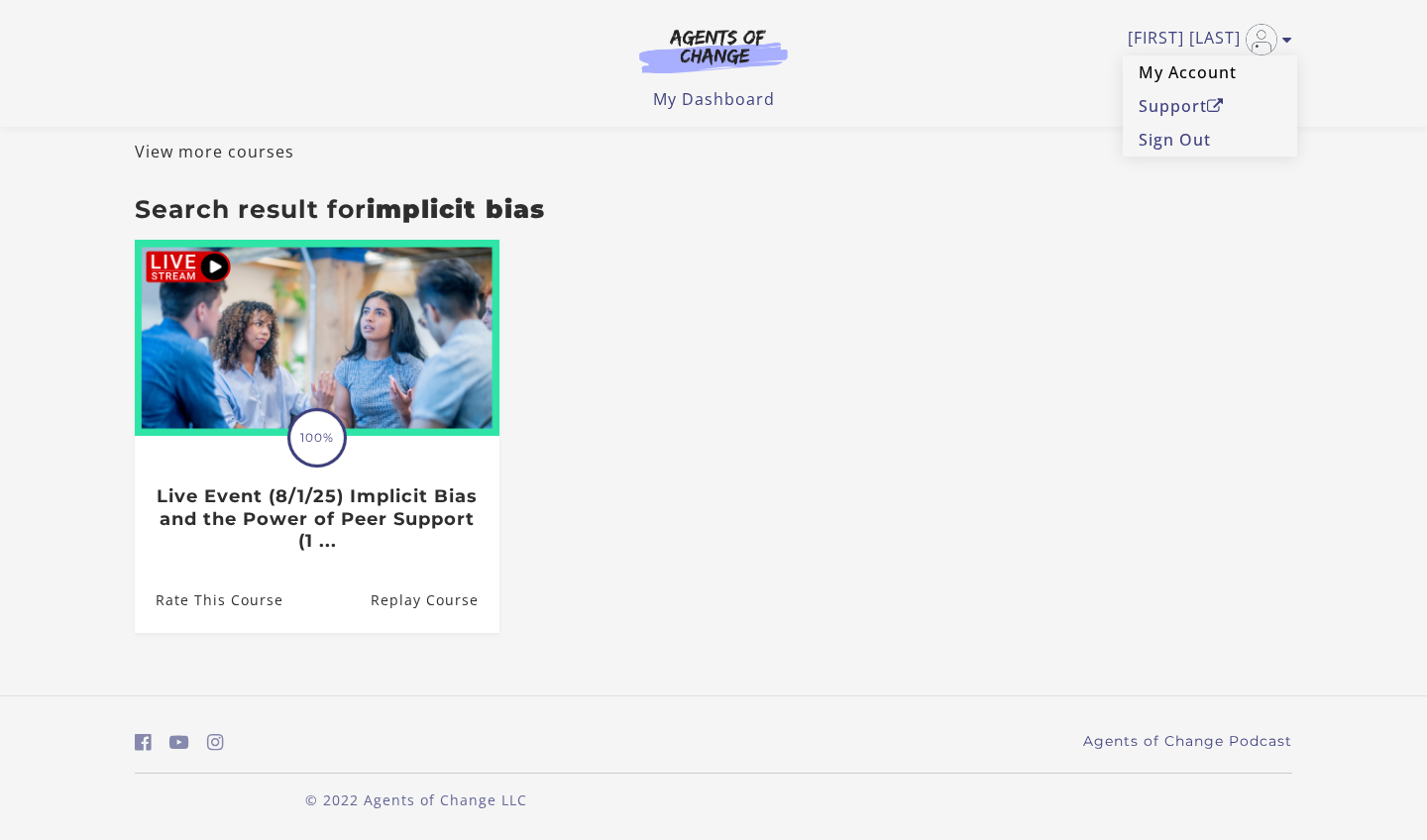 click on "My Account" at bounding box center (1210, 72) 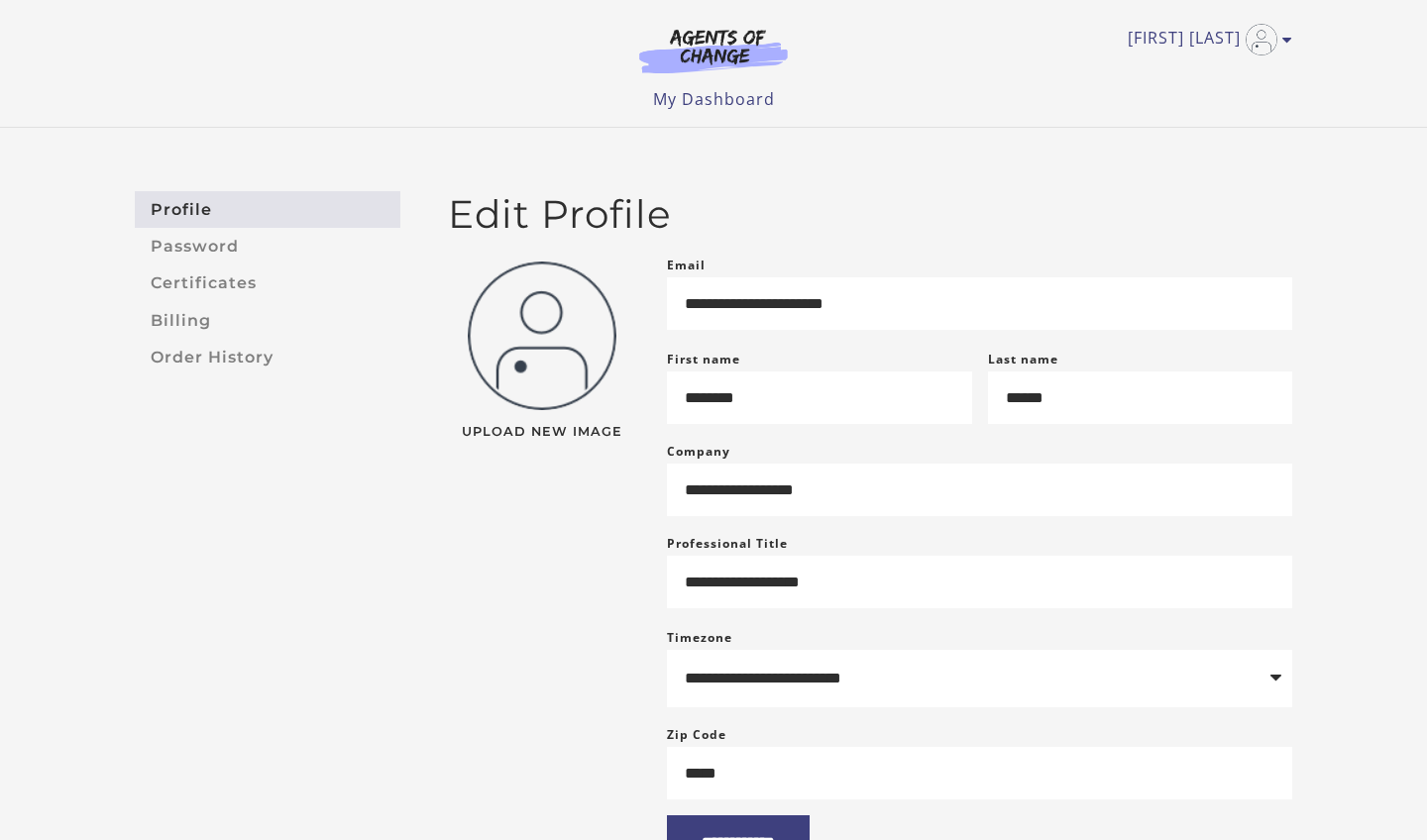 scroll, scrollTop: 0, scrollLeft: 0, axis: both 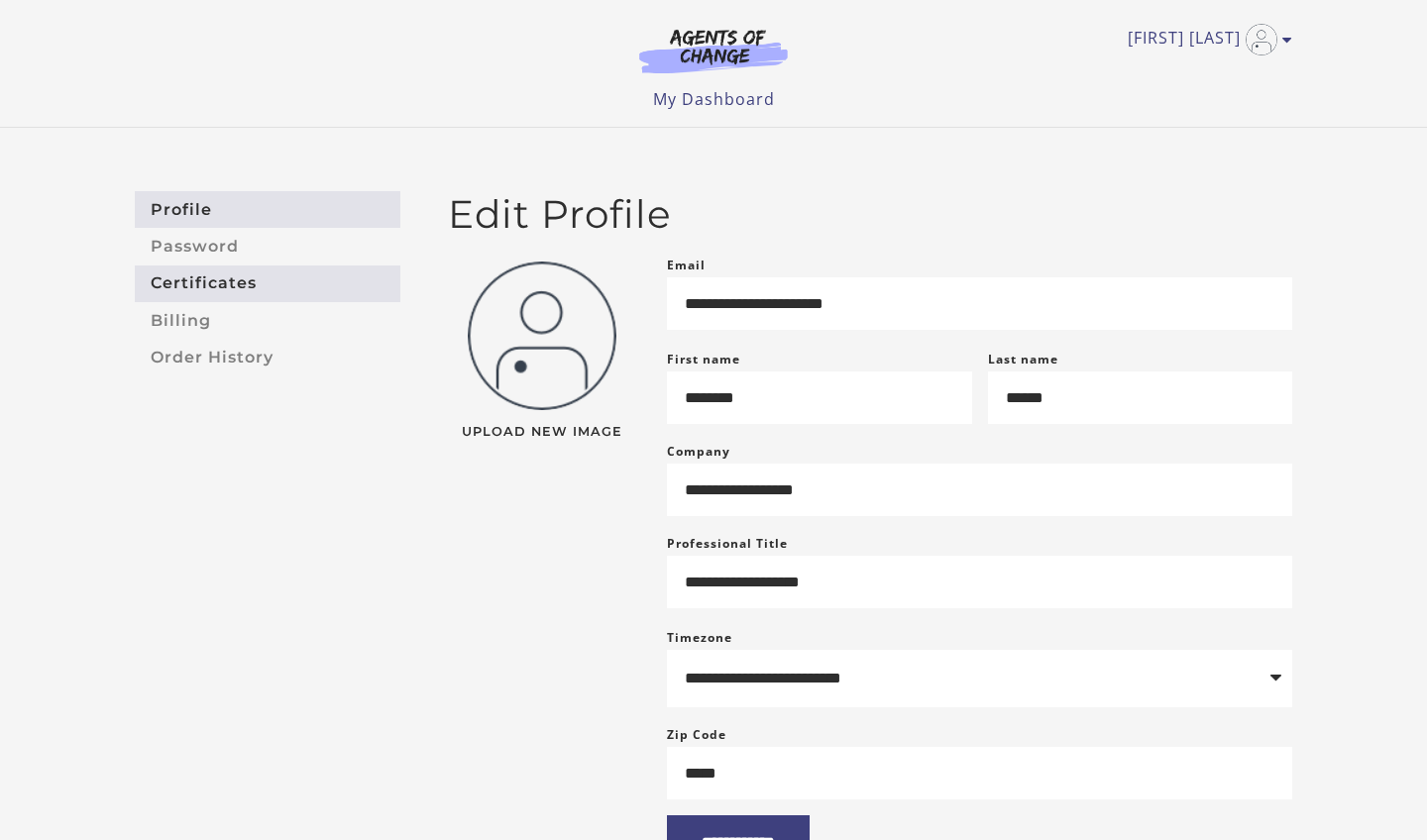 click on "Certificates" at bounding box center [268, 283] 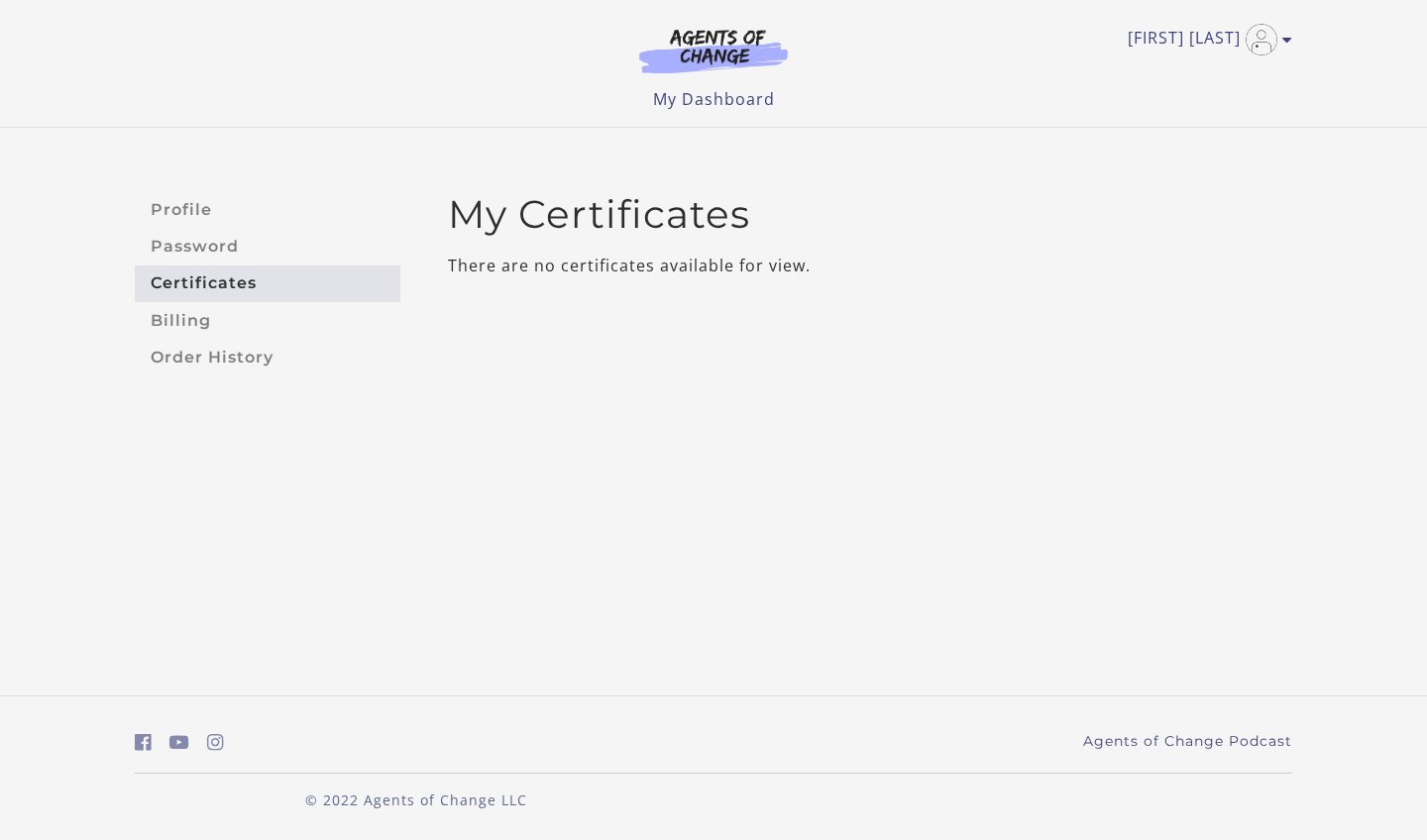 scroll, scrollTop: 0, scrollLeft: 0, axis: both 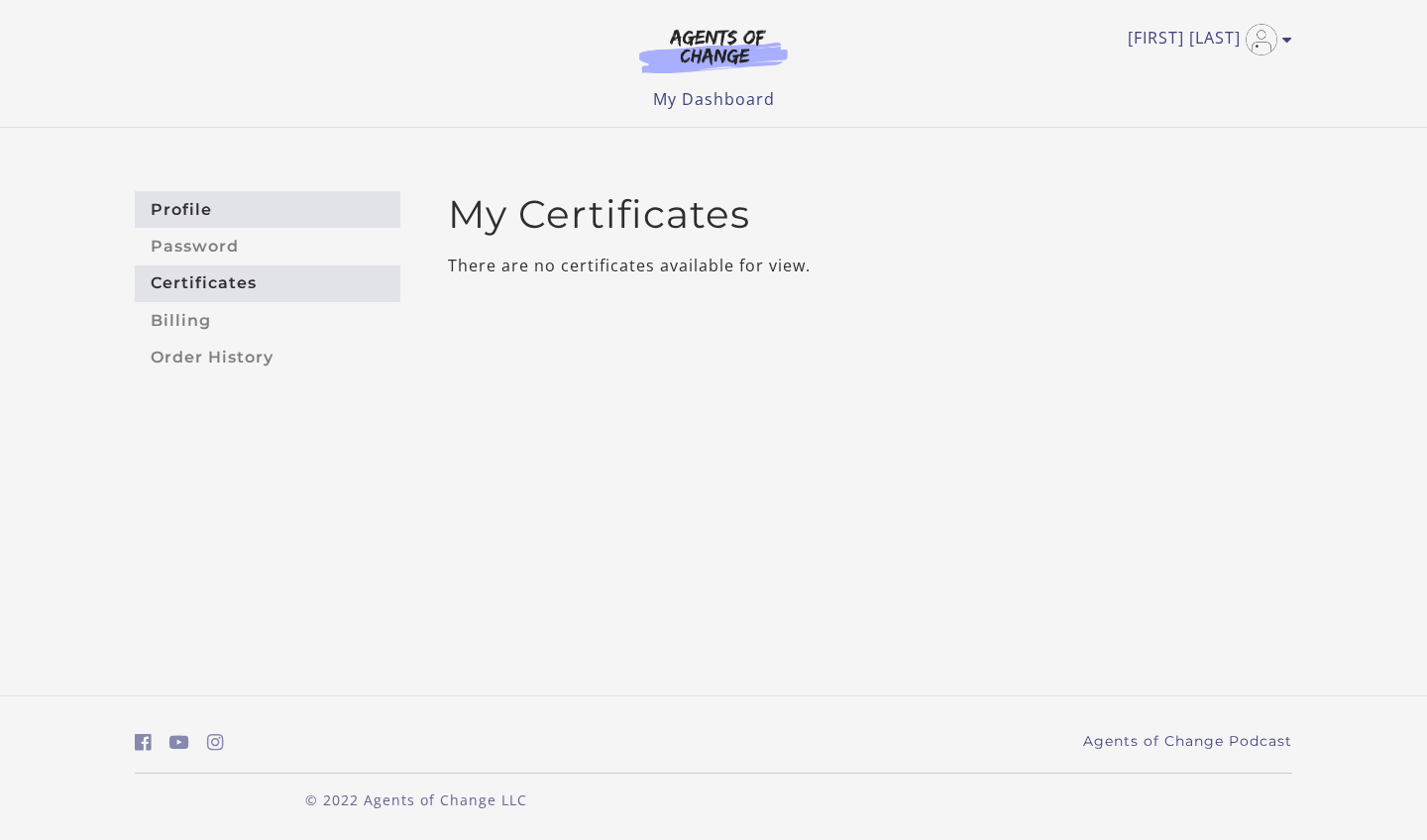 click on "Profile" at bounding box center [268, 209] 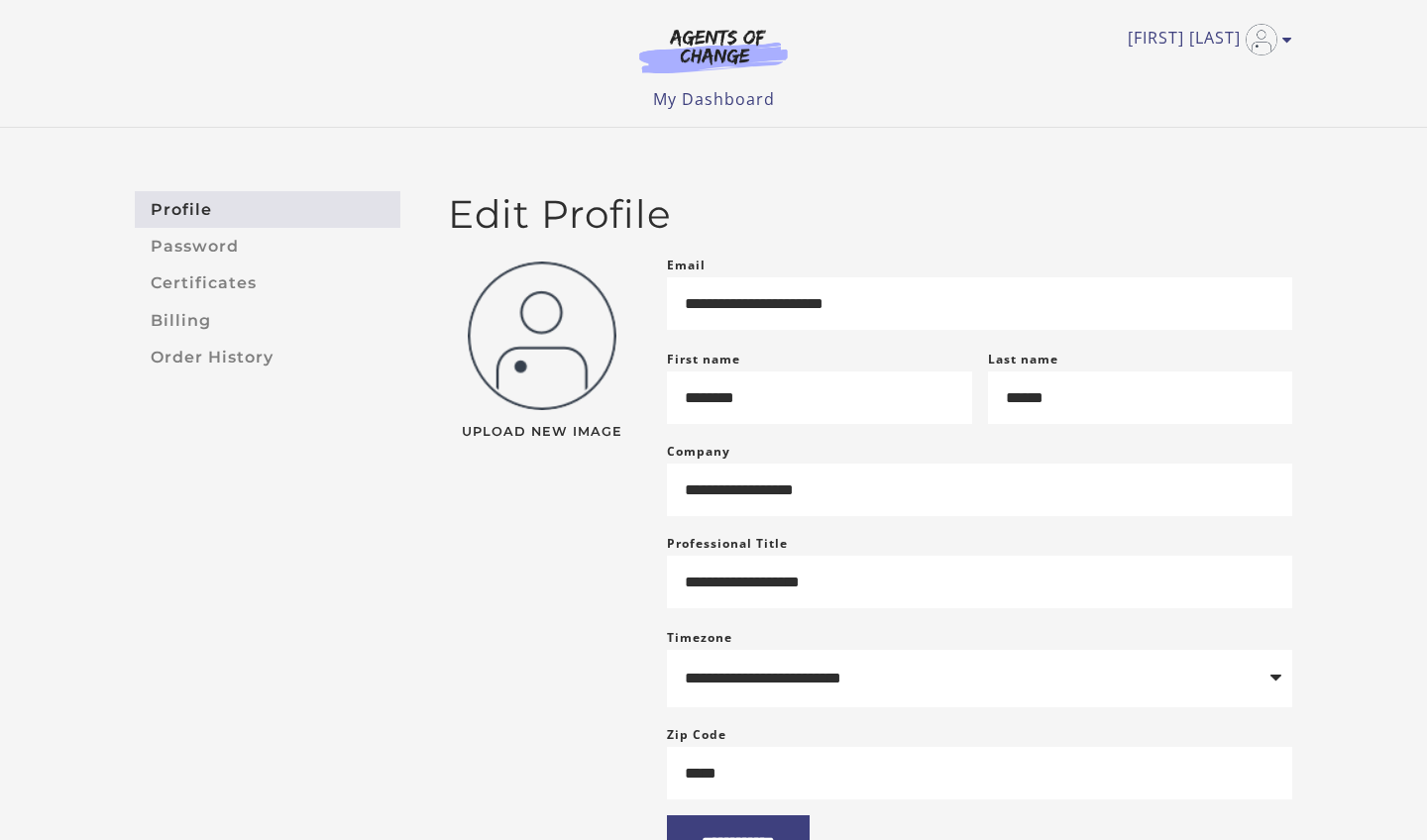 scroll, scrollTop: 0, scrollLeft: 0, axis: both 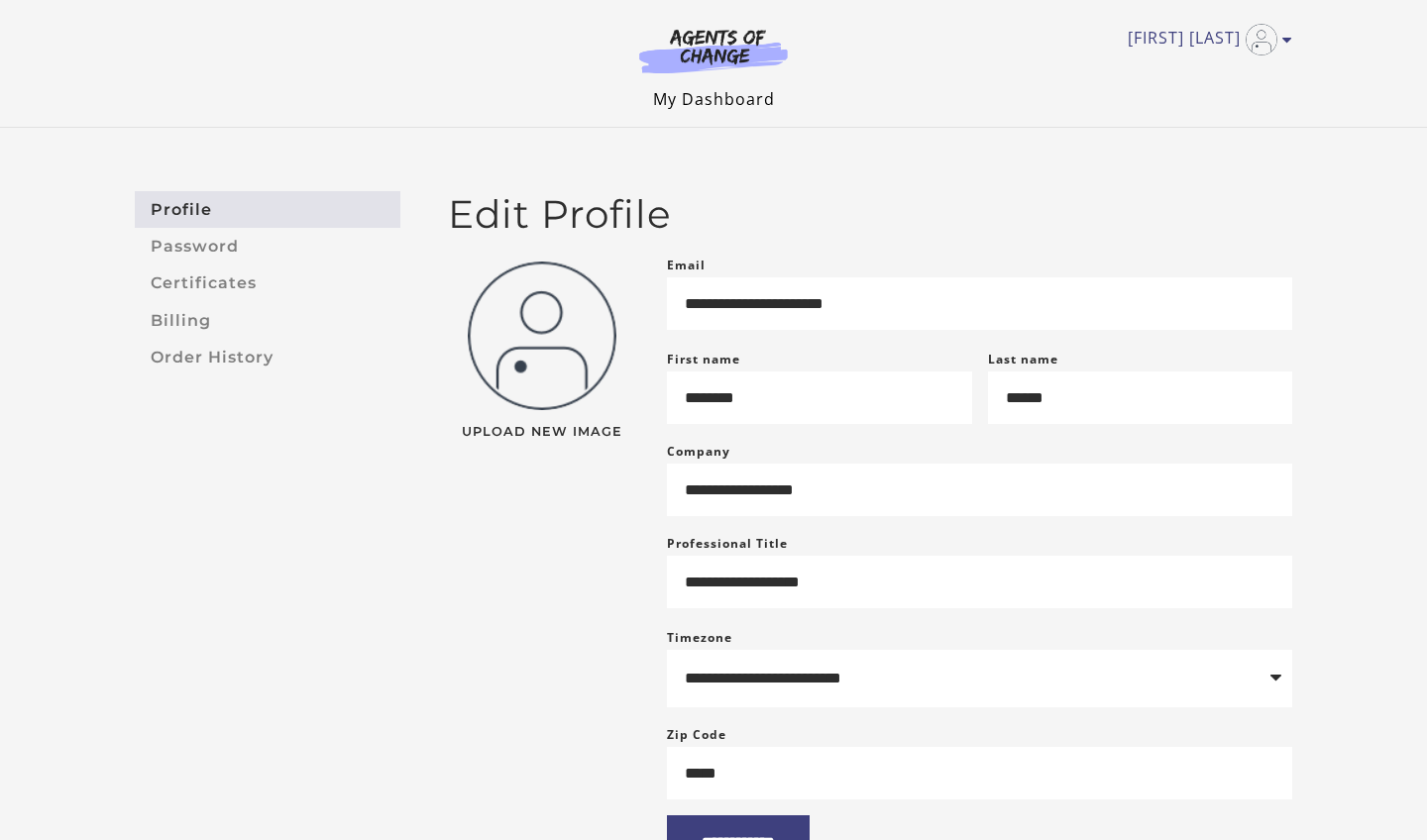 click on "My Dashboard" at bounding box center [714, 99] 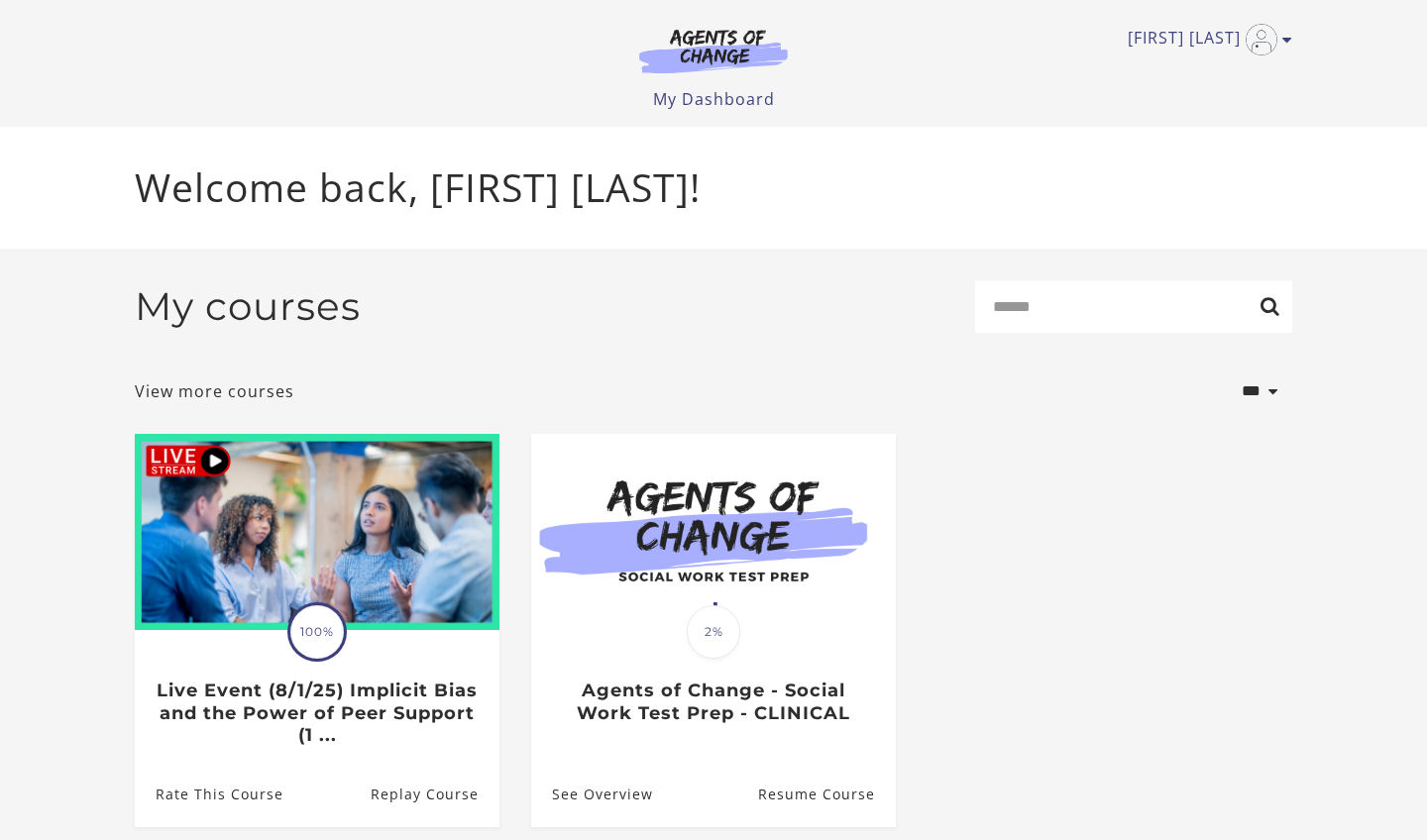 scroll, scrollTop: 0, scrollLeft: 0, axis: both 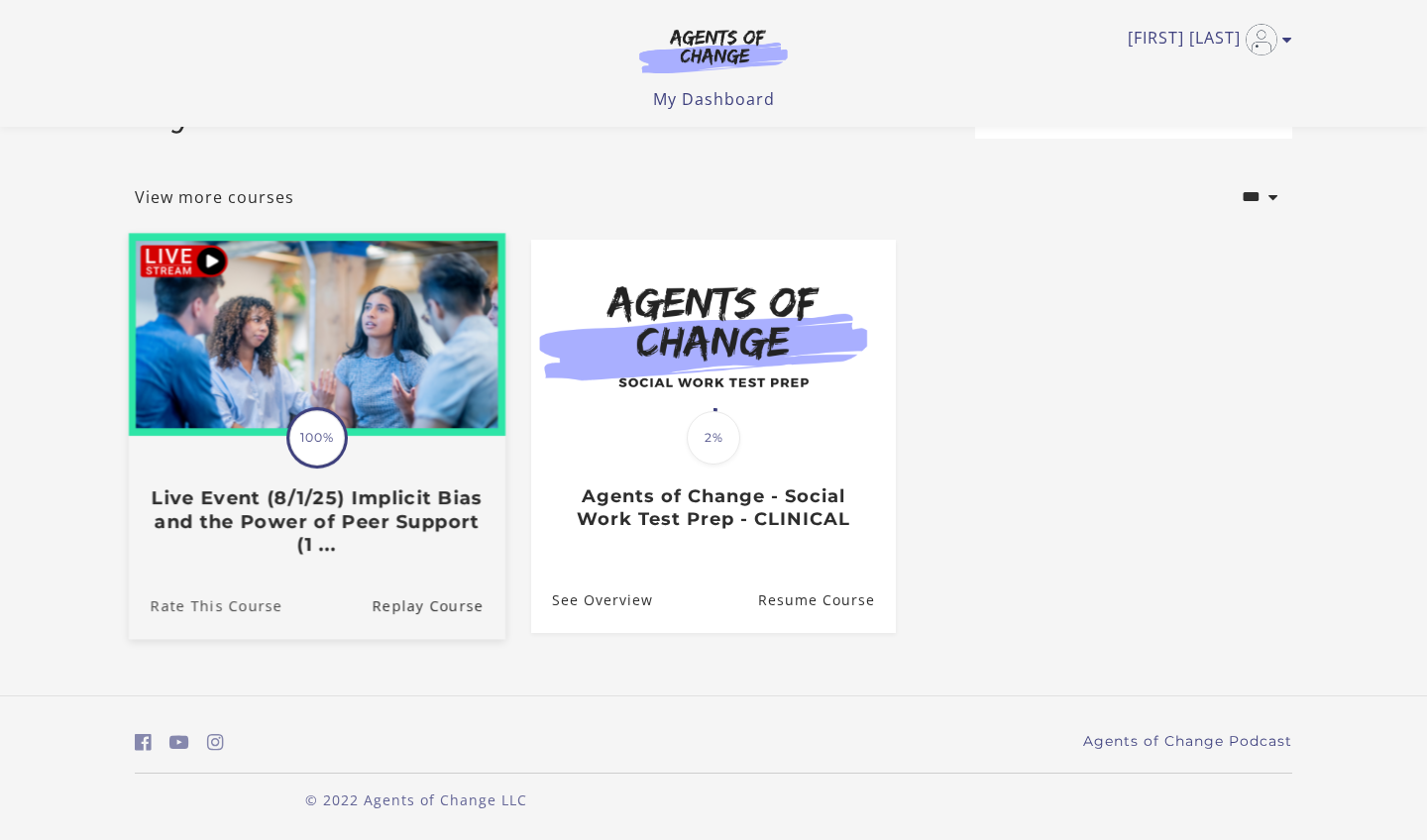 click on "Rate This Course" at bounding box center (205, 604) 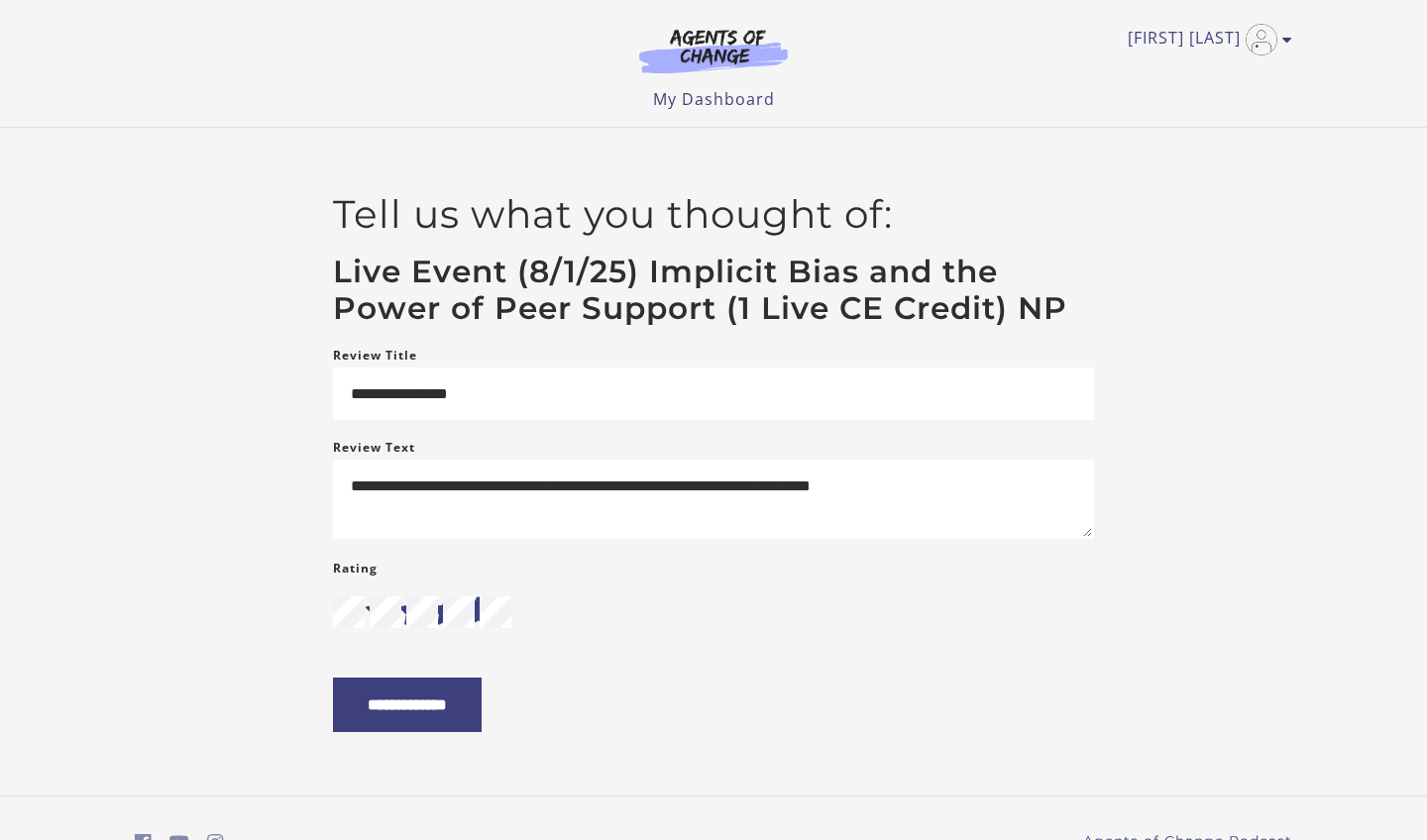 scroll, scrollTop: 0, scrollLeft: 0, axis: both 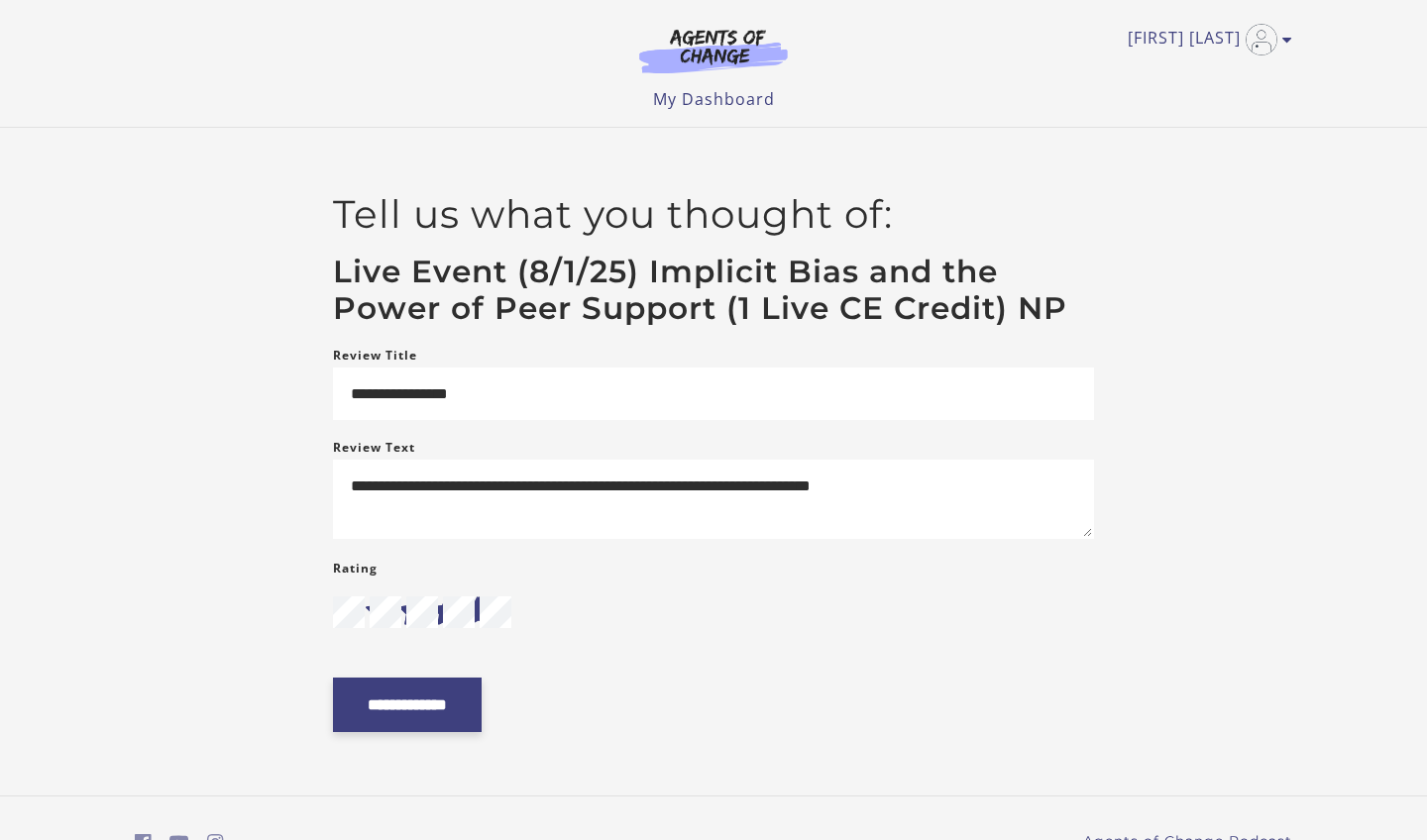 click on "**********" at bounding box center [407, 704] 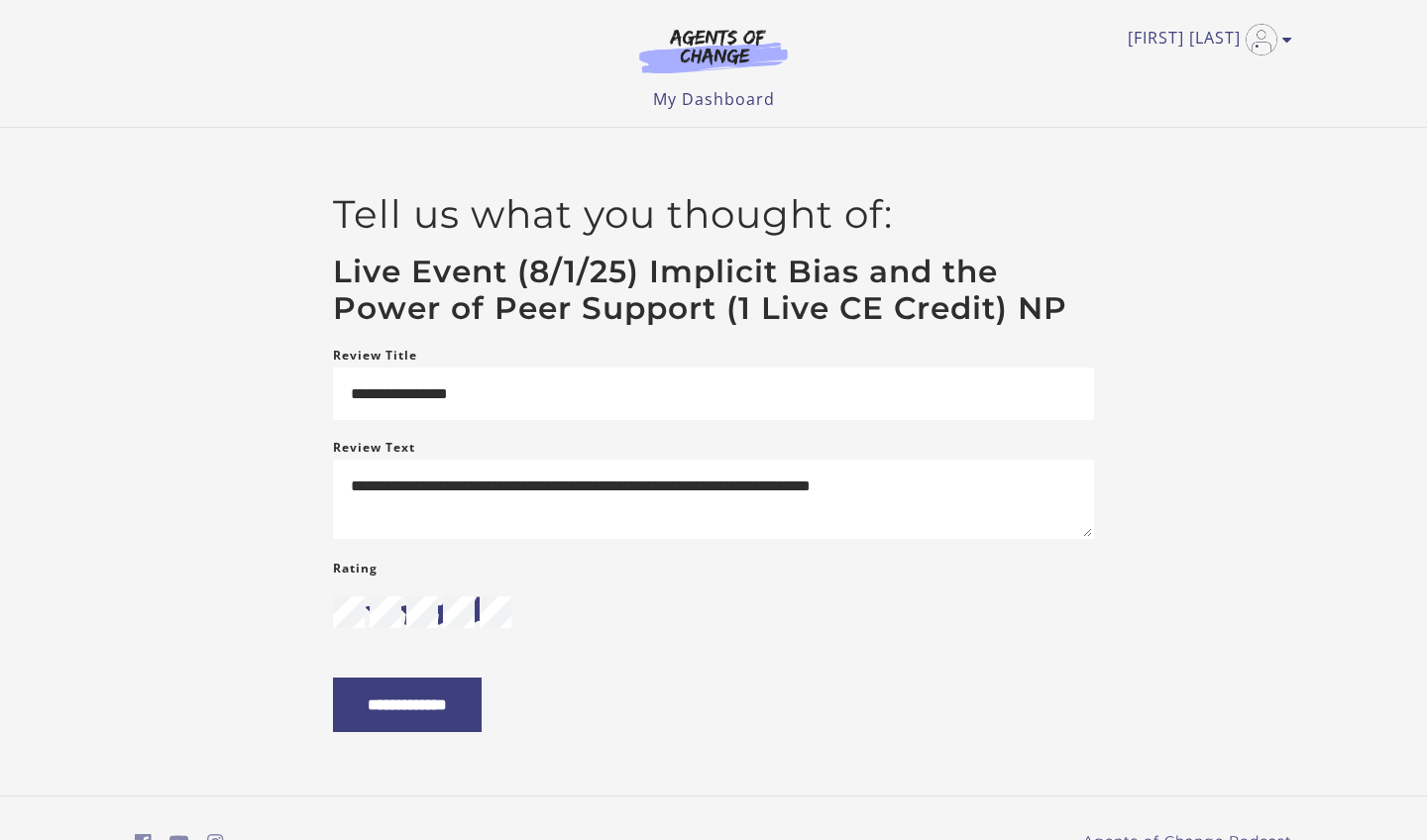 scroll, scrollTop: 0, scrollLeft: 0, axis: both 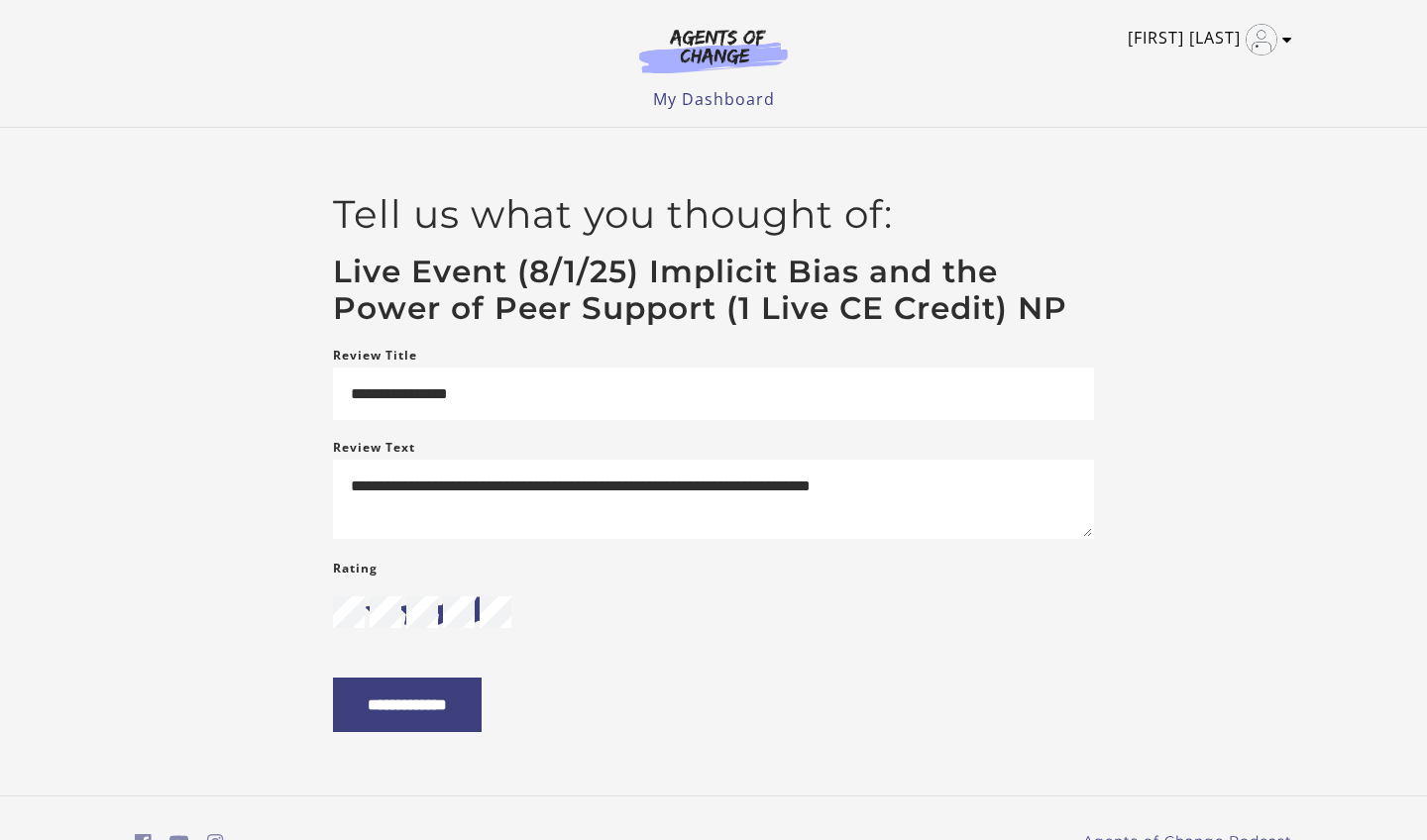 click at bounding box center [1287, 40] 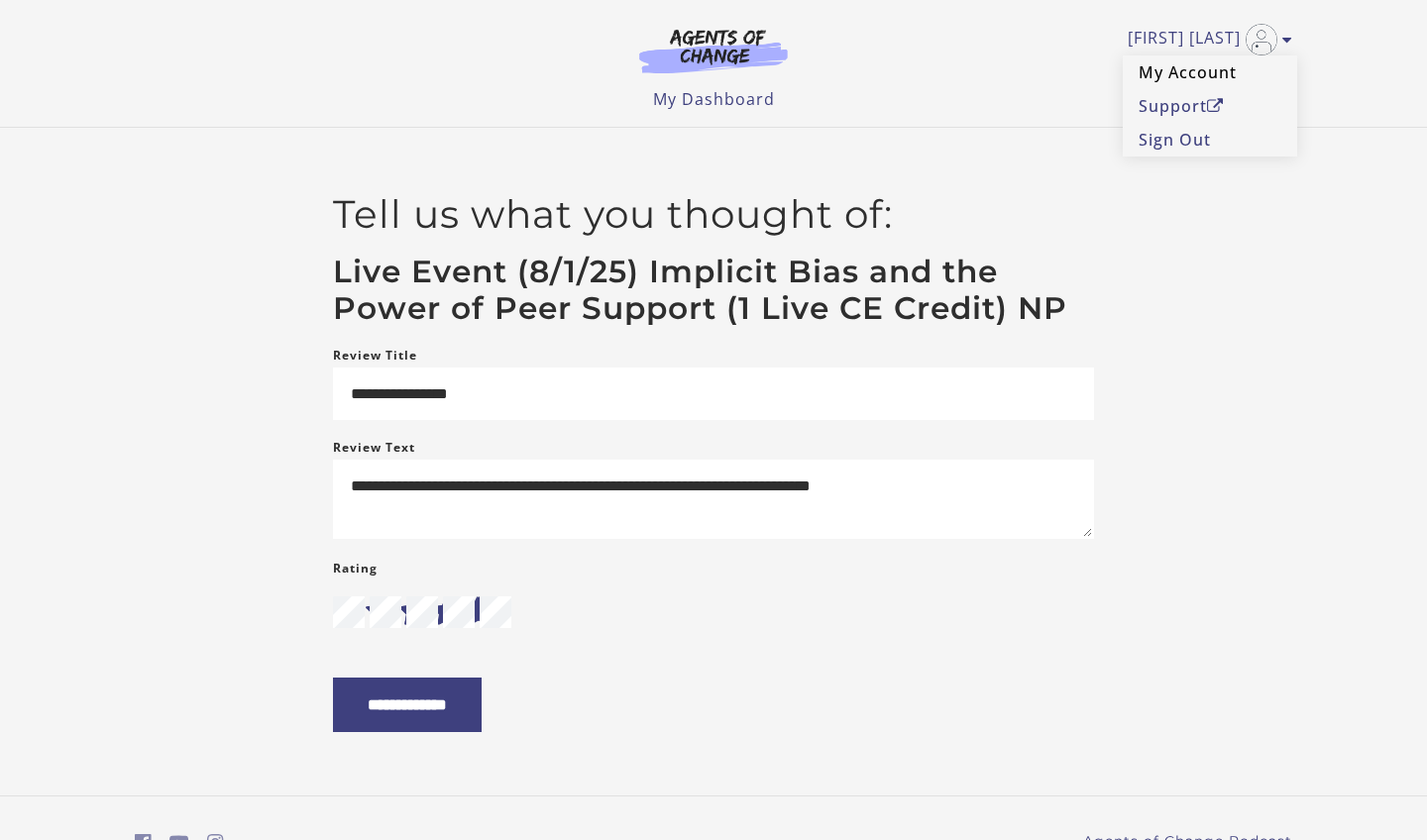 click on "My Account" at bounding box center [1210, 72] 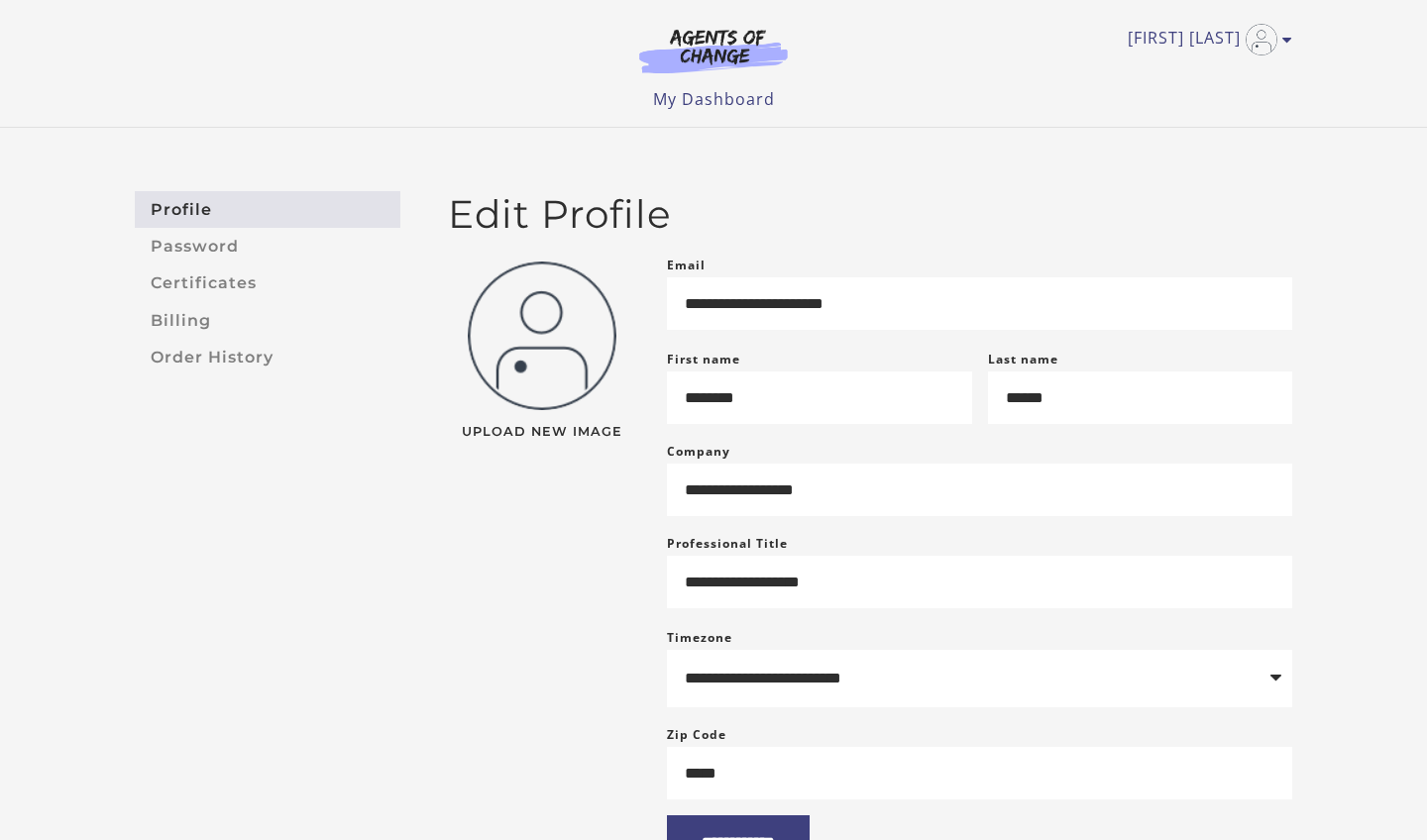 scroll, scrollTop: 0, scrollLeft: 0, axis: both 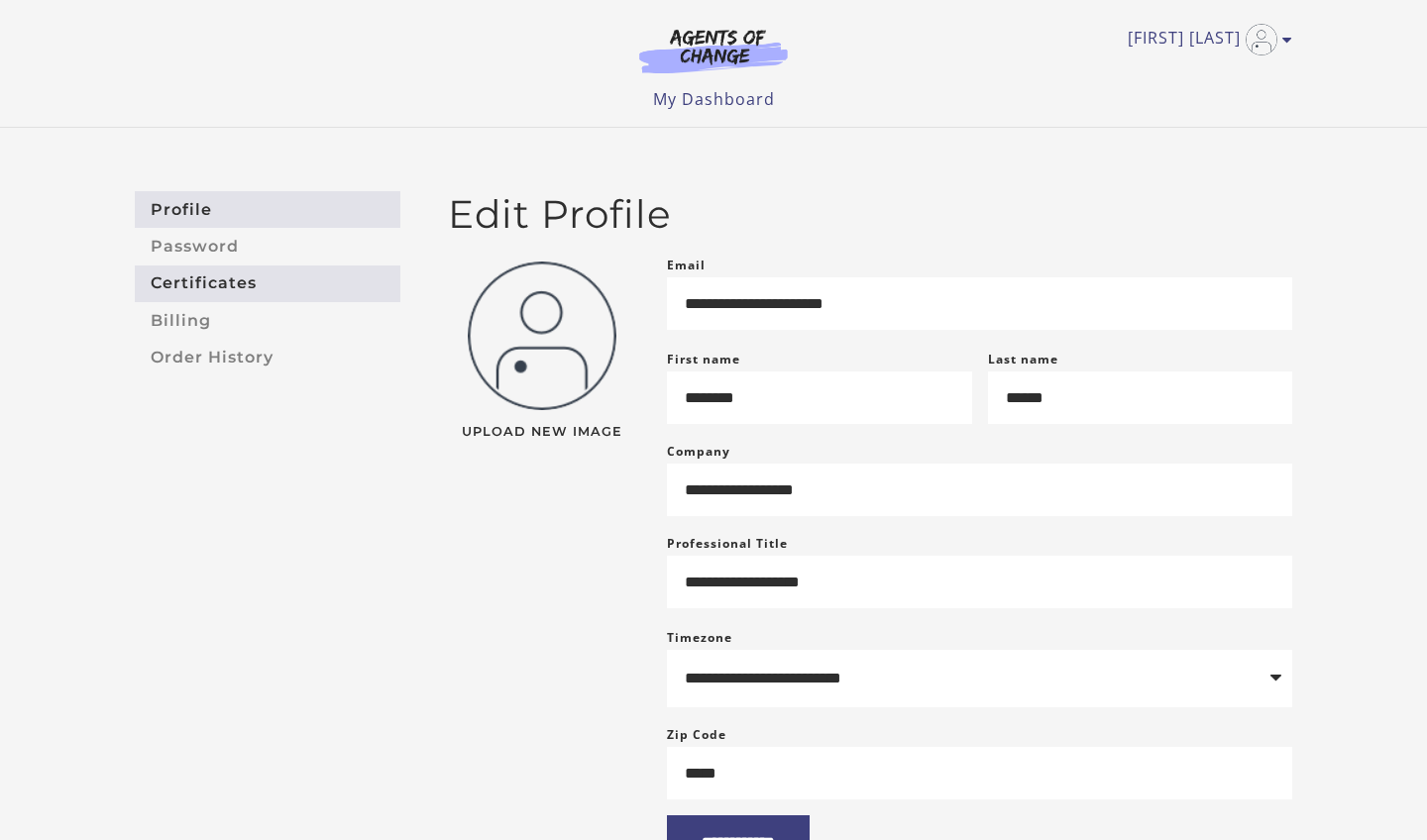 click on "Certificates" at bounding box center [268, 283] 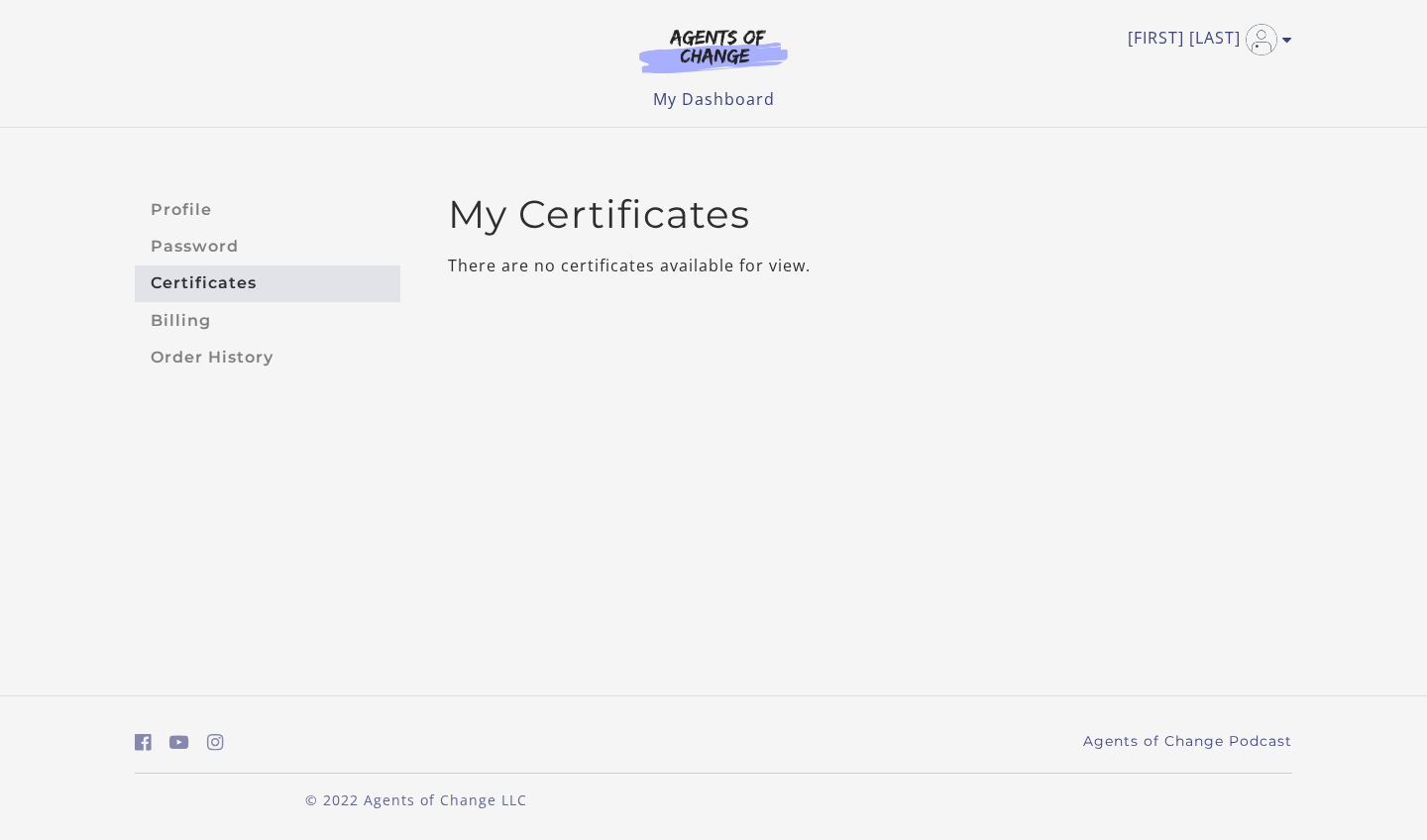 scroll, scrollTop: 0, scrollLeft: 0, axis: both 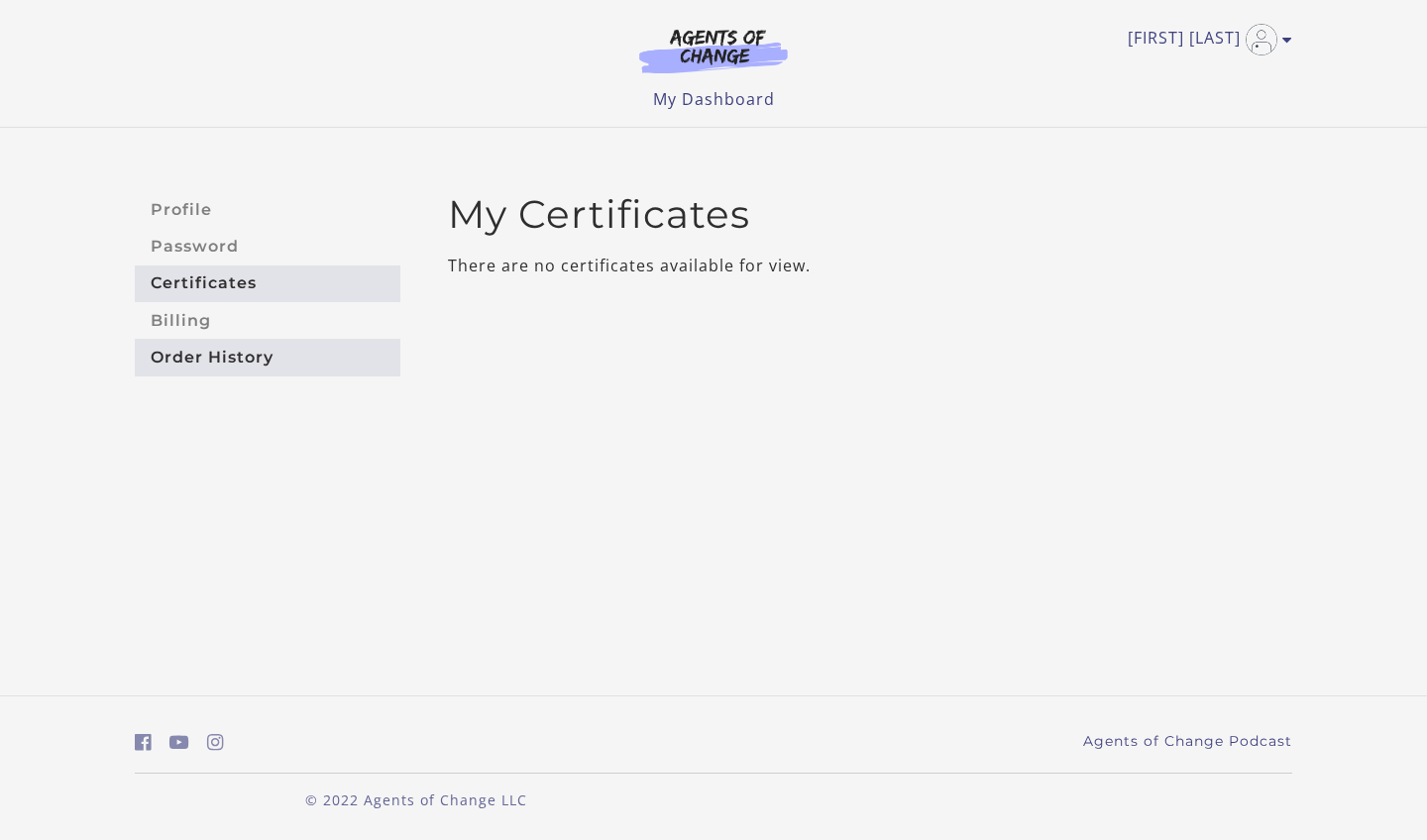 click on "Order History" at bounding box center [268, 357] 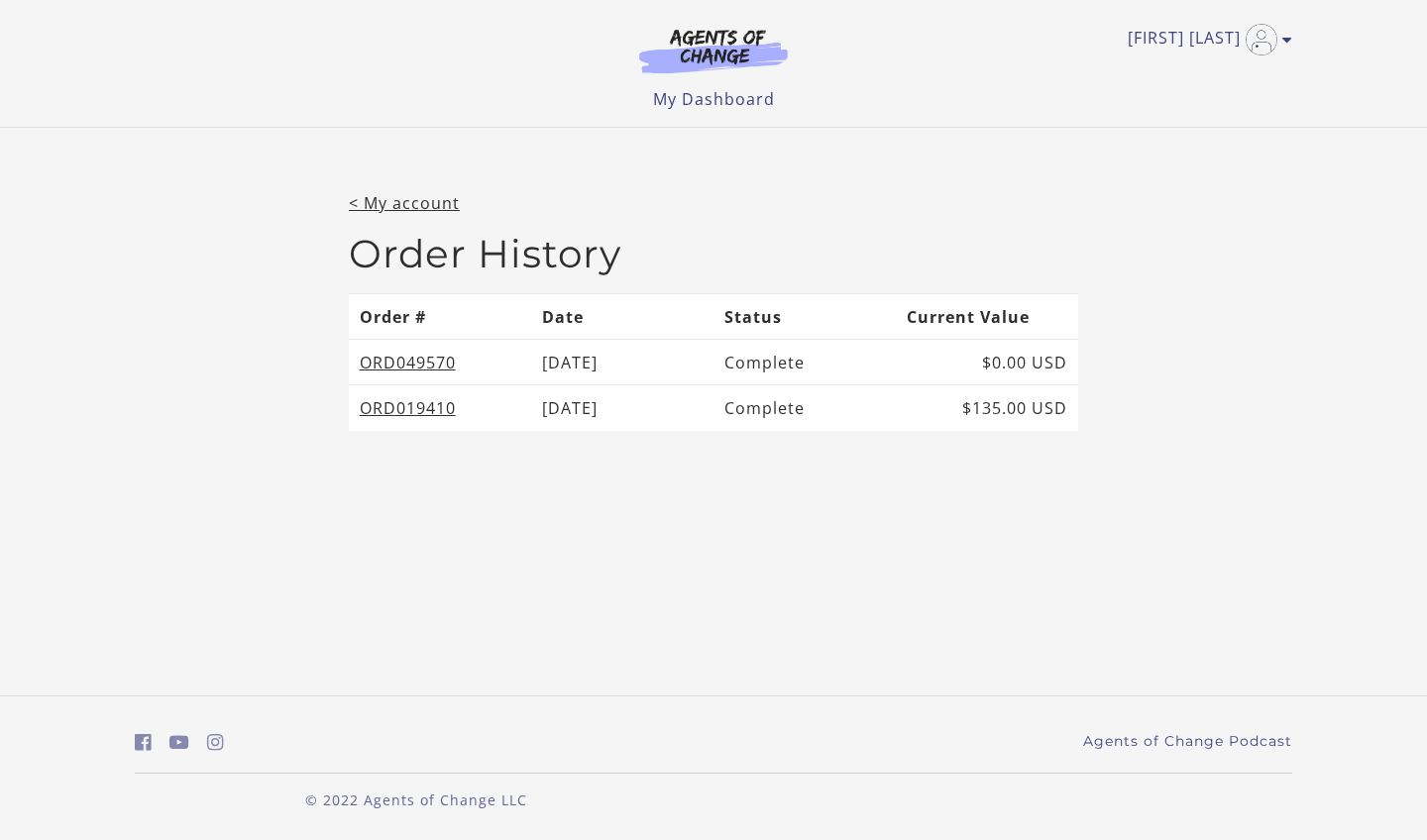 scroll, scrollTop: 0, scrollLeft: 0, axis: both 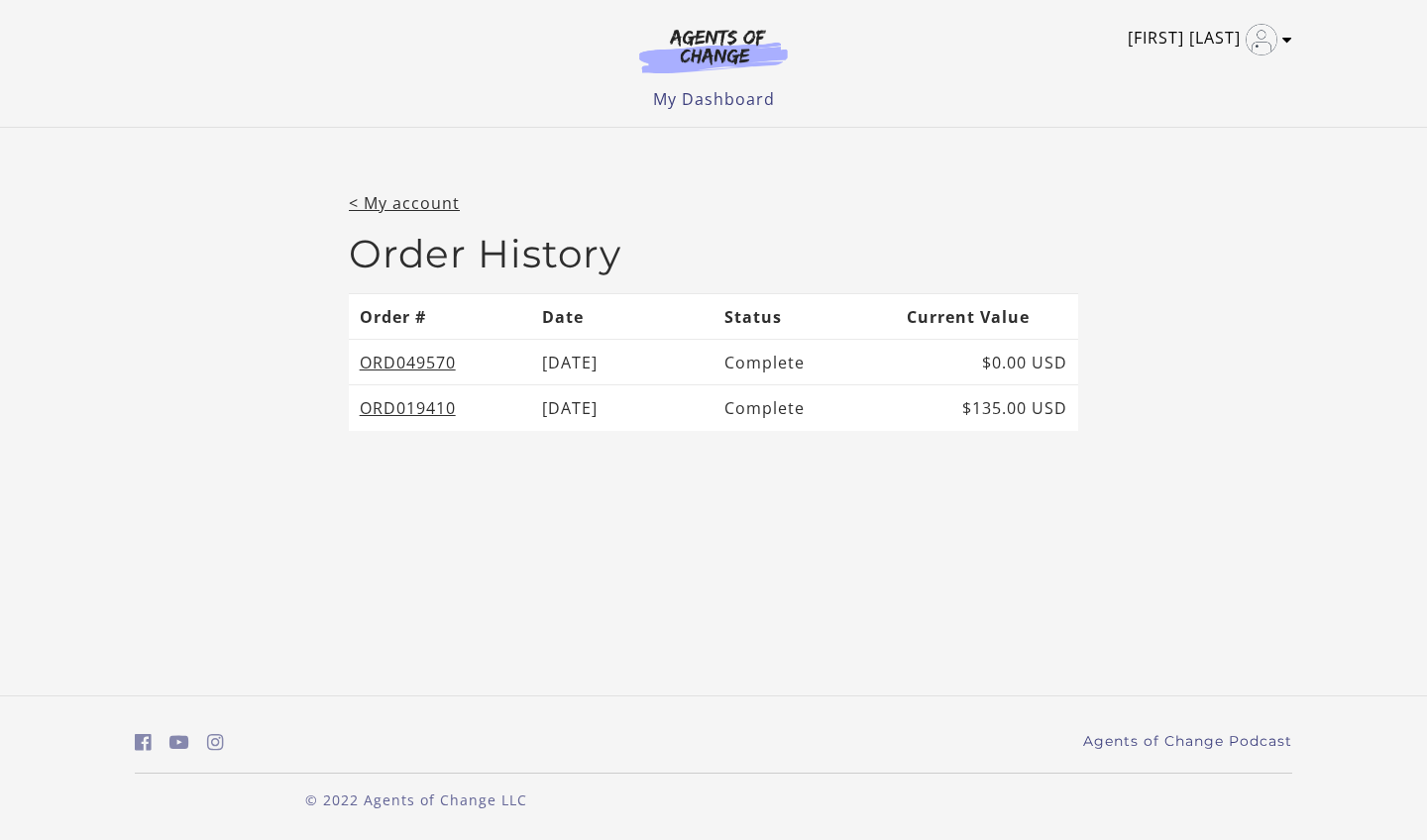 click on "[FIRST] [LAST]" at bounding box center (1205, 40) 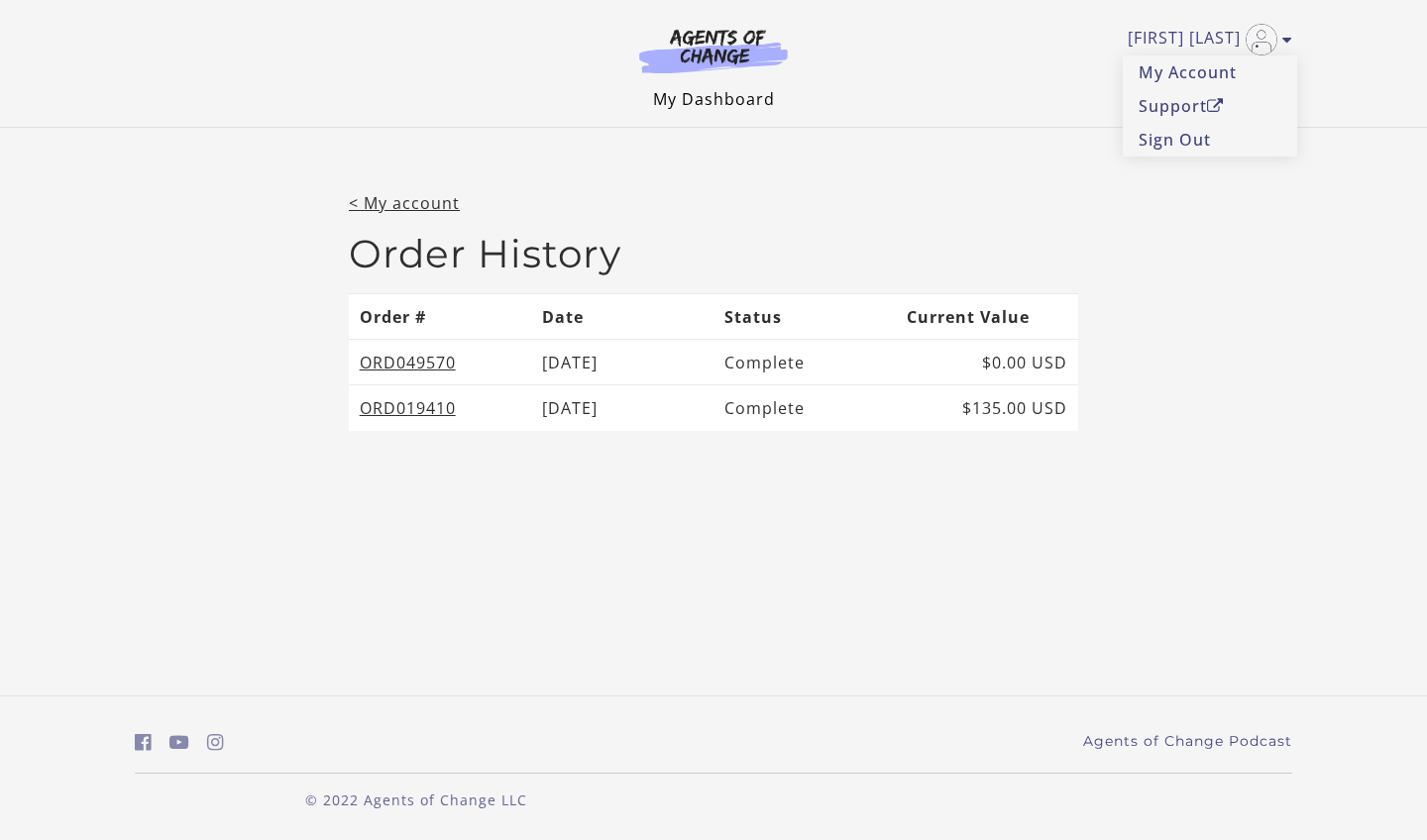 click on "My Dashboard" at bounding box center (714, 99) 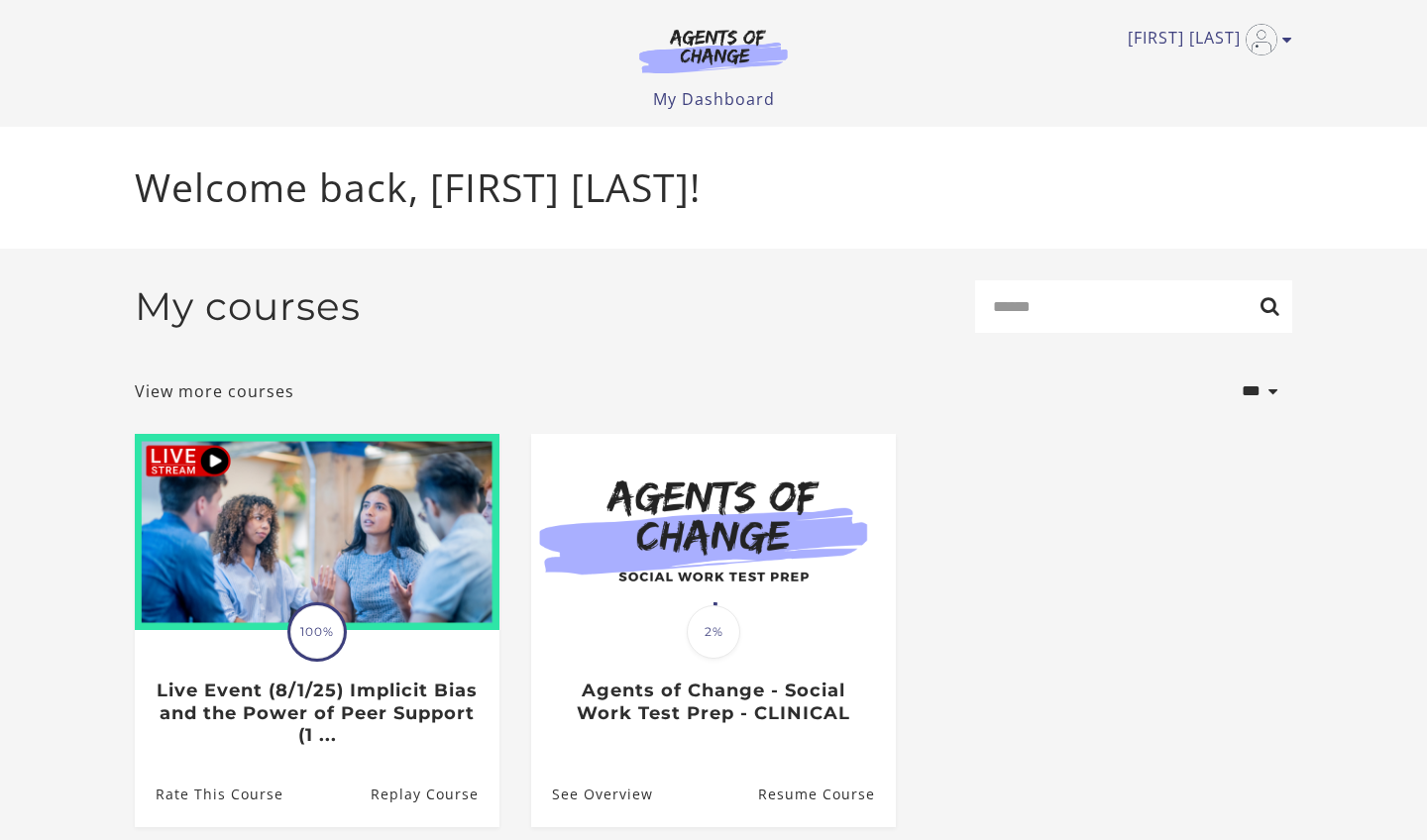 scroll, scrollTop: 0, scrollLeft: 0, axis: both 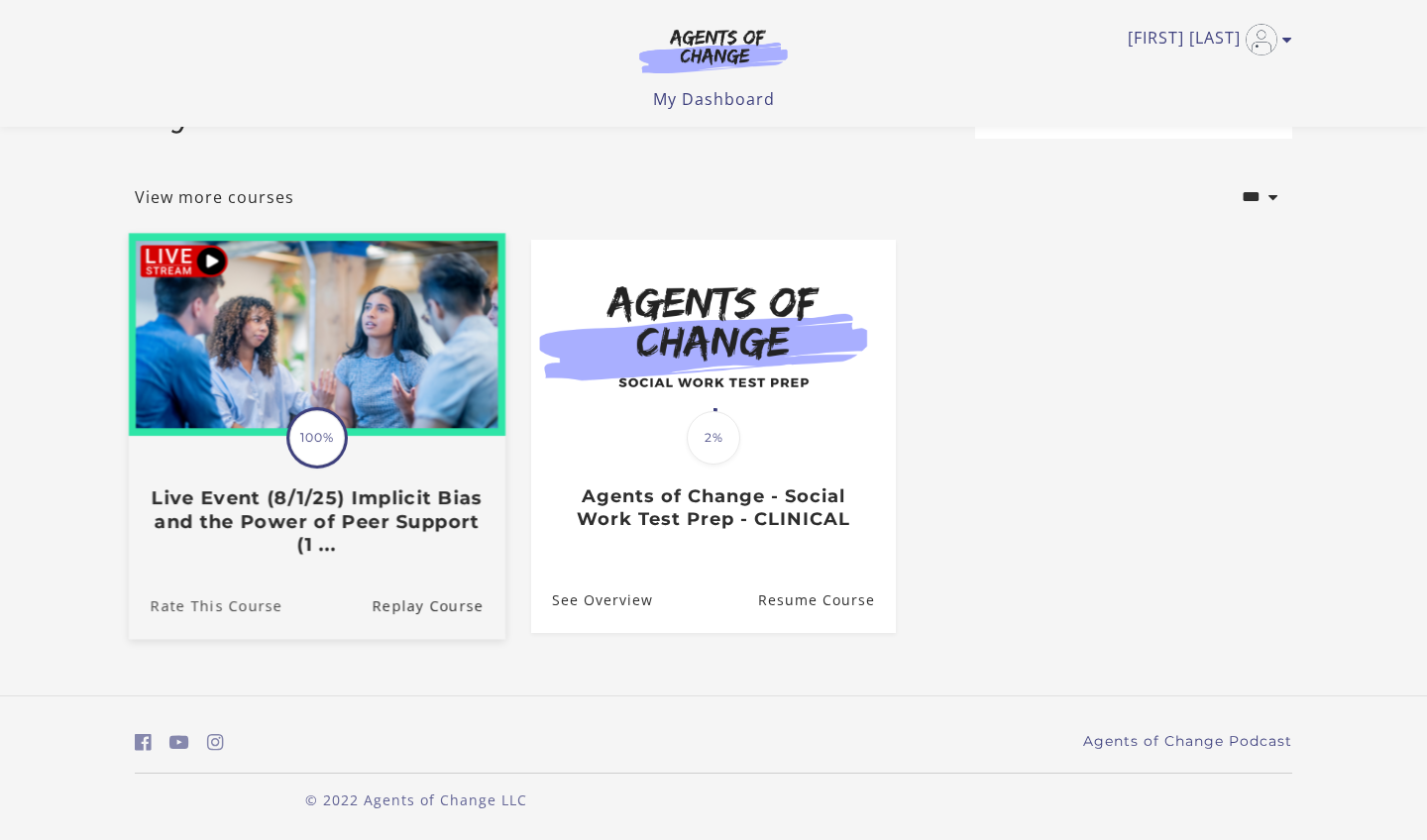 click on "Rate This Course" at bounding box center [205, 604] 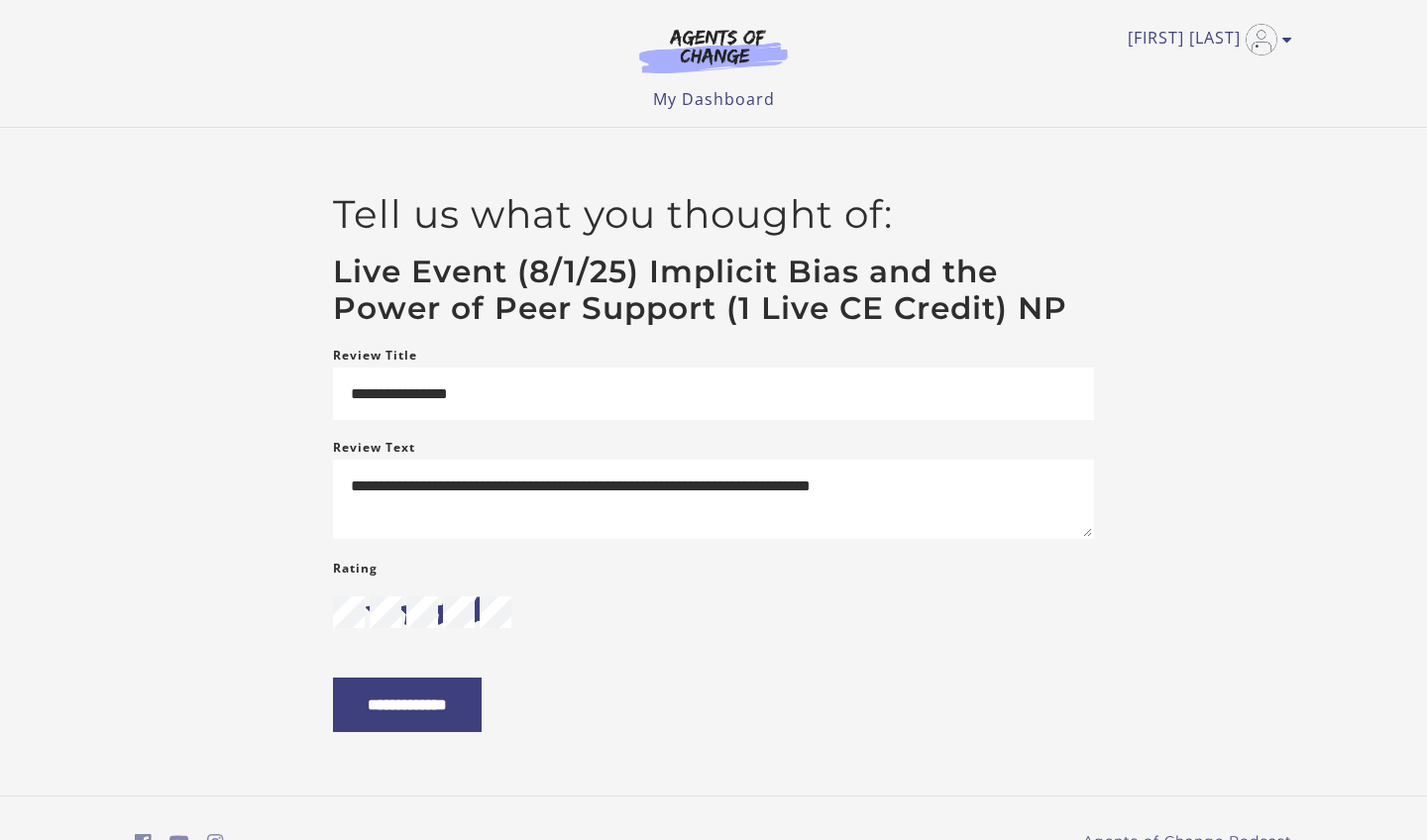 scroll, scrollTop: 0, scrollLeft: 0, axis: both 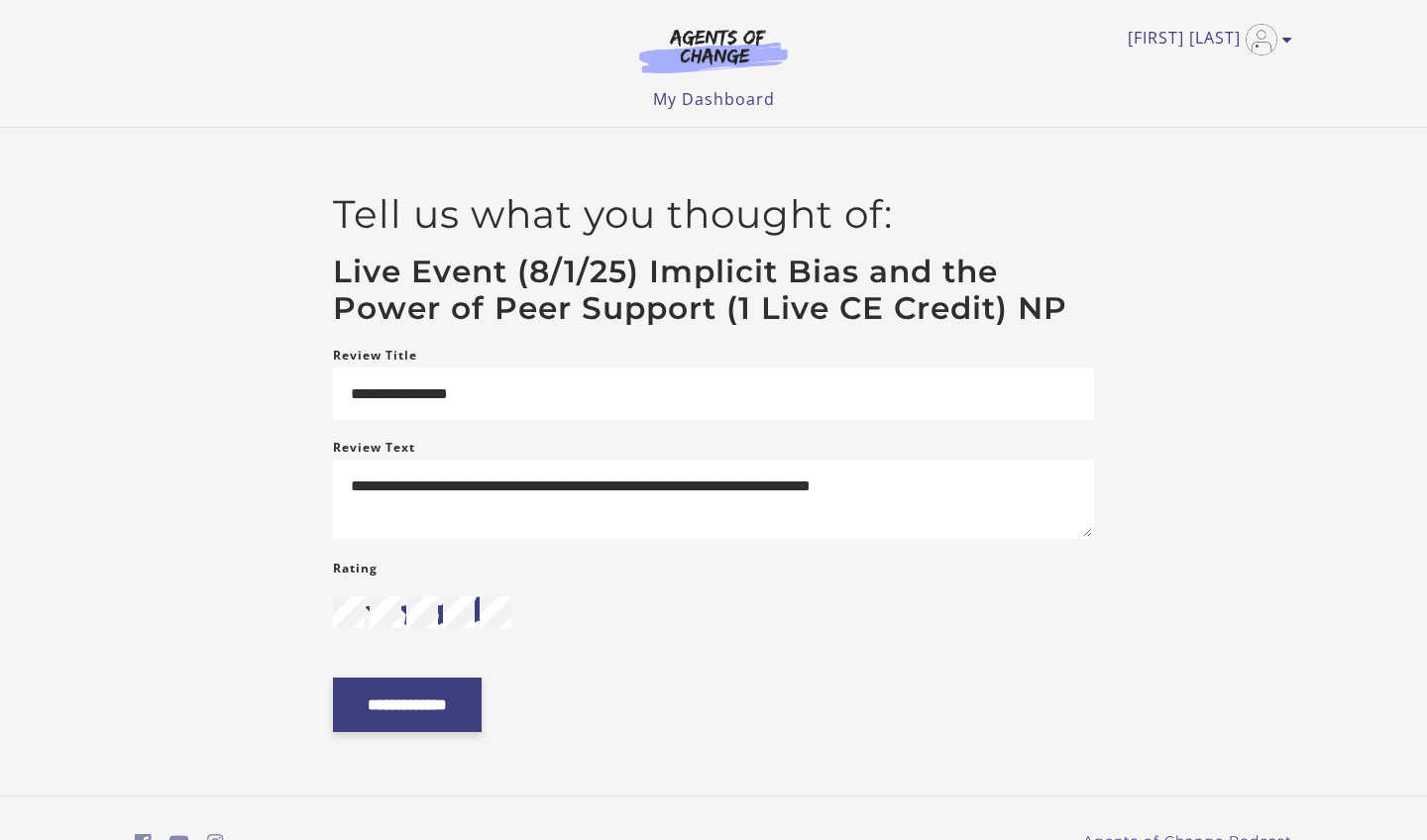 click on "**********" at bounding box center [407, 704] 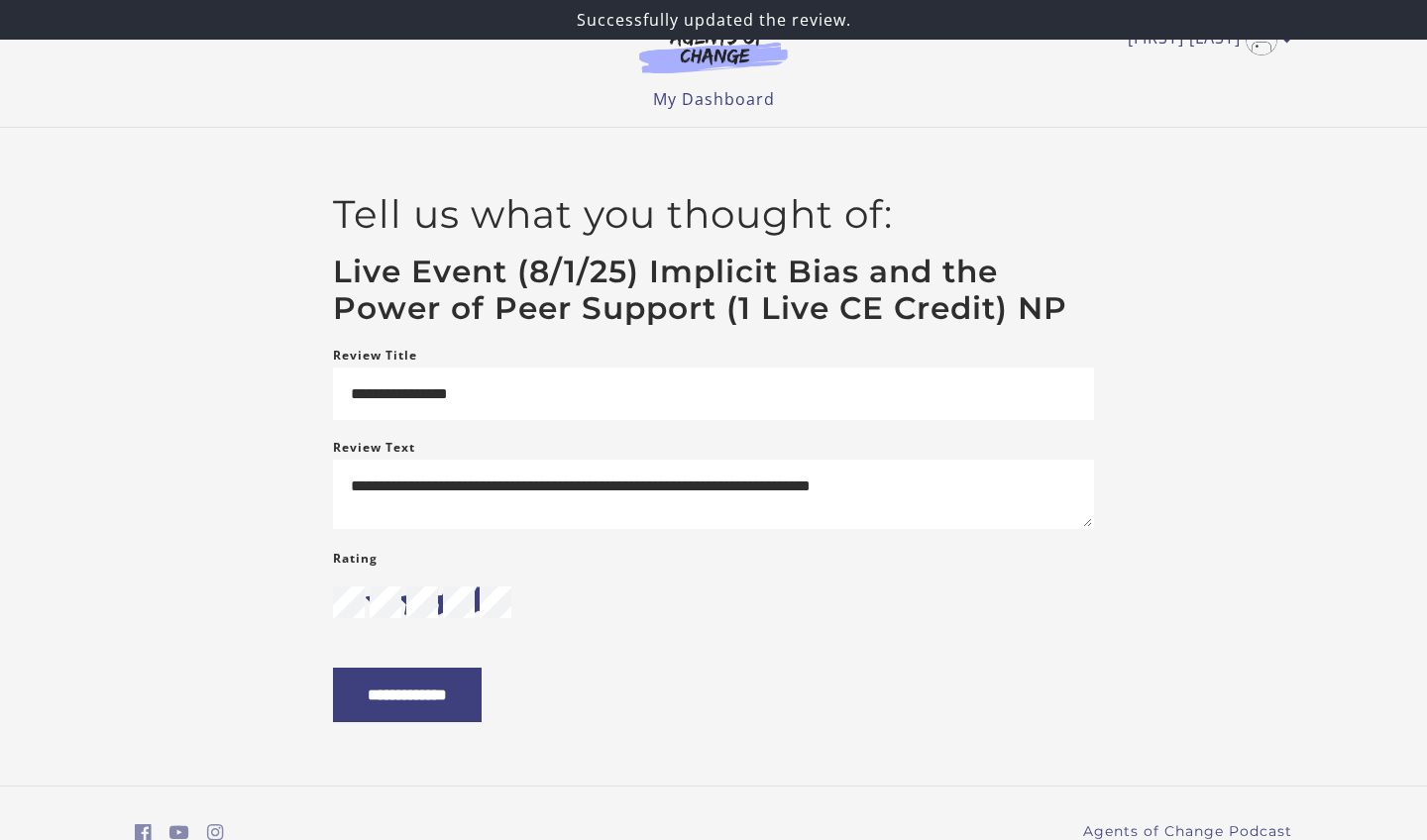 scroll, scrollTop: 0, scrollLeft: 0, axis: both 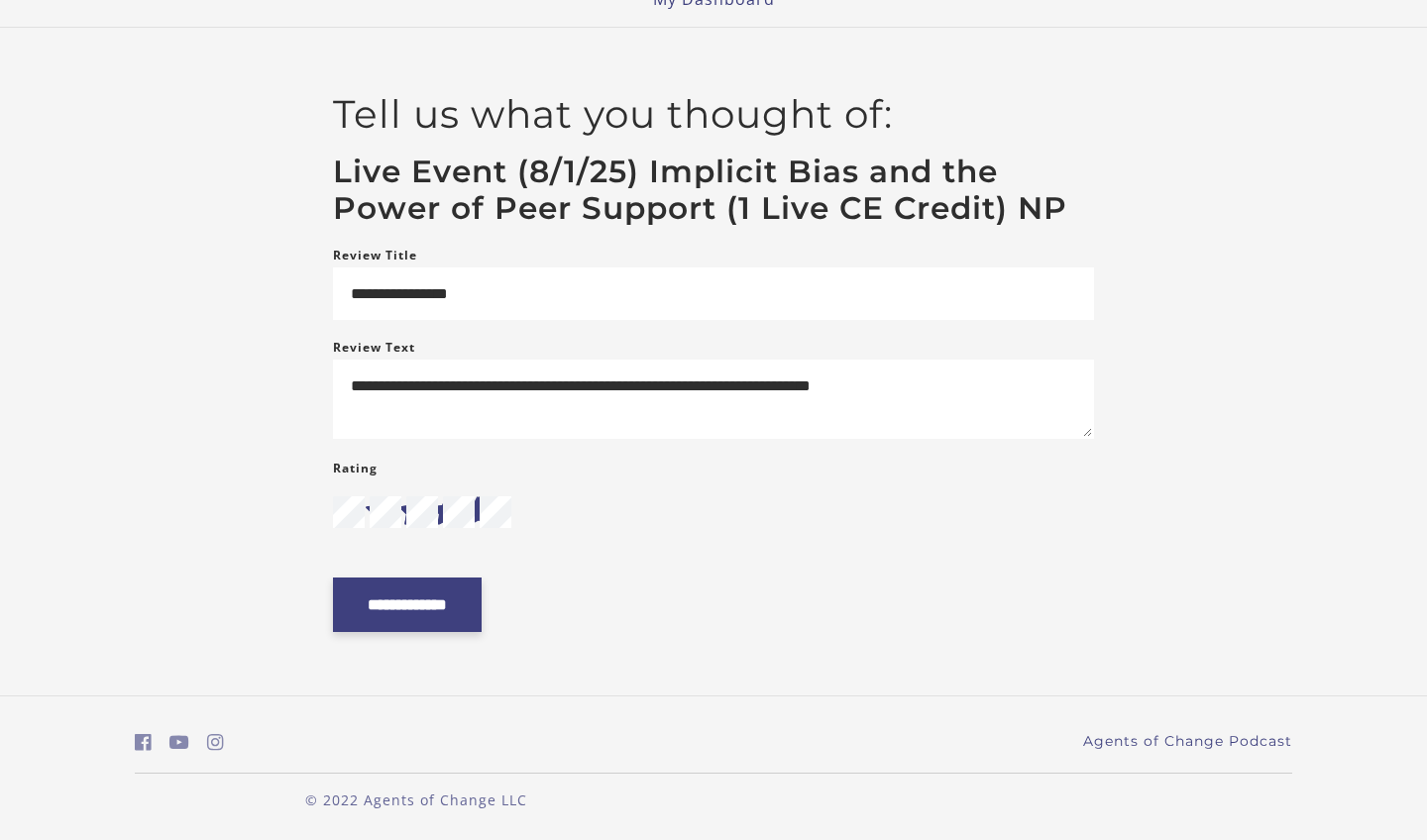 click on "**********" at bounding box center [407, 604] 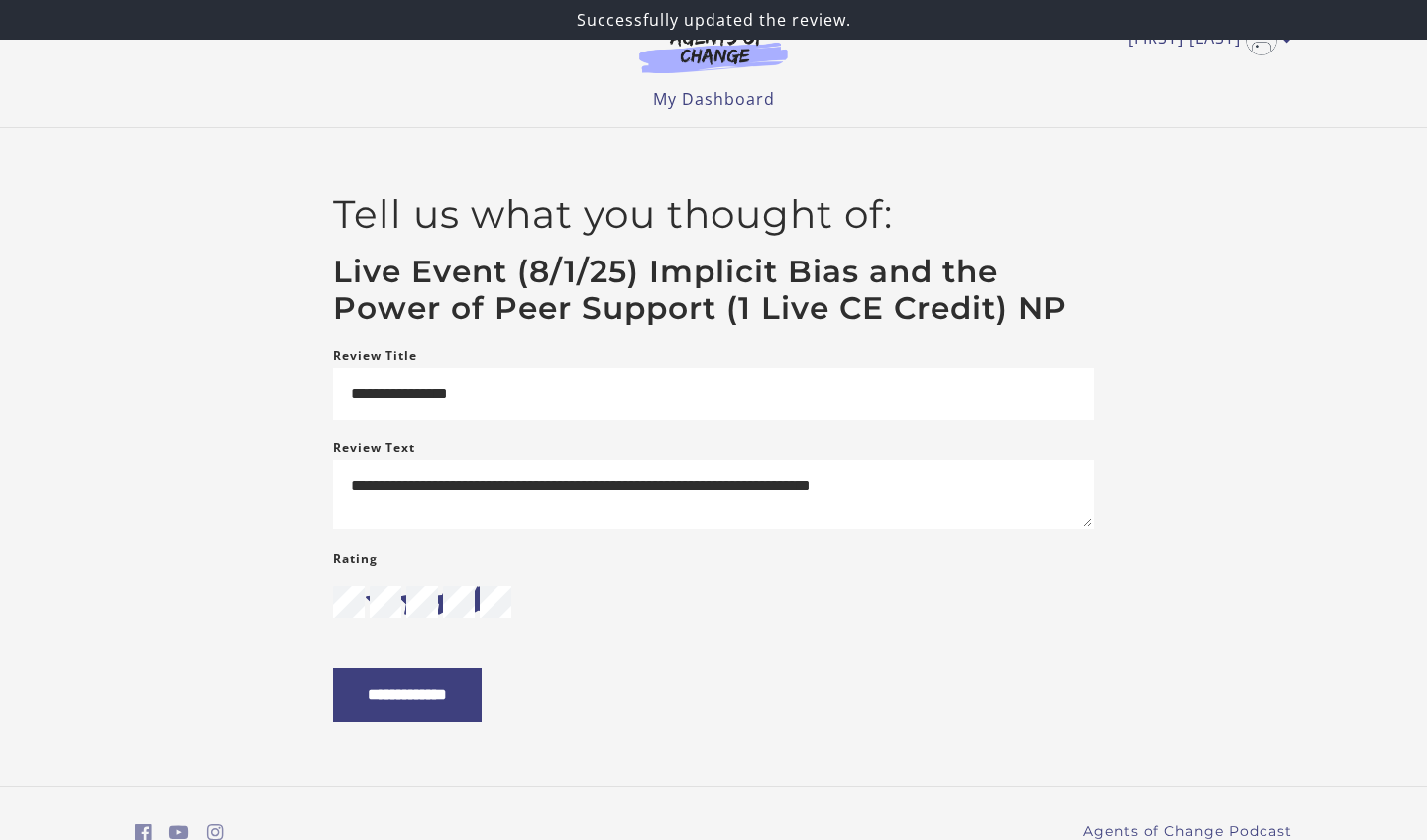 scroll, scrollTop: 0, scrollLeft: 0, axis: both 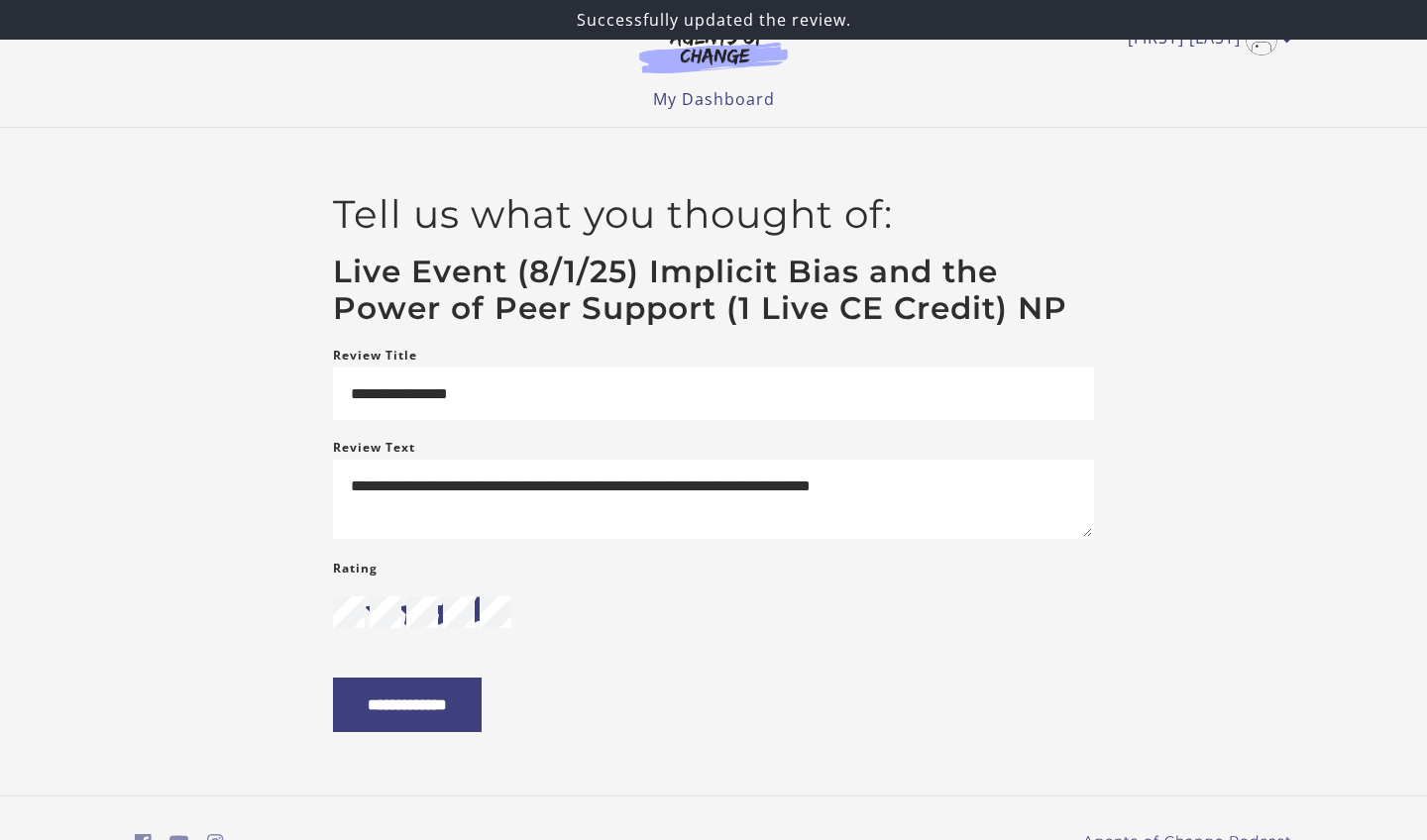 click on "Successfully updated the review." at bounding box center (714, 20) 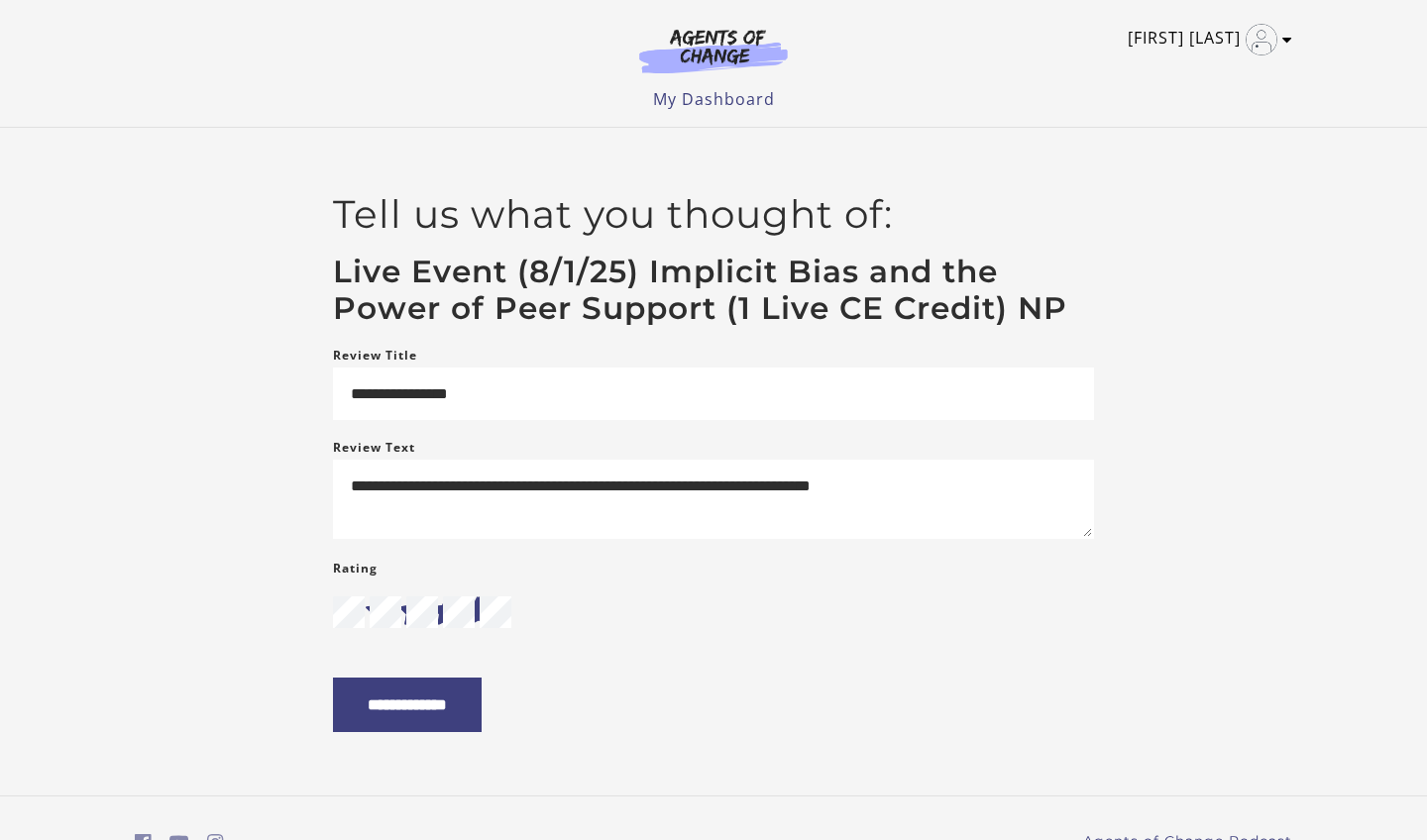 click at bounding box center [1287, 40] 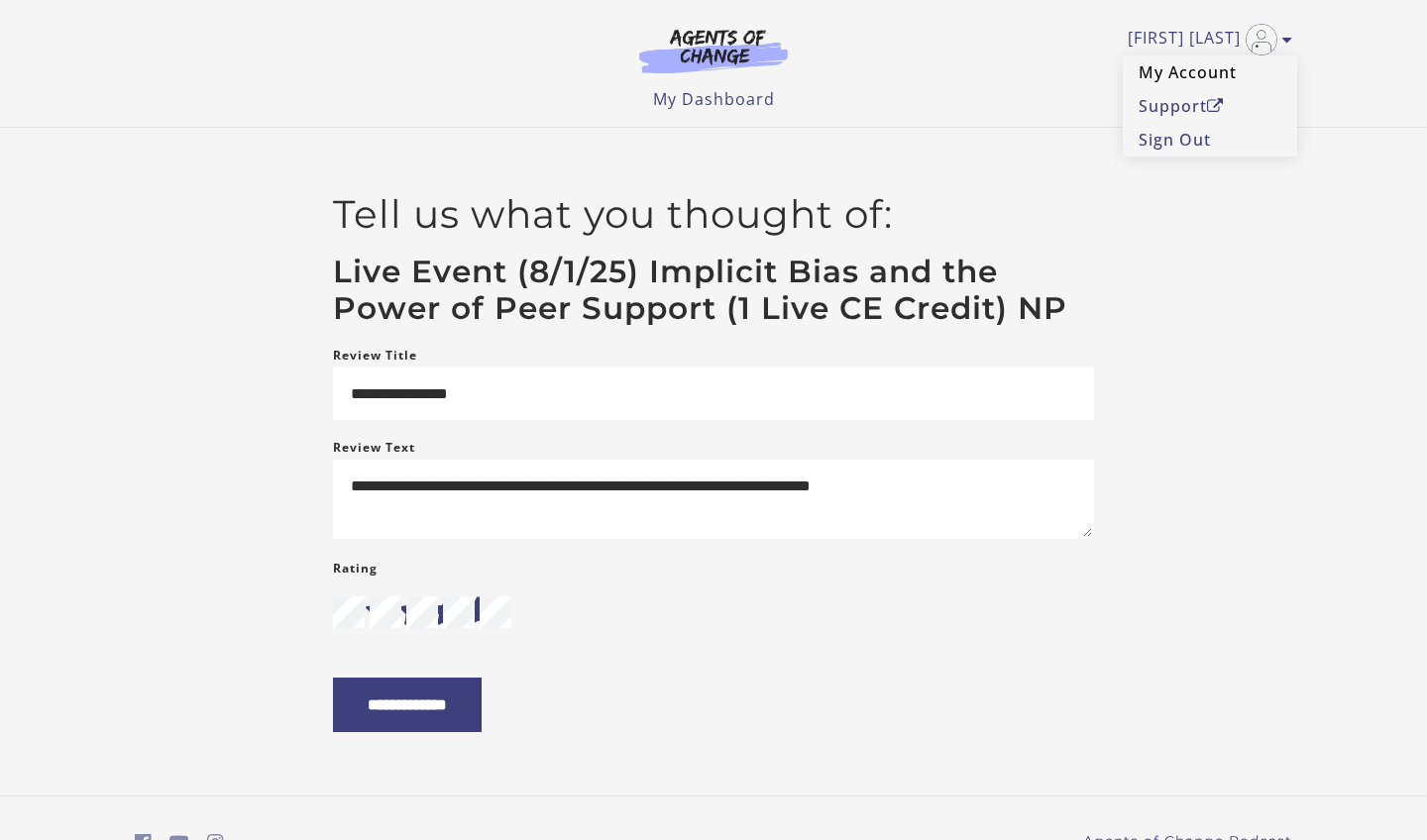click on "My Account" at bounding box center [1210, 72] 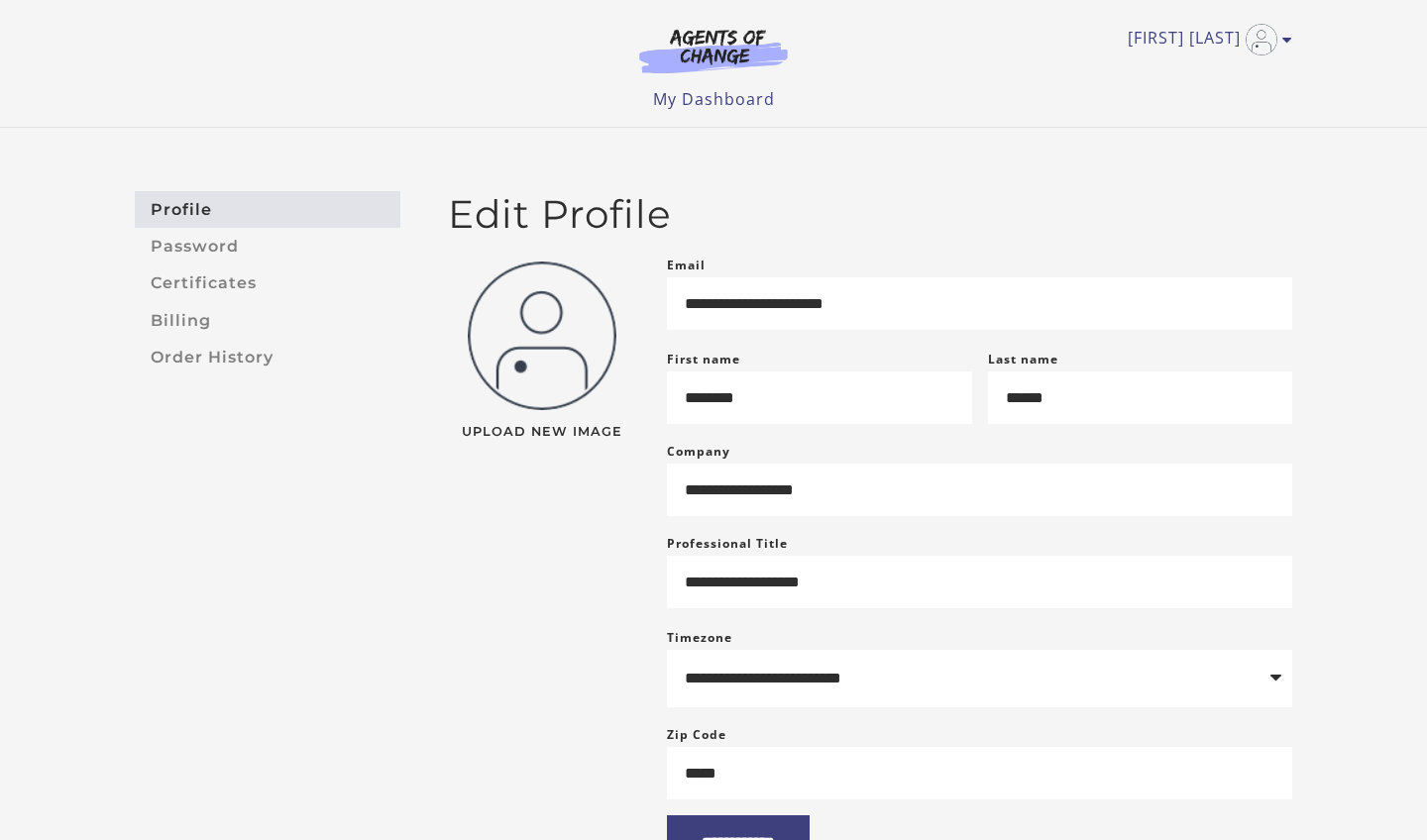 scroll, scrollTop: 0, scrollLeft: 0, axis: both 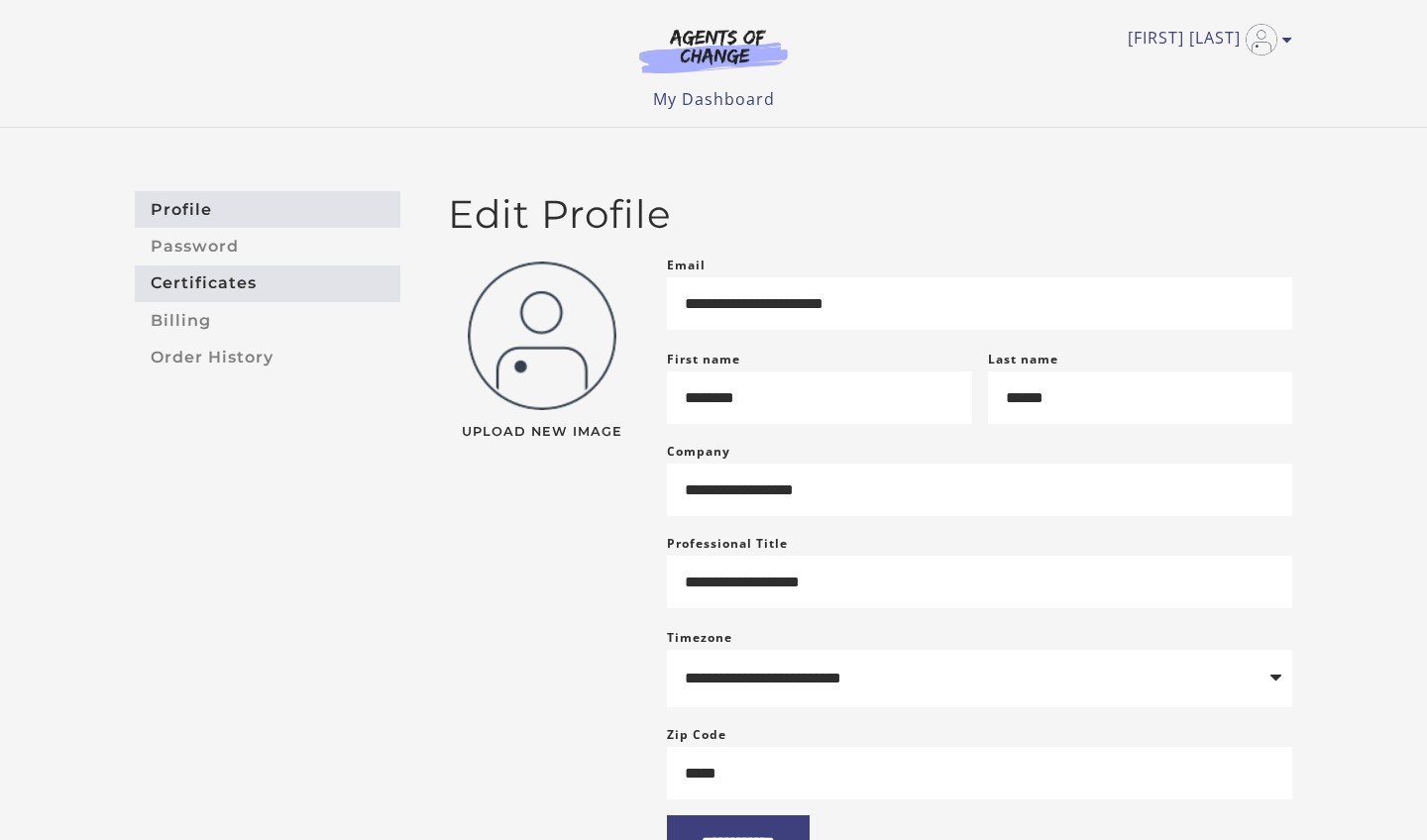 click on "Certificates" at bounding box center [268, 283] 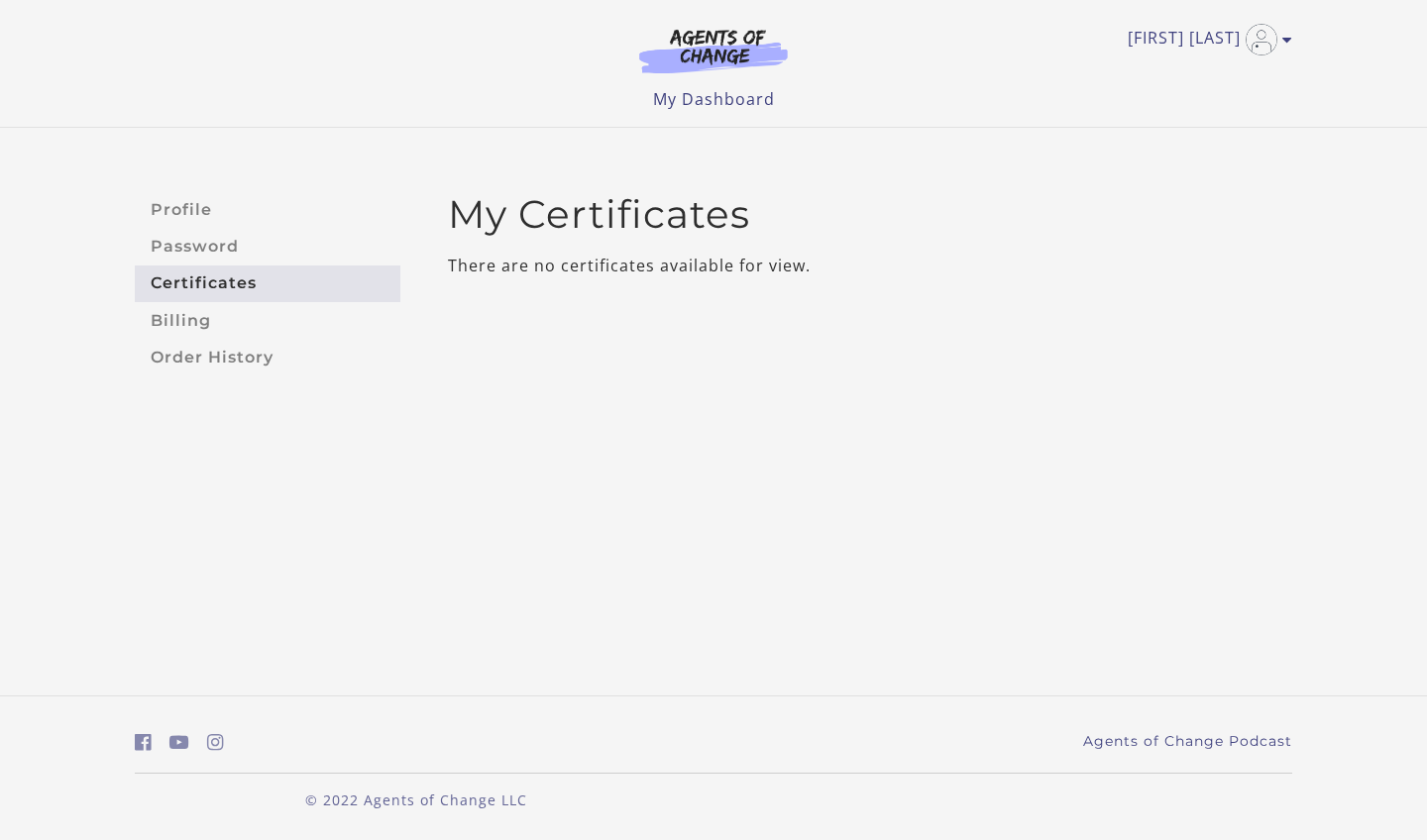 scroll, scrollTop: 0, scrollLeft: 0, axis: both 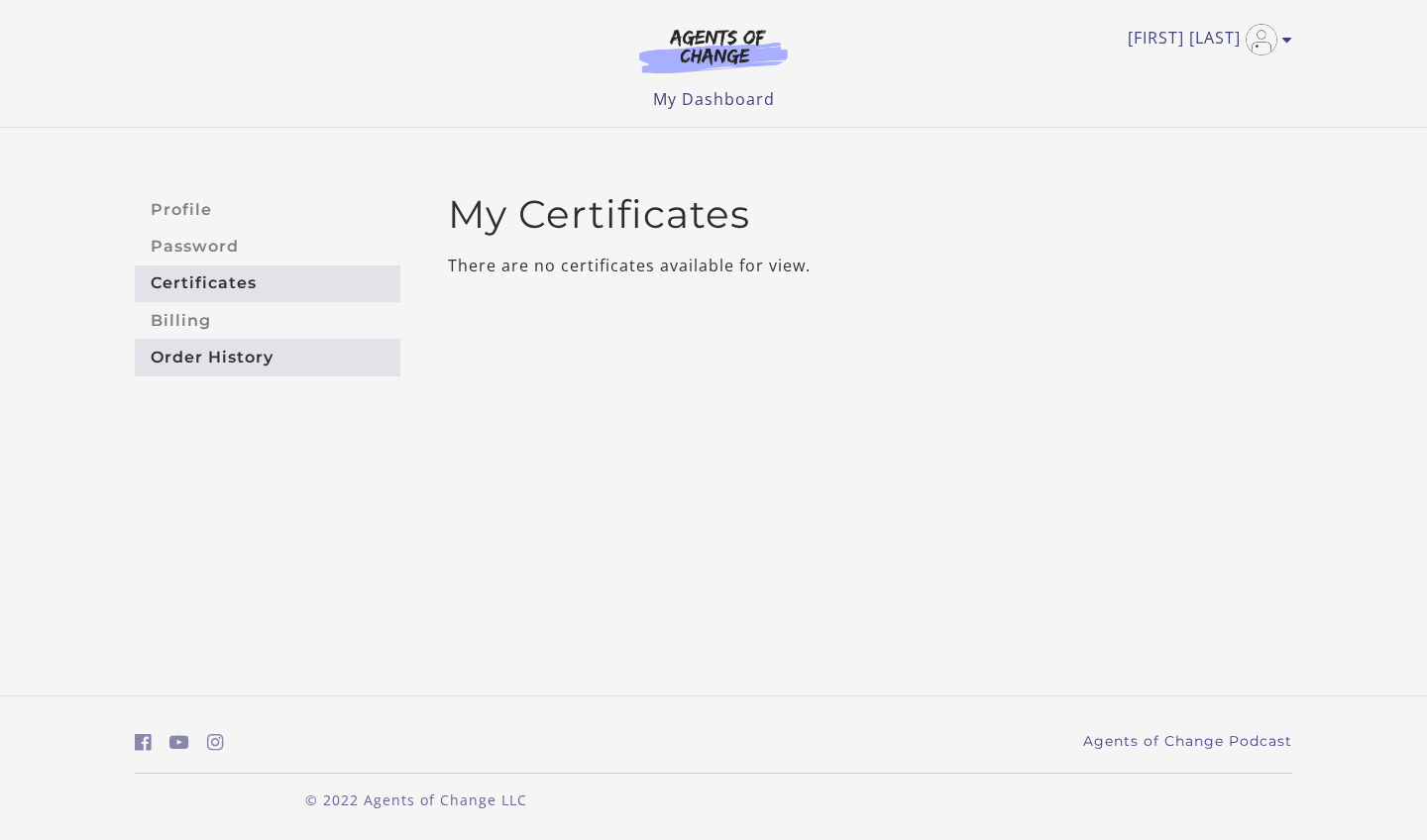 click on "Order History" at bounding box center [268, 357] 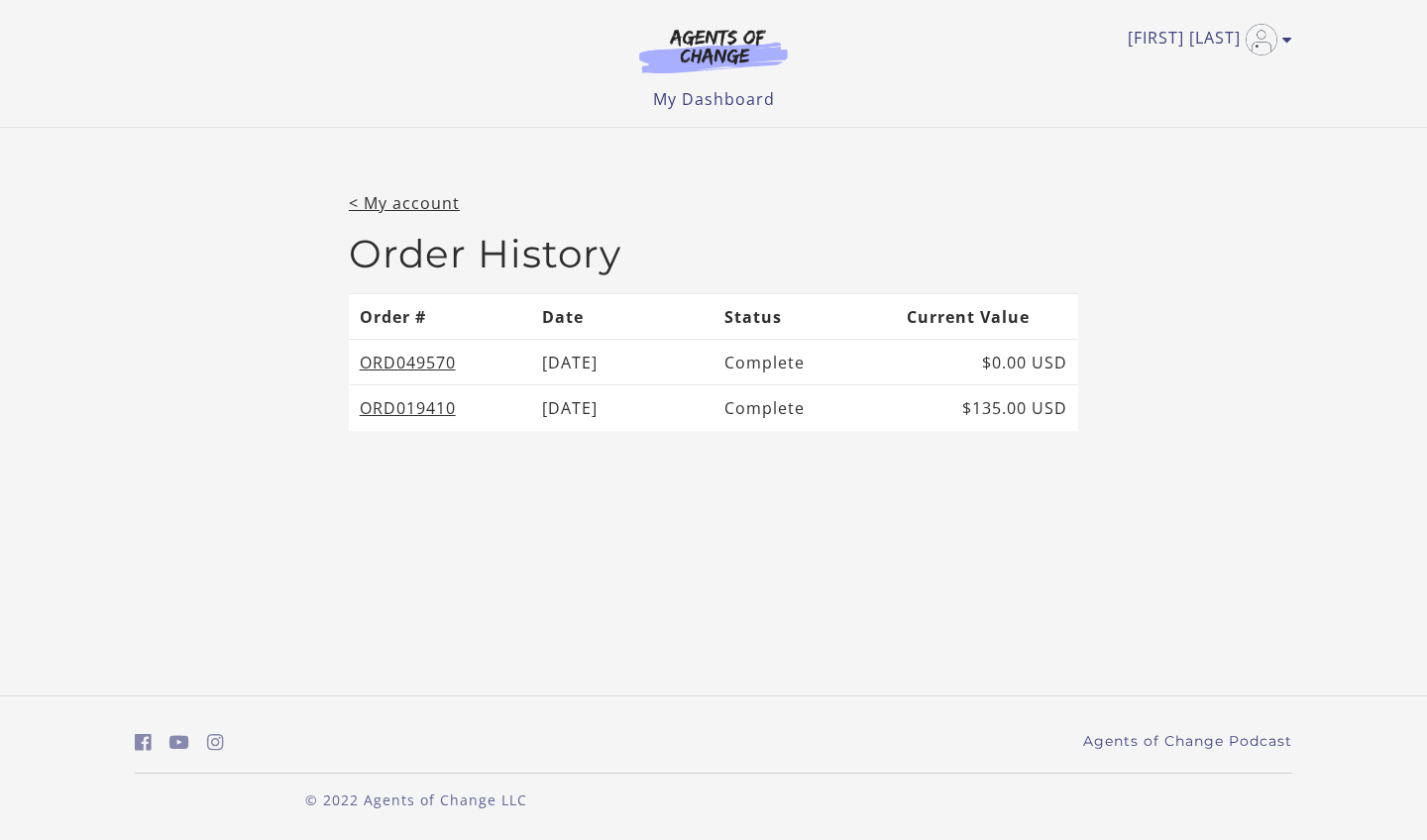 scroll, scrollTop: 0, scrollLeft: 0, axis: both 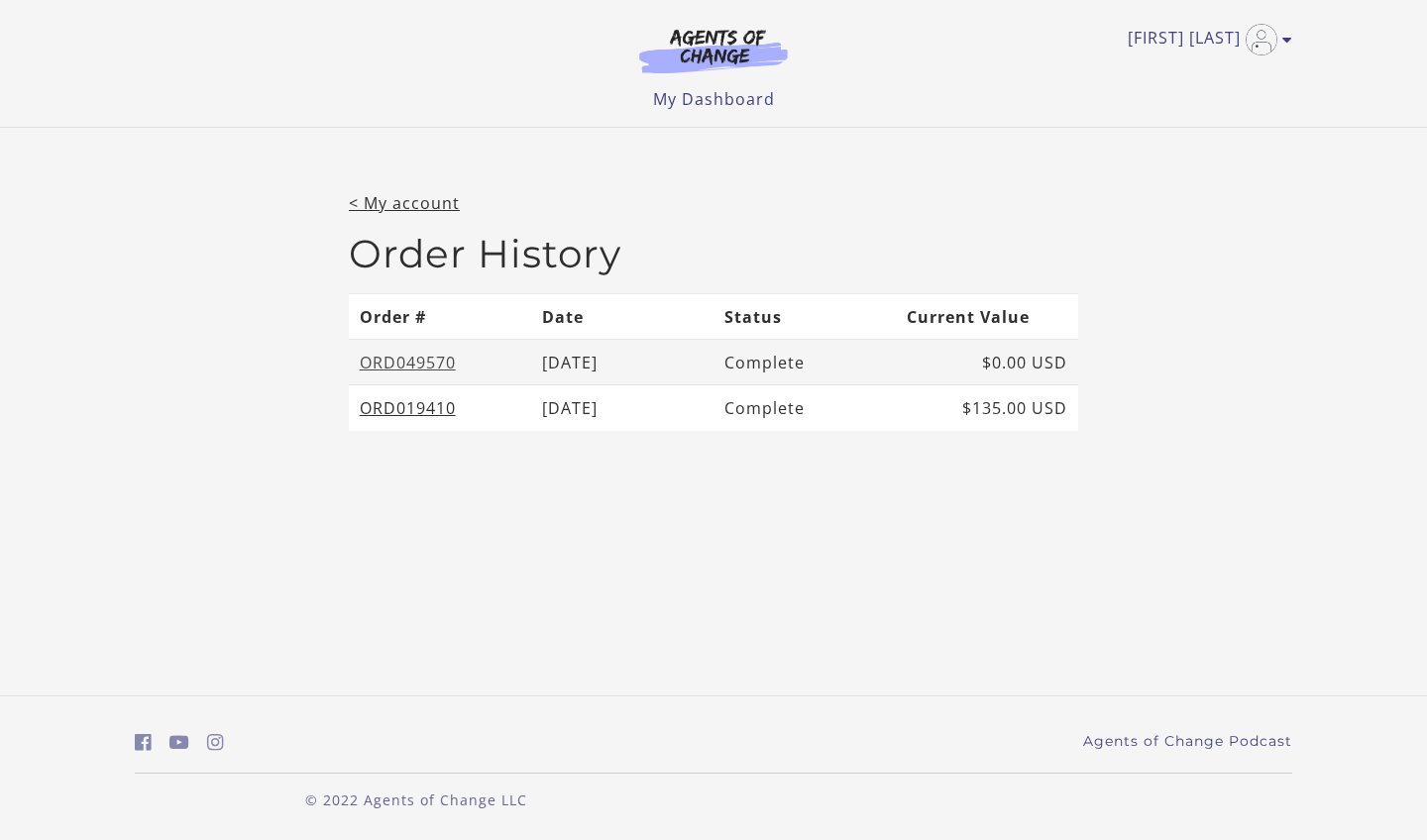 click on "ORD049570" at bounding box center (407, 363) 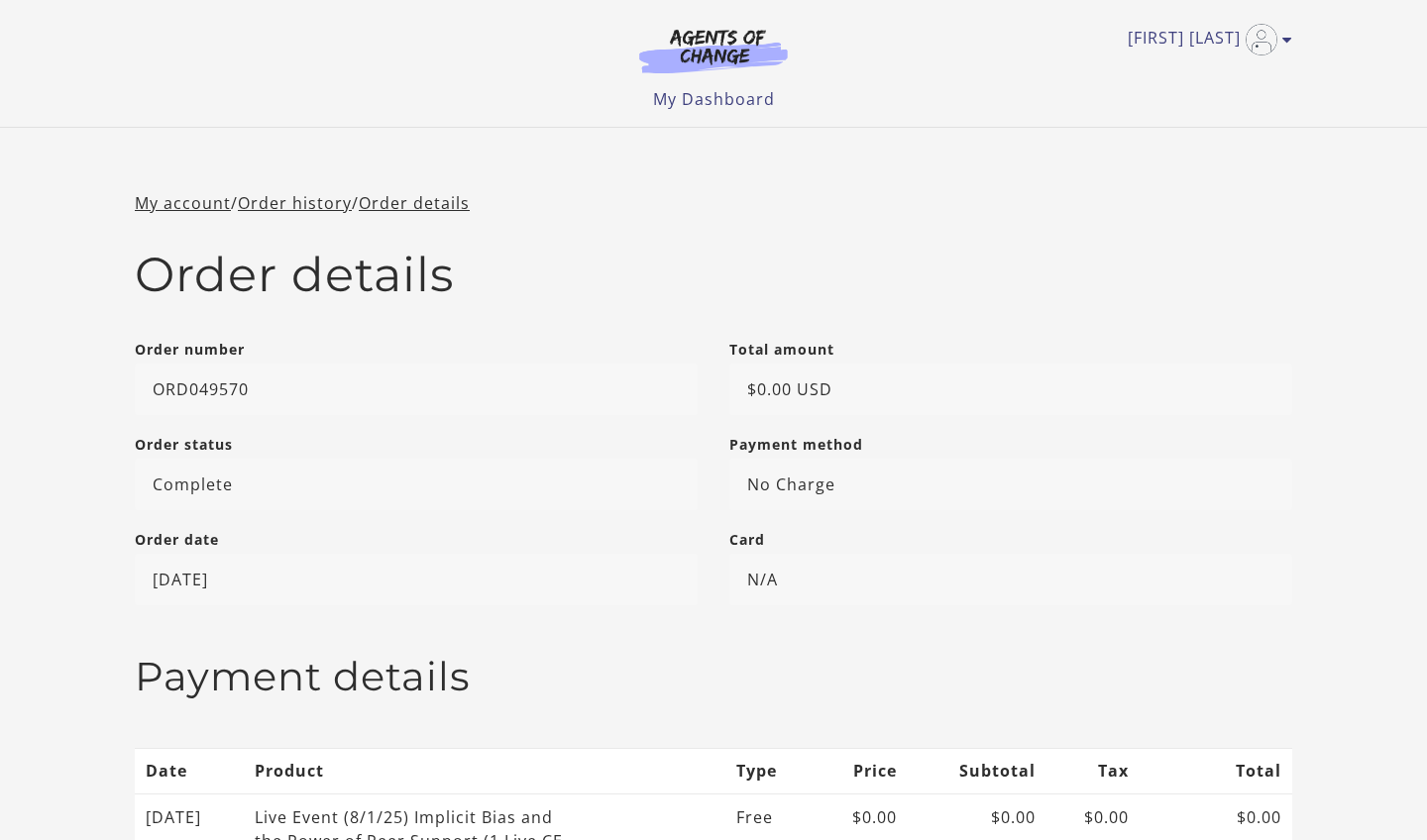scroll, scrollTop: 0, scrollLeft: 0, axis: both 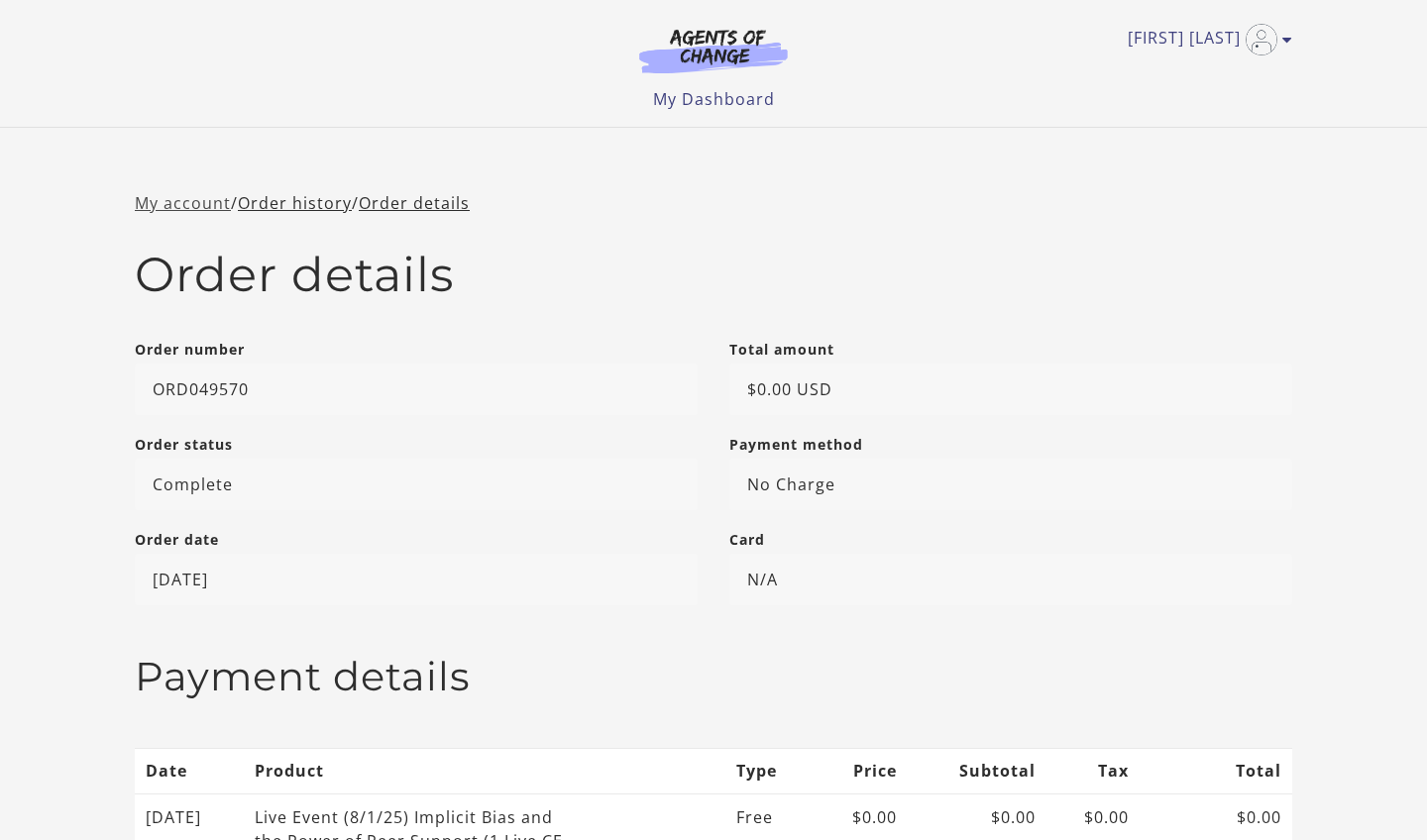 click on "My account" at bounding box center (182, 203) 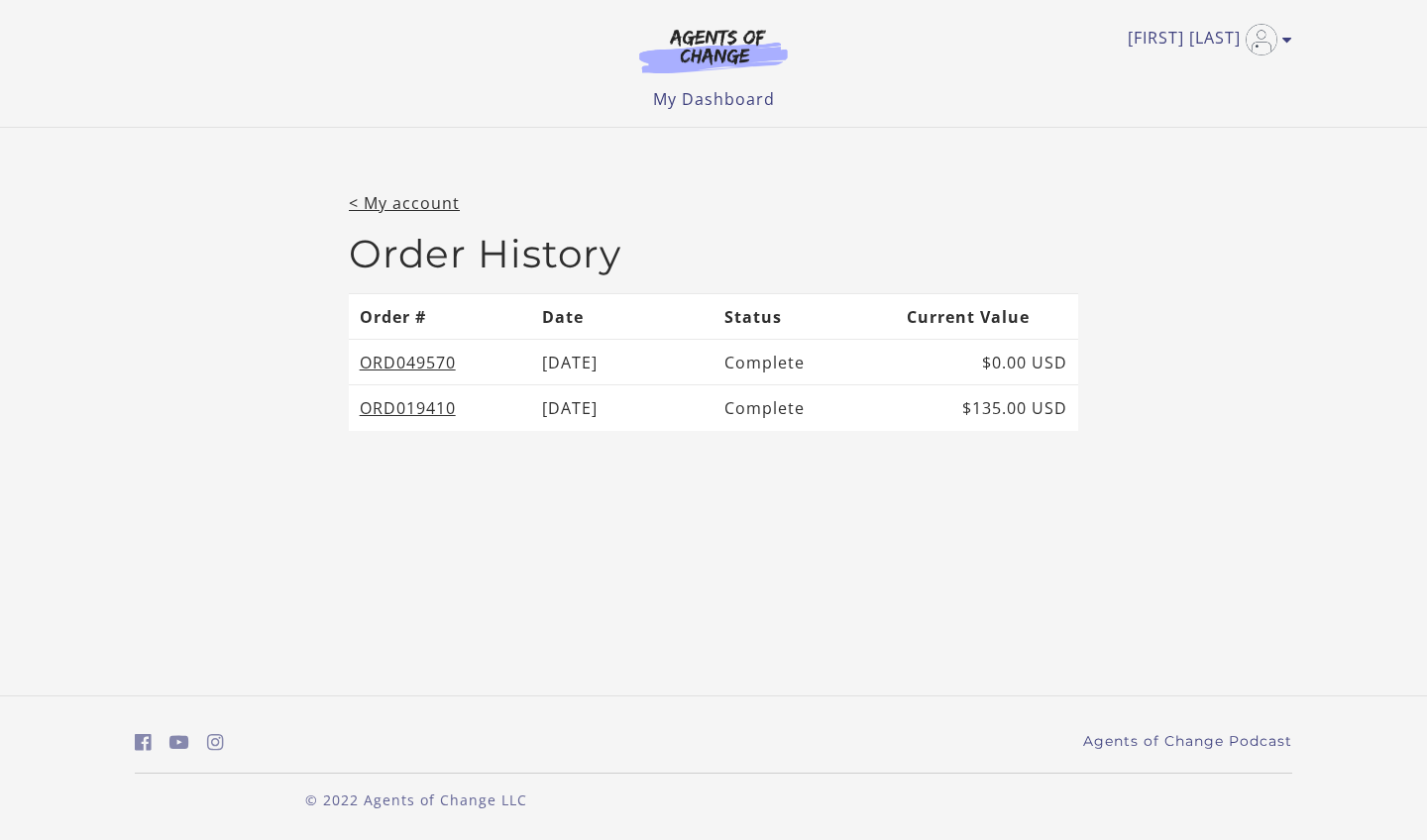 scroll, scrollTop: 0, scrollLeft: 0, axis: both 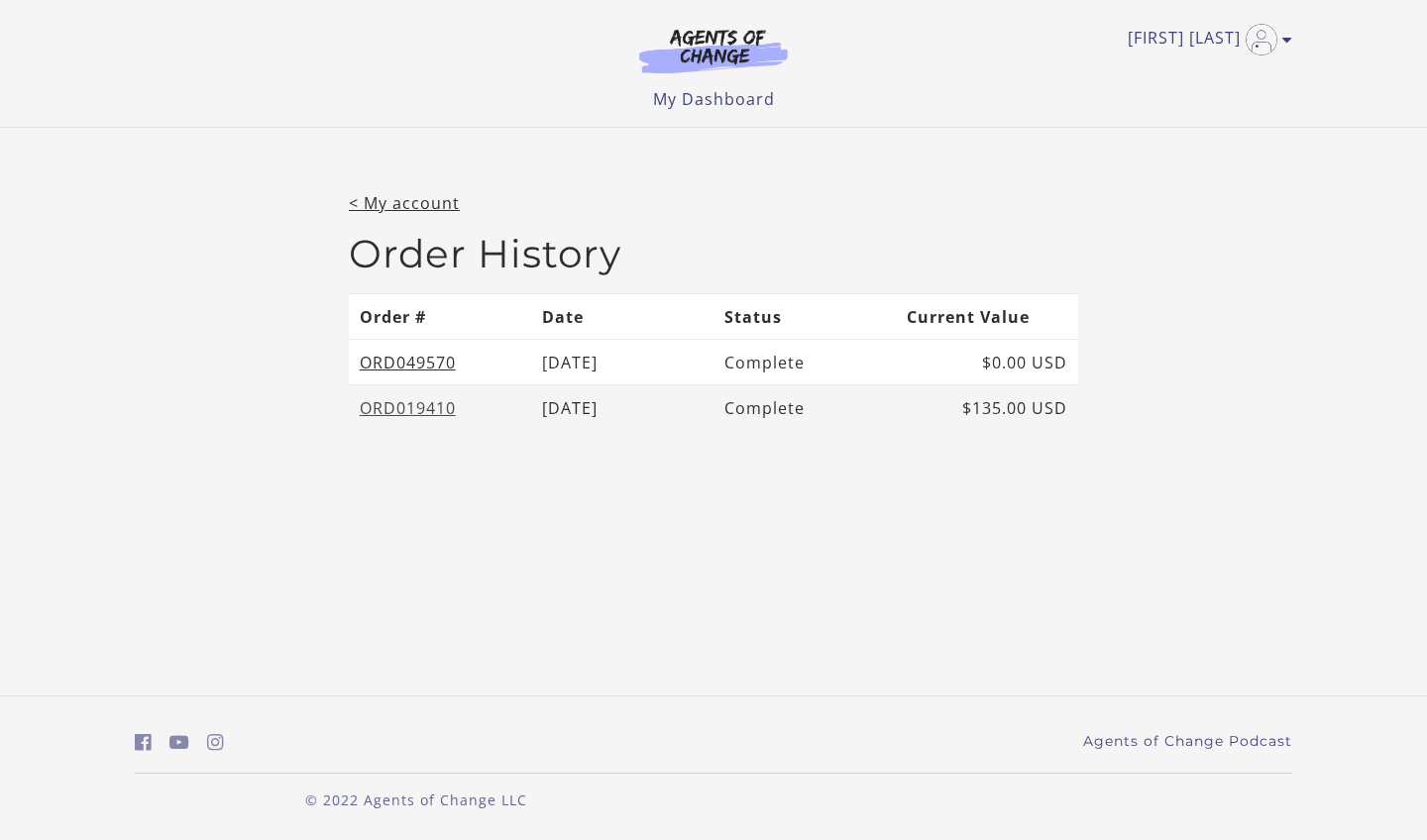 click on "ORD019410" at bounding box center [407, 408] 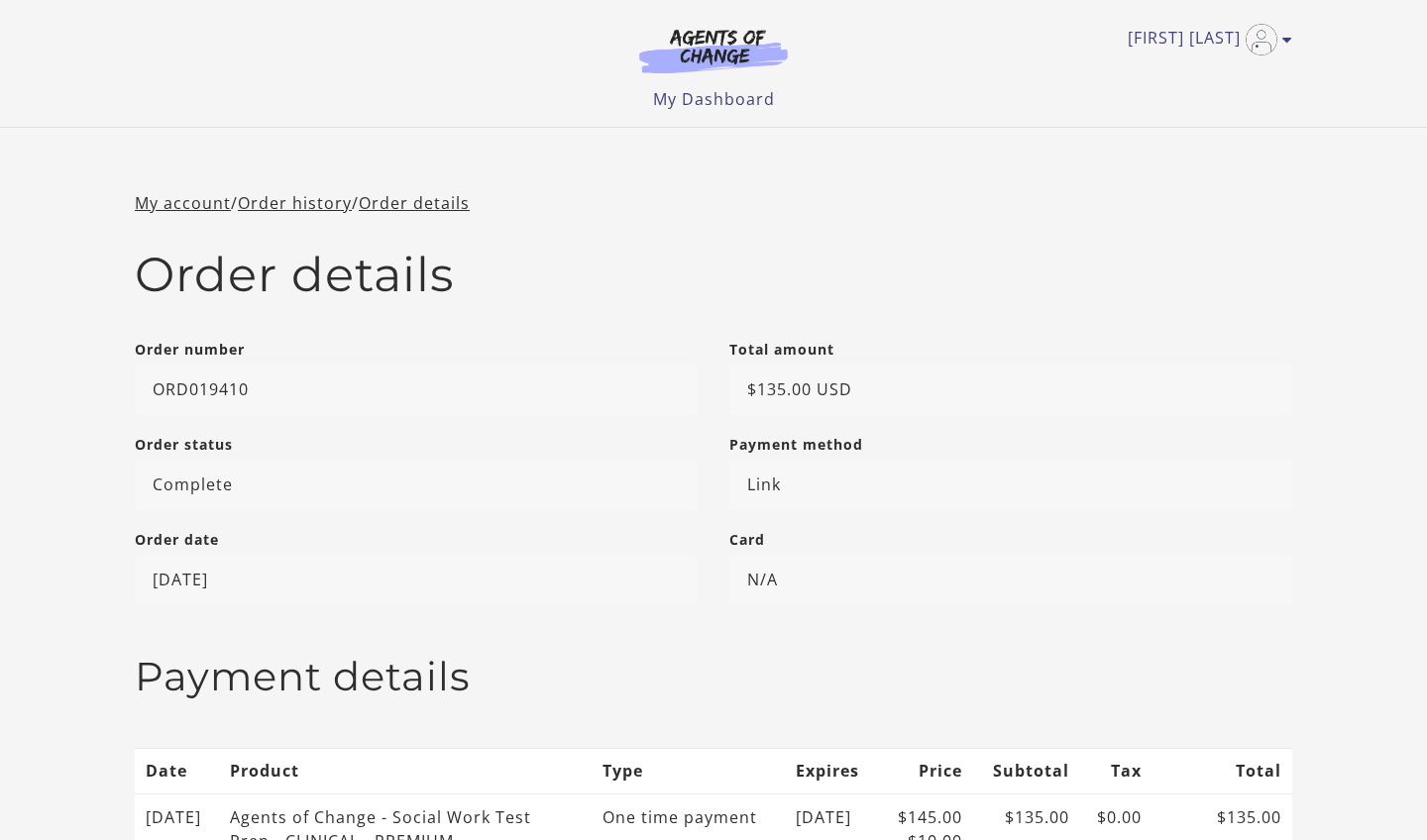 scroll, scrollTop: 0, scrollLeft: 0, axis: both 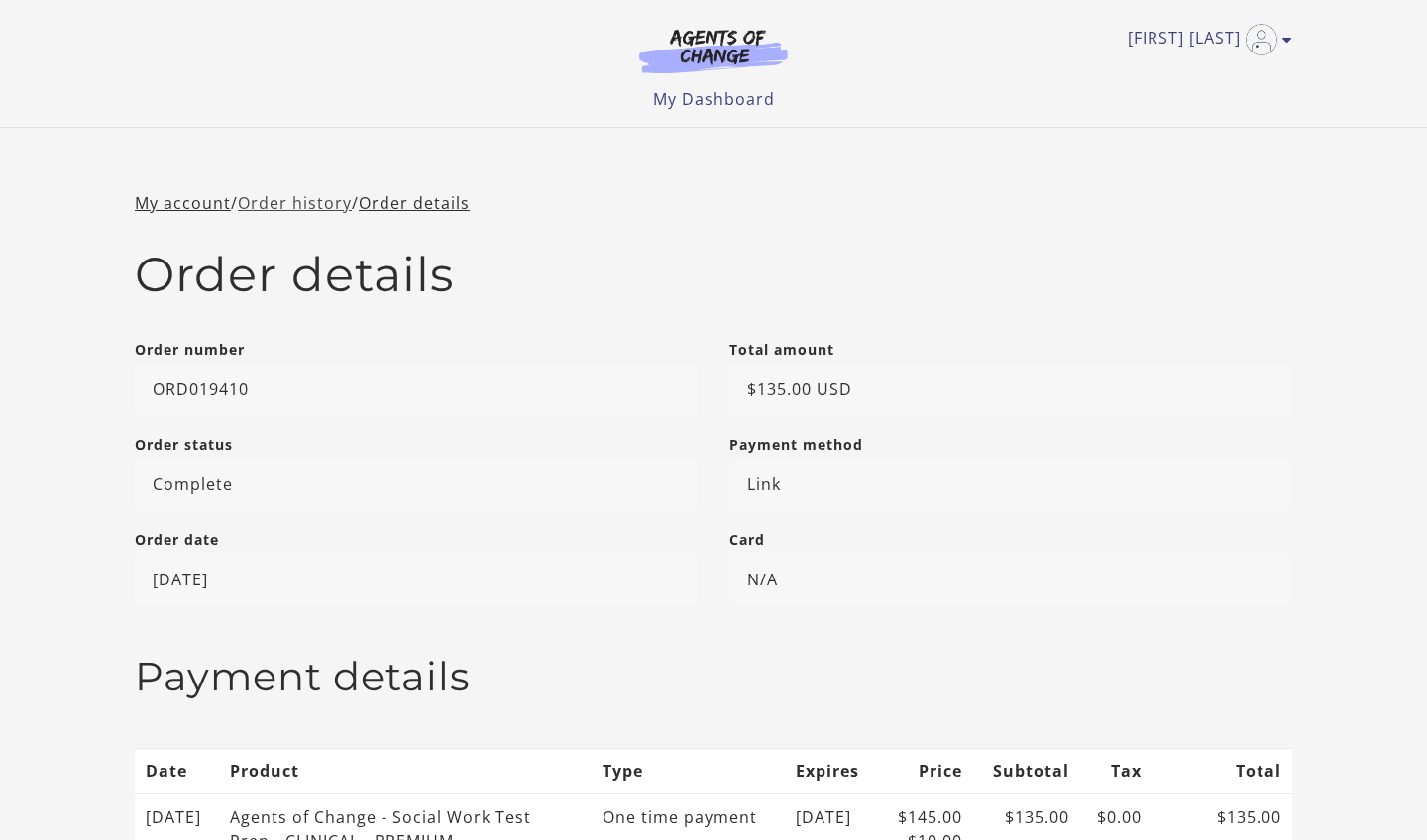 click on "Order history" at bounding box center (294, 203) 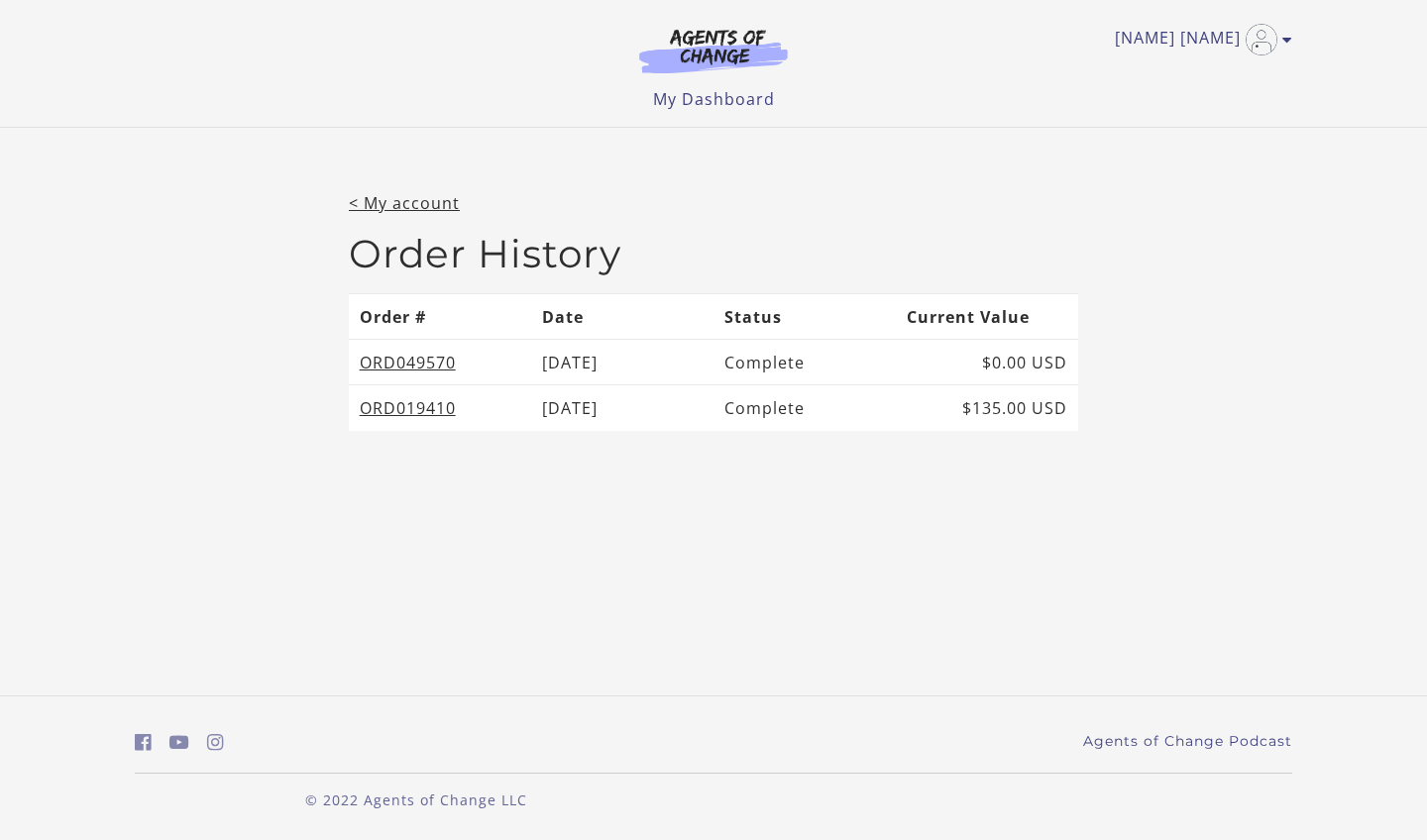 scroll, scrollTop: 0, scrollLeft: 0, axis: both 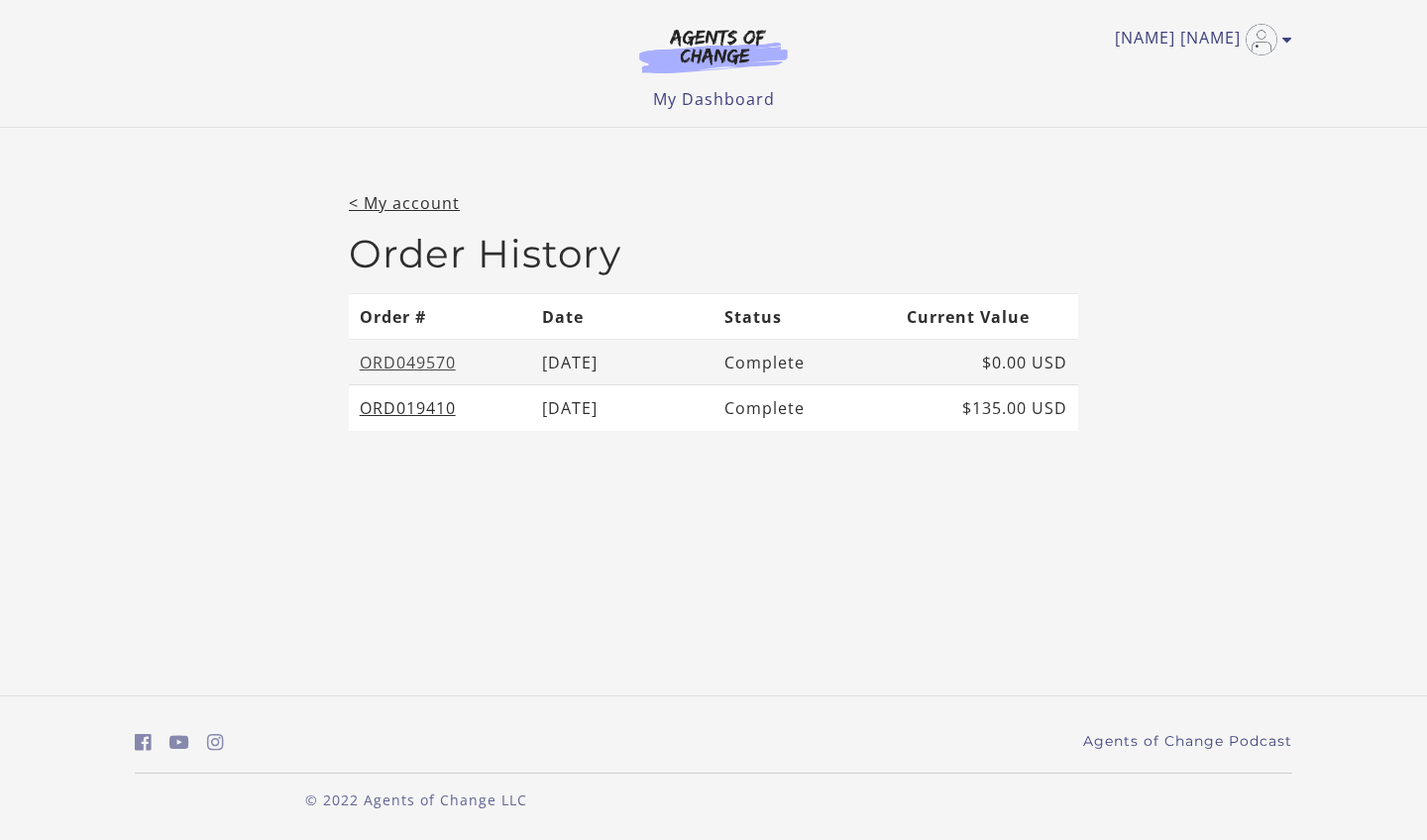 click on "ORD049570" at bounding box center [407, 363] 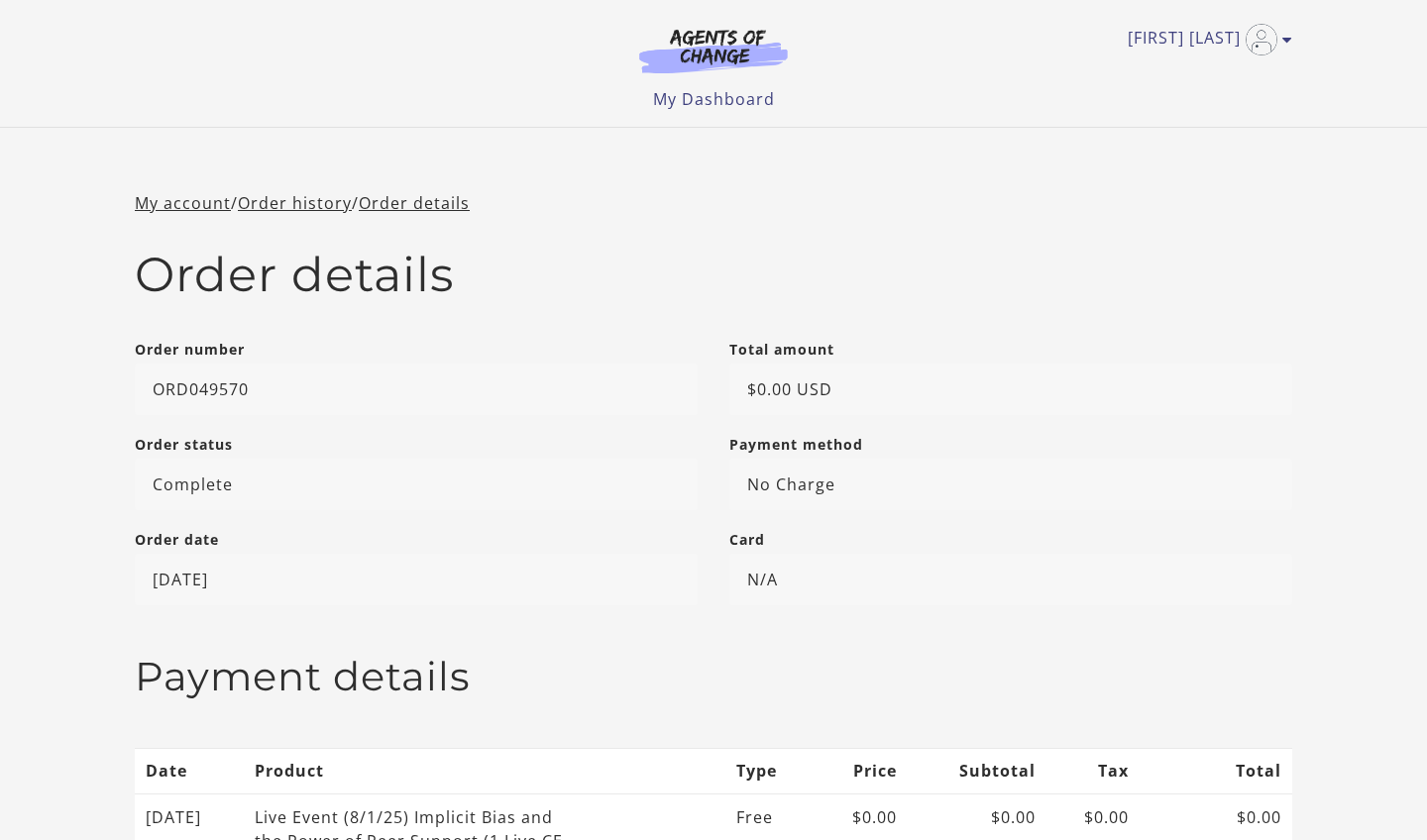 scroll, scrollTop: 0, scrollLeft: 0, axis: both 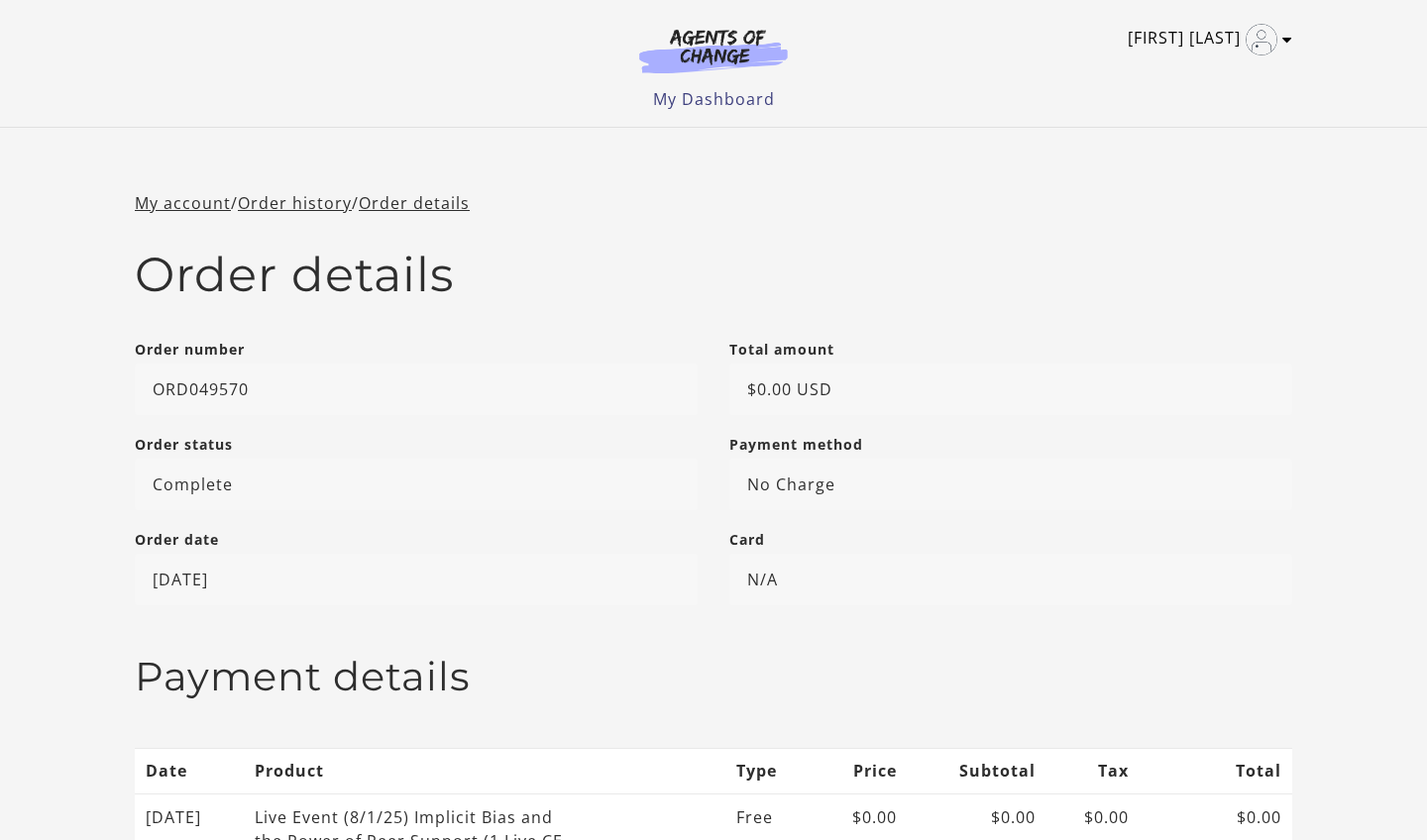 click at bounding box center (1262, 40) 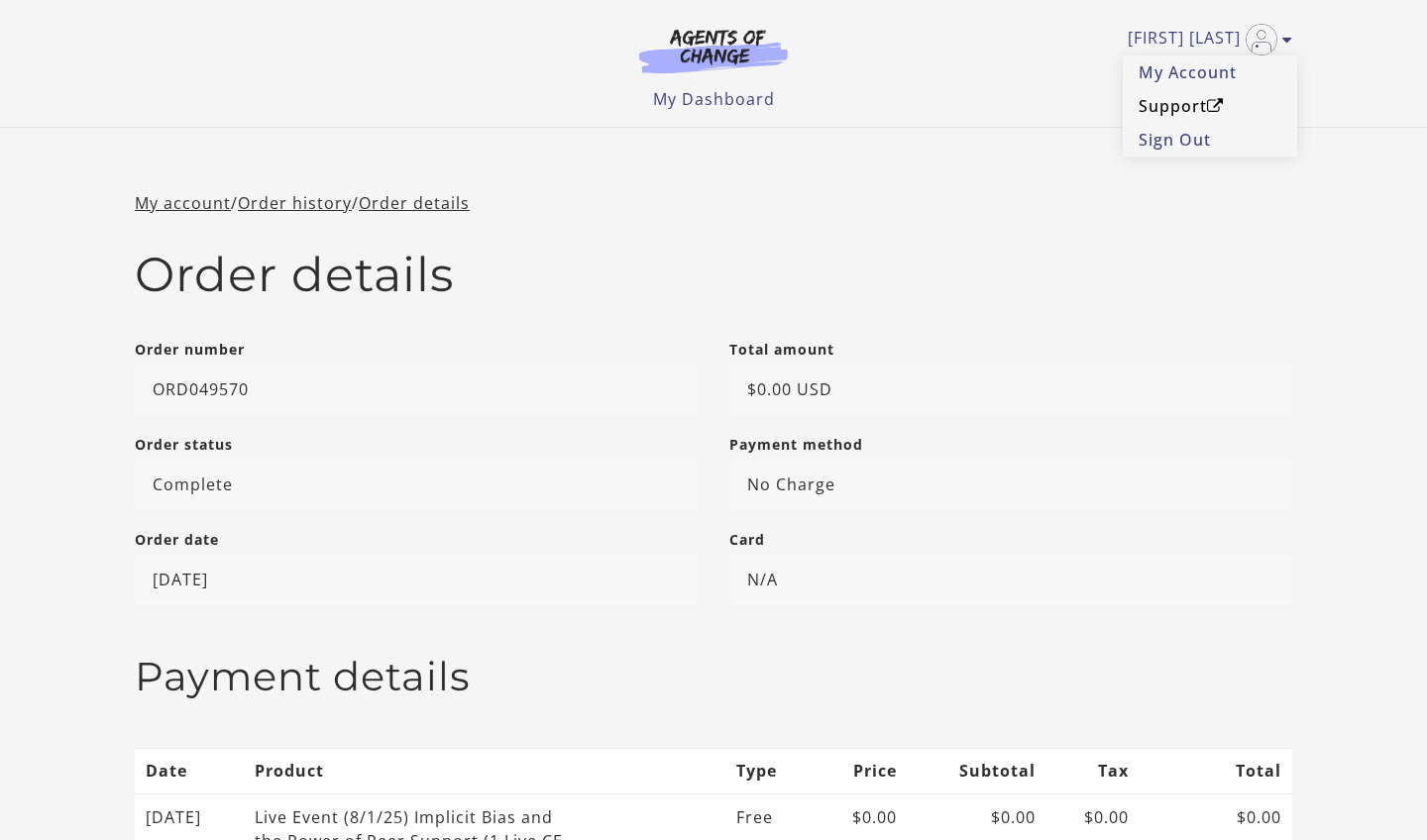 click at bounding box center (1215, 106) 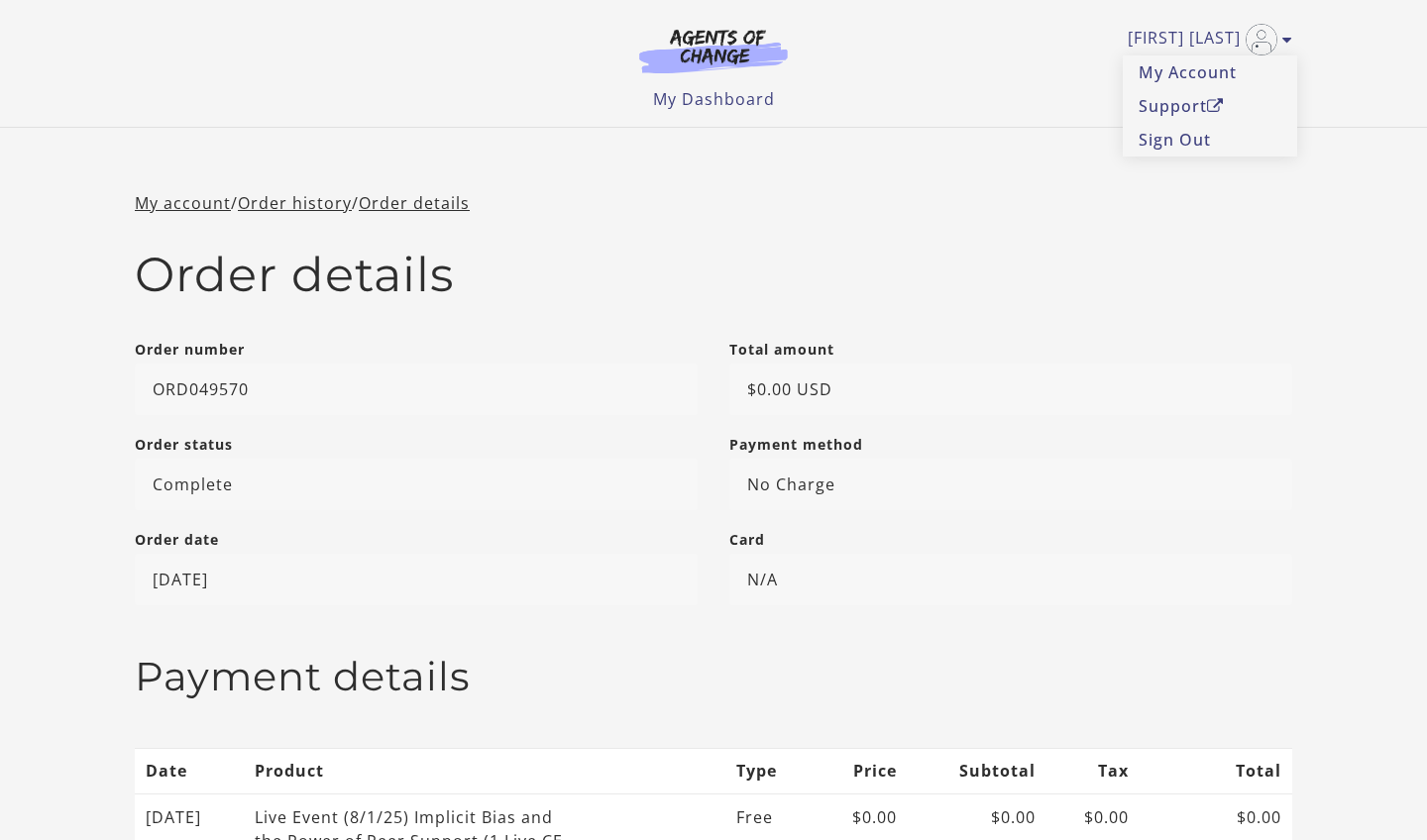 scroll, scrollTop: 0, scrollLeft: 0, axis: both 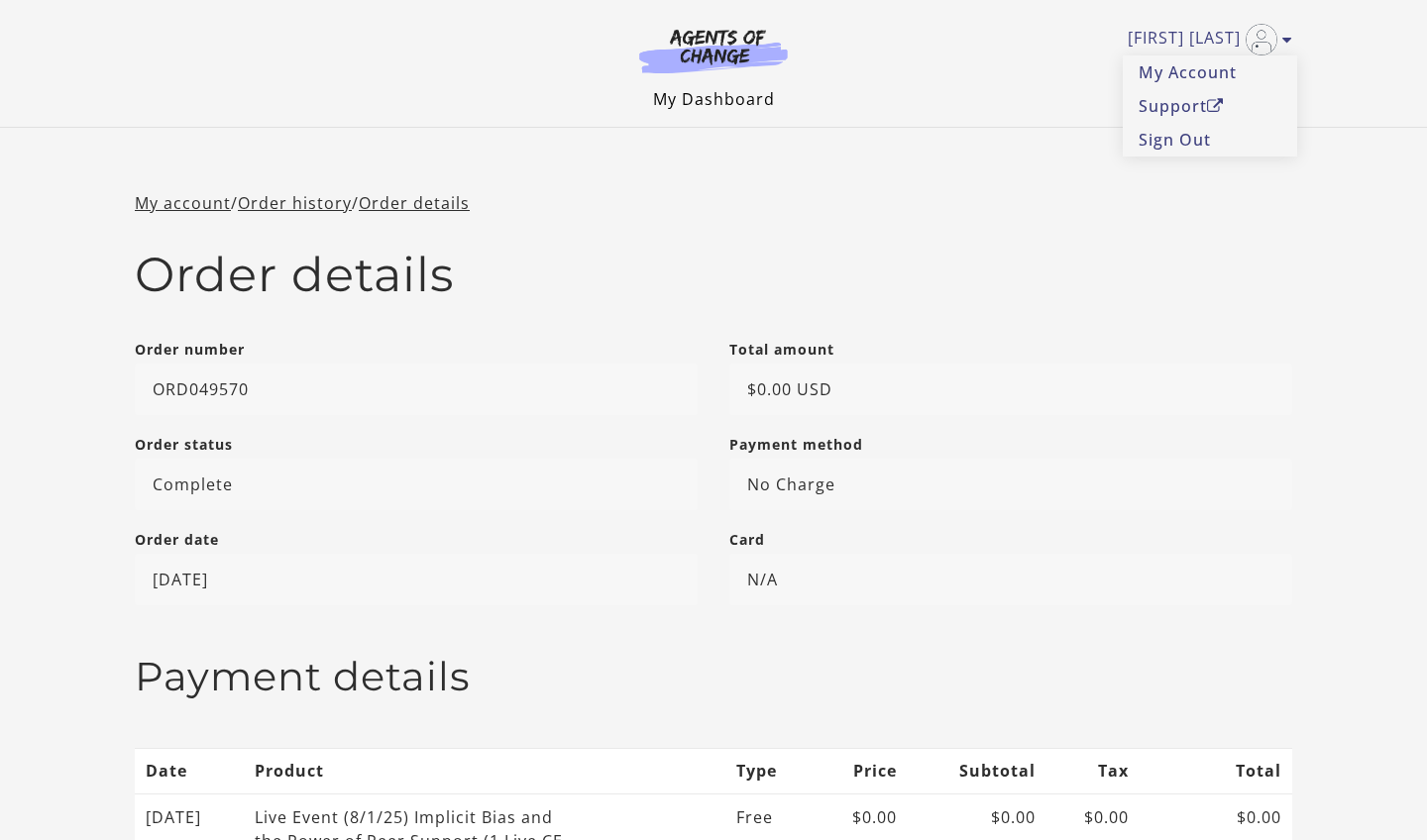 click on "My Dashboard" at bounding box center (714, 99) 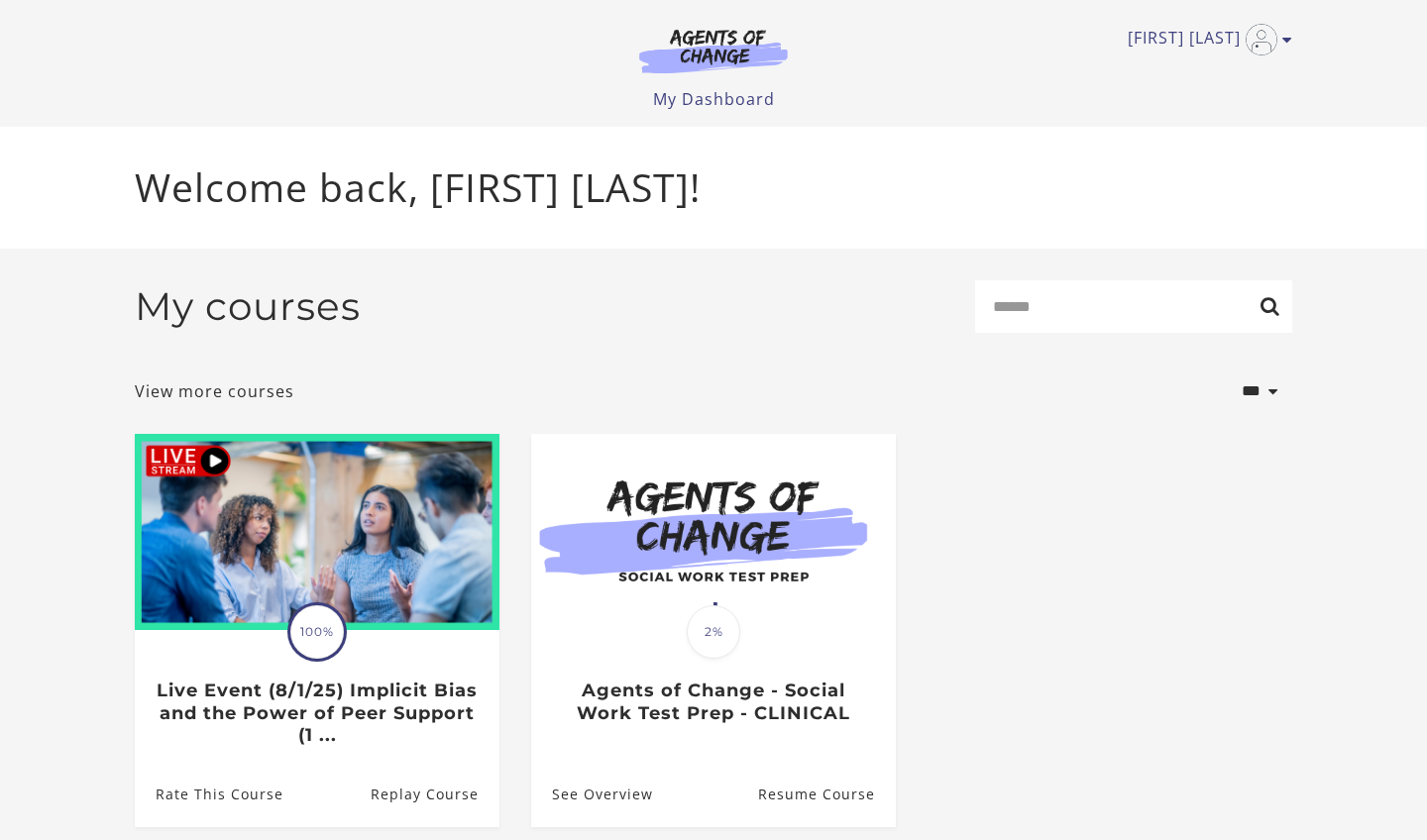 scroll, scrollTop: 0, scrollLeft: 0, axis: both 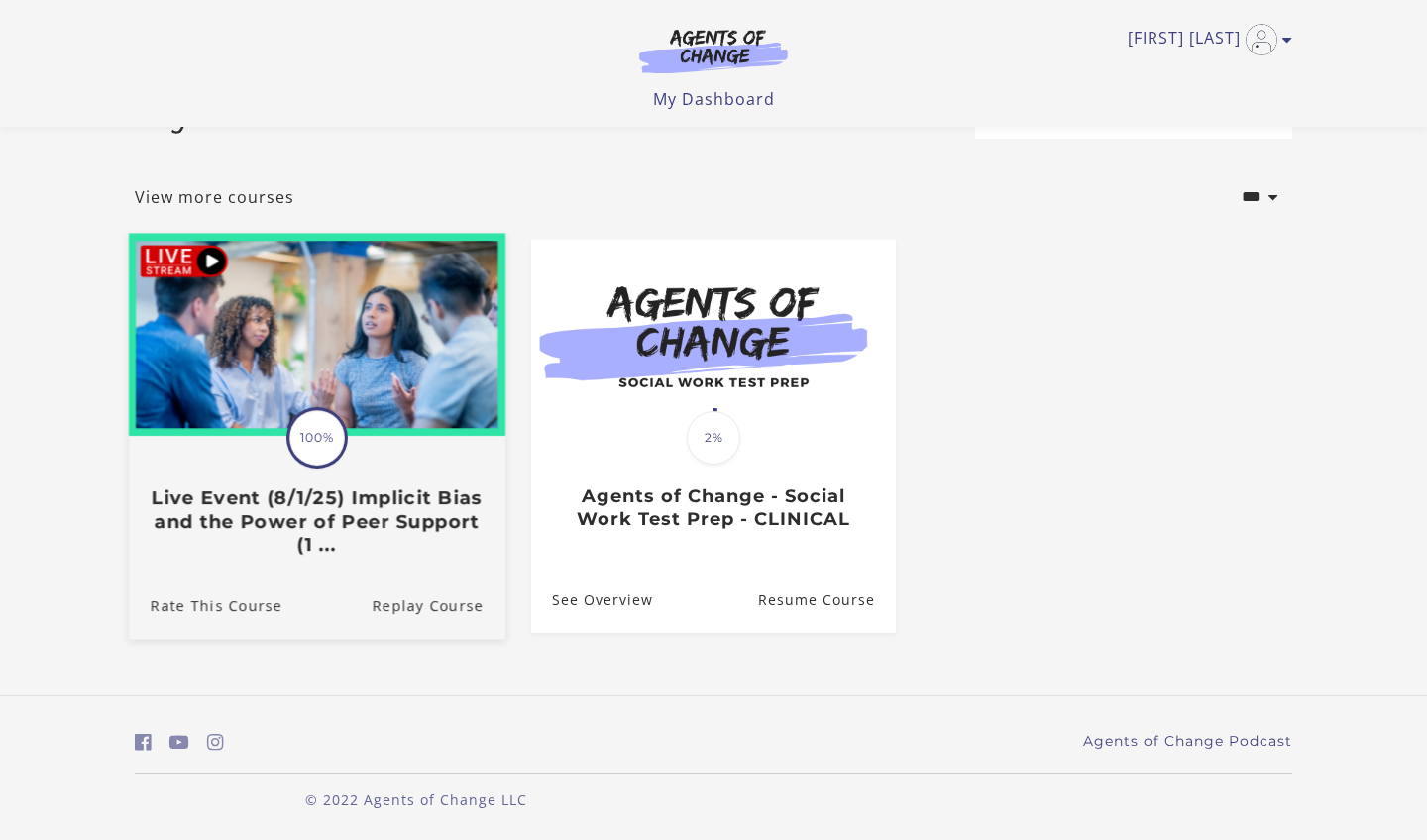 click on "Live Event (8/1/25) Implicit Bias and the Power of Peer Support (1 ..." at bounding box center [317, 521] 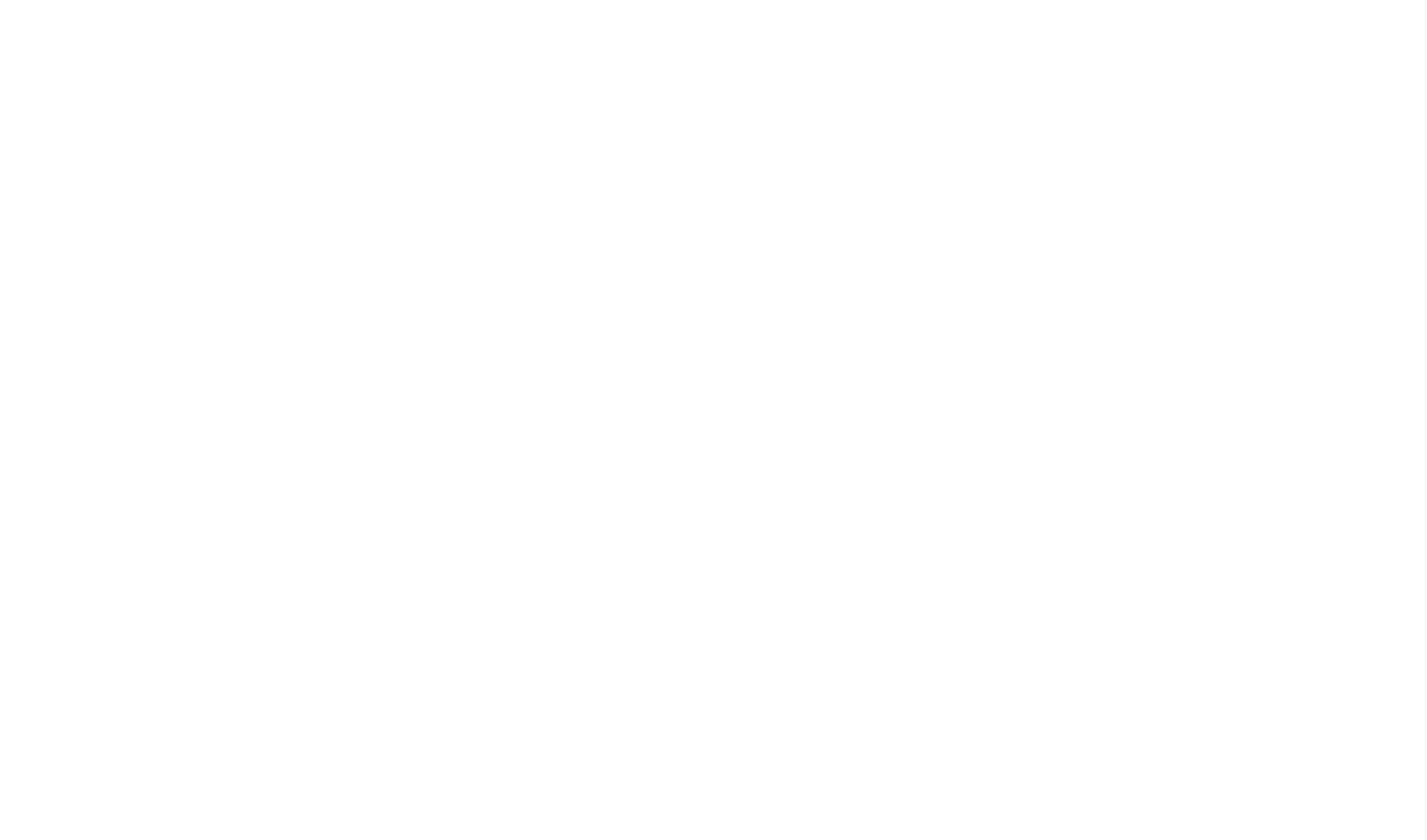 scroll, scrollTop: 0, scrollLeft: 0, axis: both 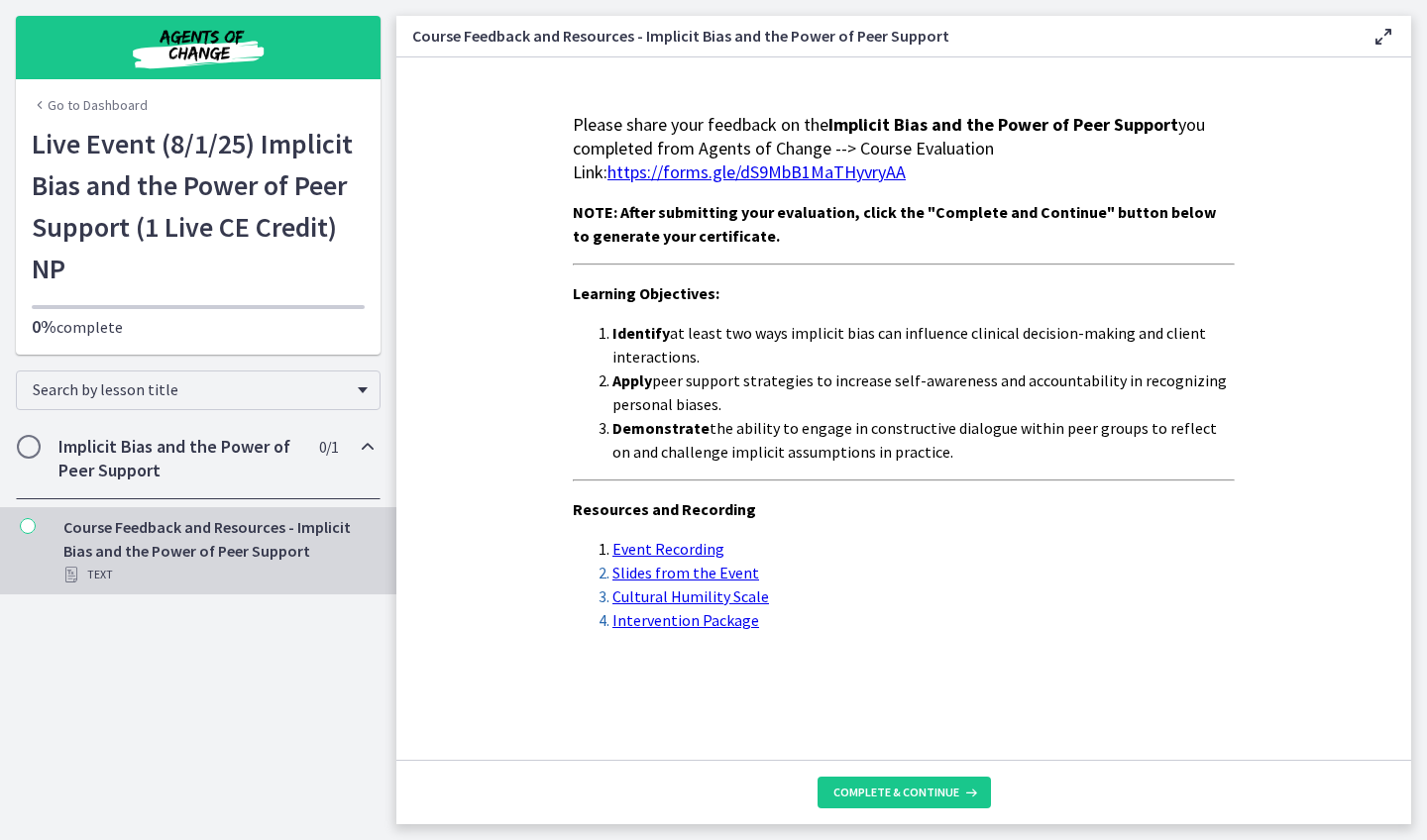 click at bounding box center (28, 526) 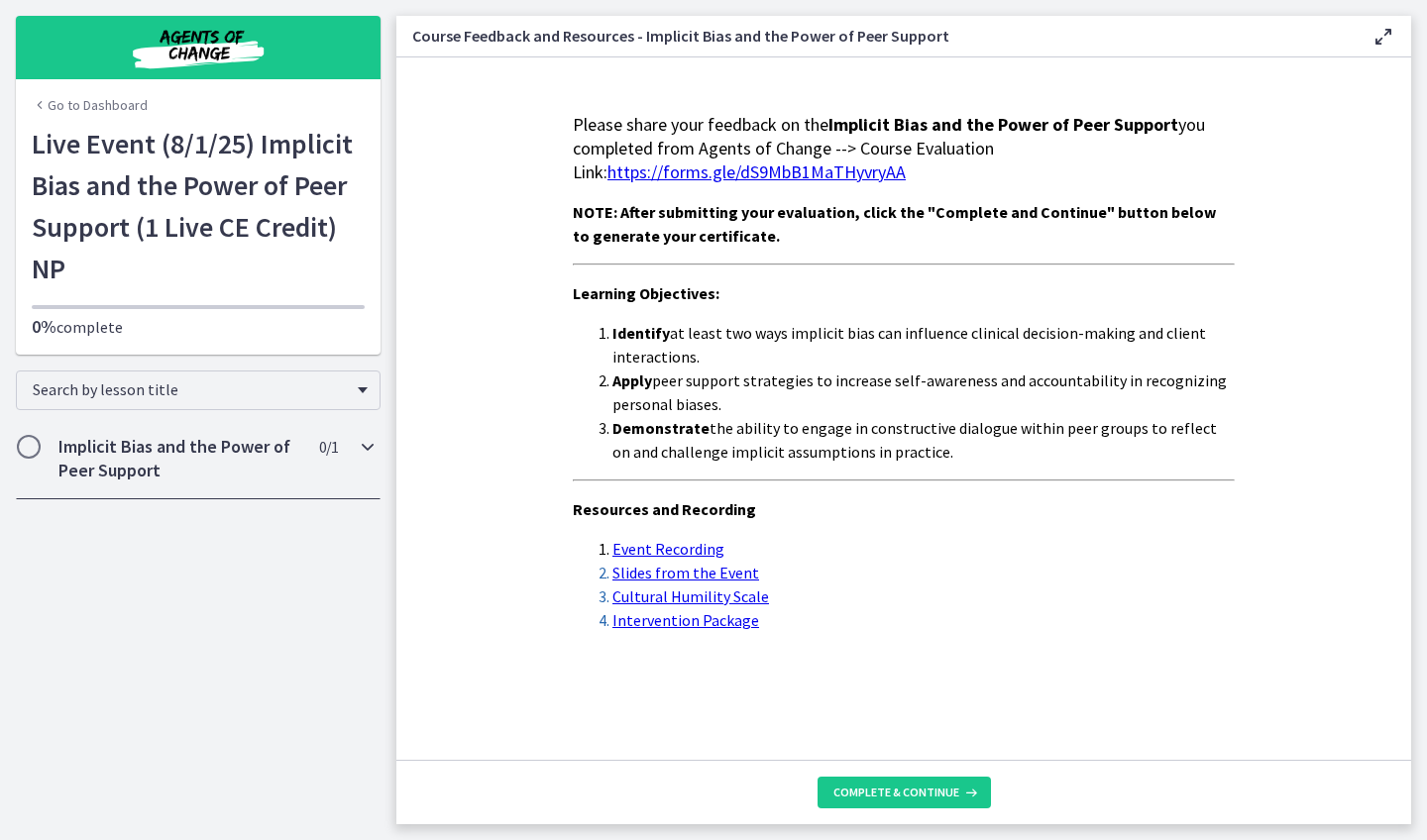 click on "Implicit Bias and the Power of Peer Support" at bounding box center (179, 459) 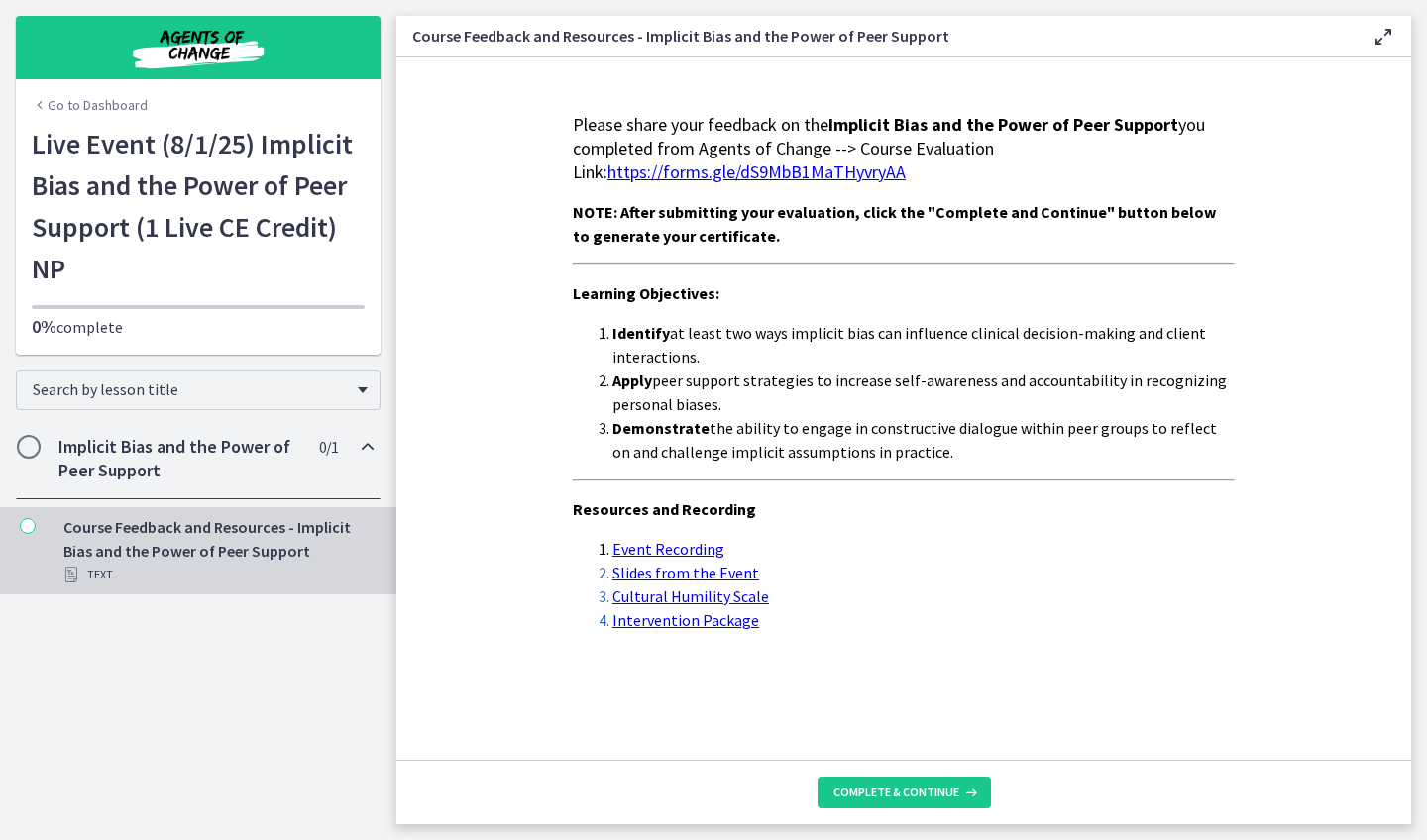 click on "https://forms.gle/dS9MbB1MaTHyvryAA" at bounding box center [756, 171] 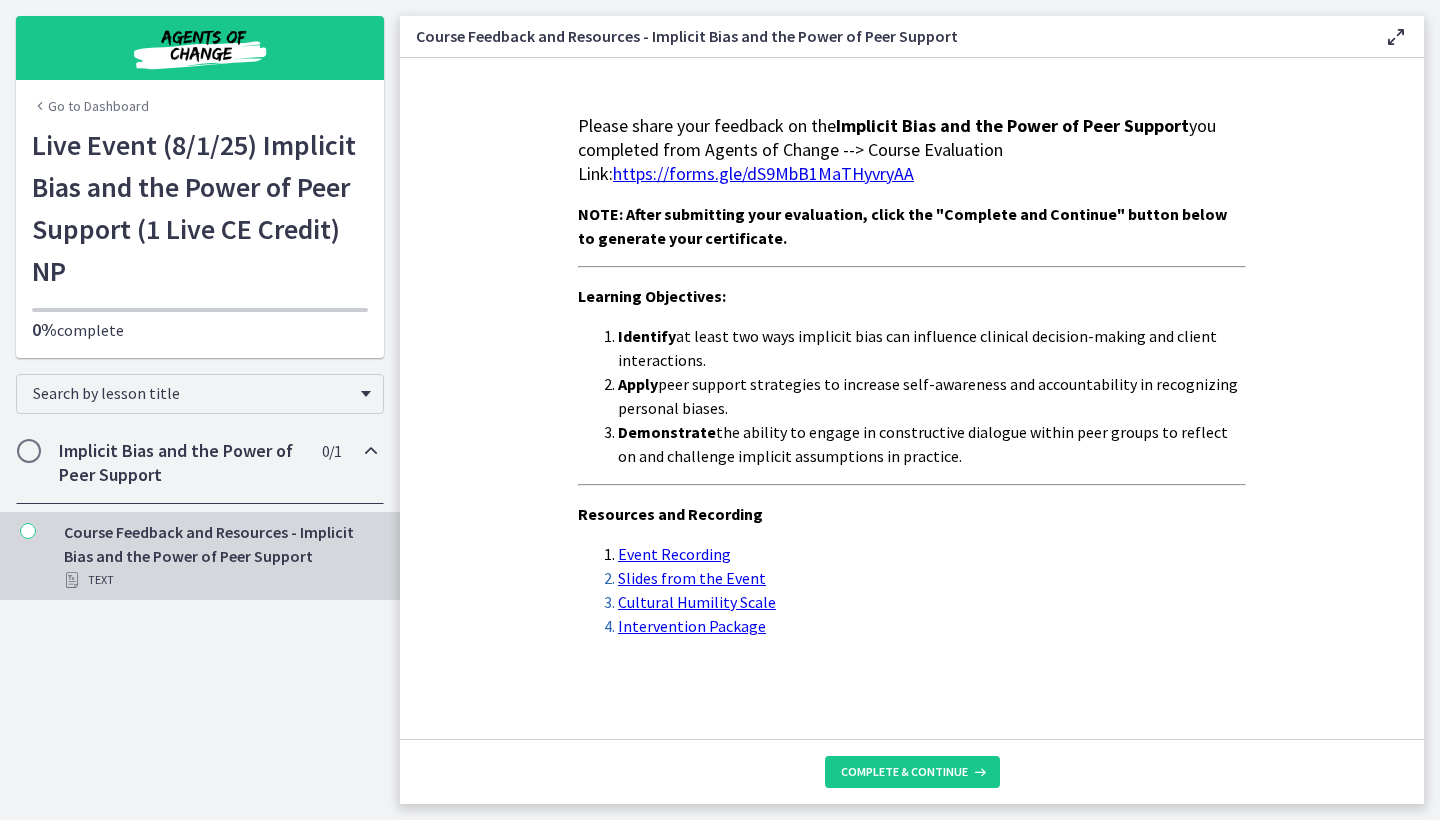 click on "Go to Dashboard" at bounding box center [90, 106] 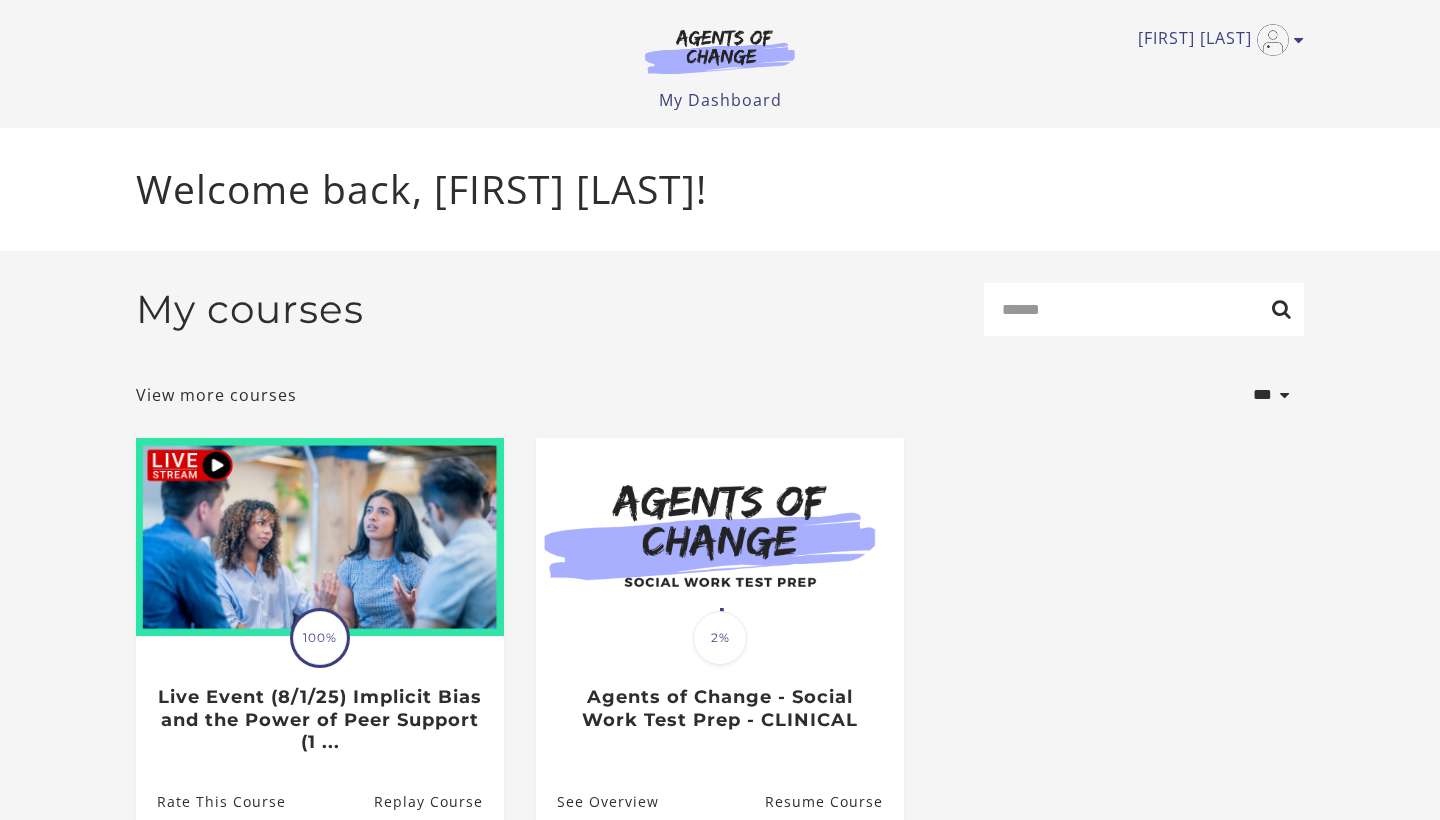 scroll, scrollTop: 0, scrollLeft: 0, axis: both 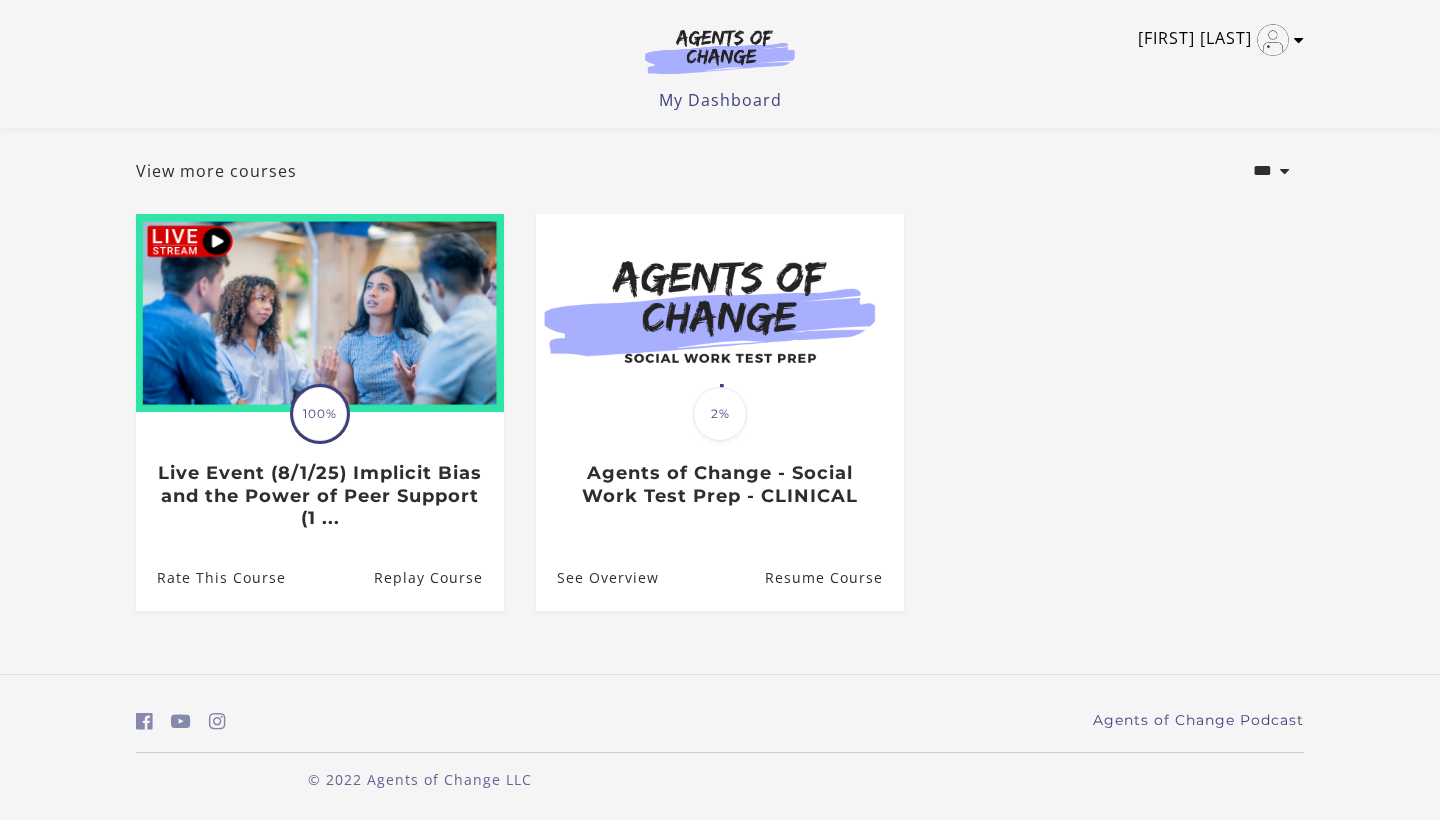 click at bounding box center (1299, 40) 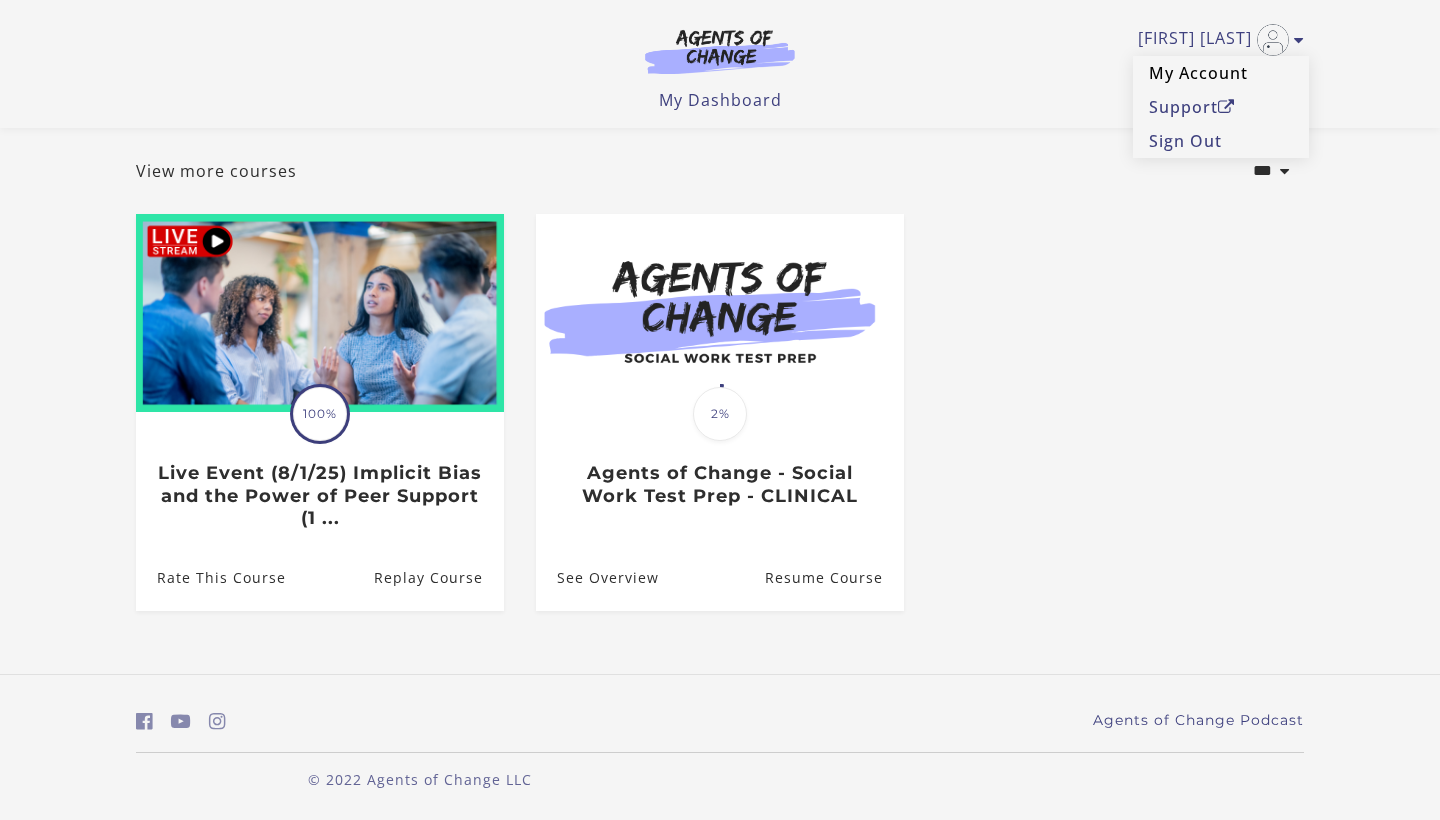 click on "My Account" at bounding box center (1221, 73) 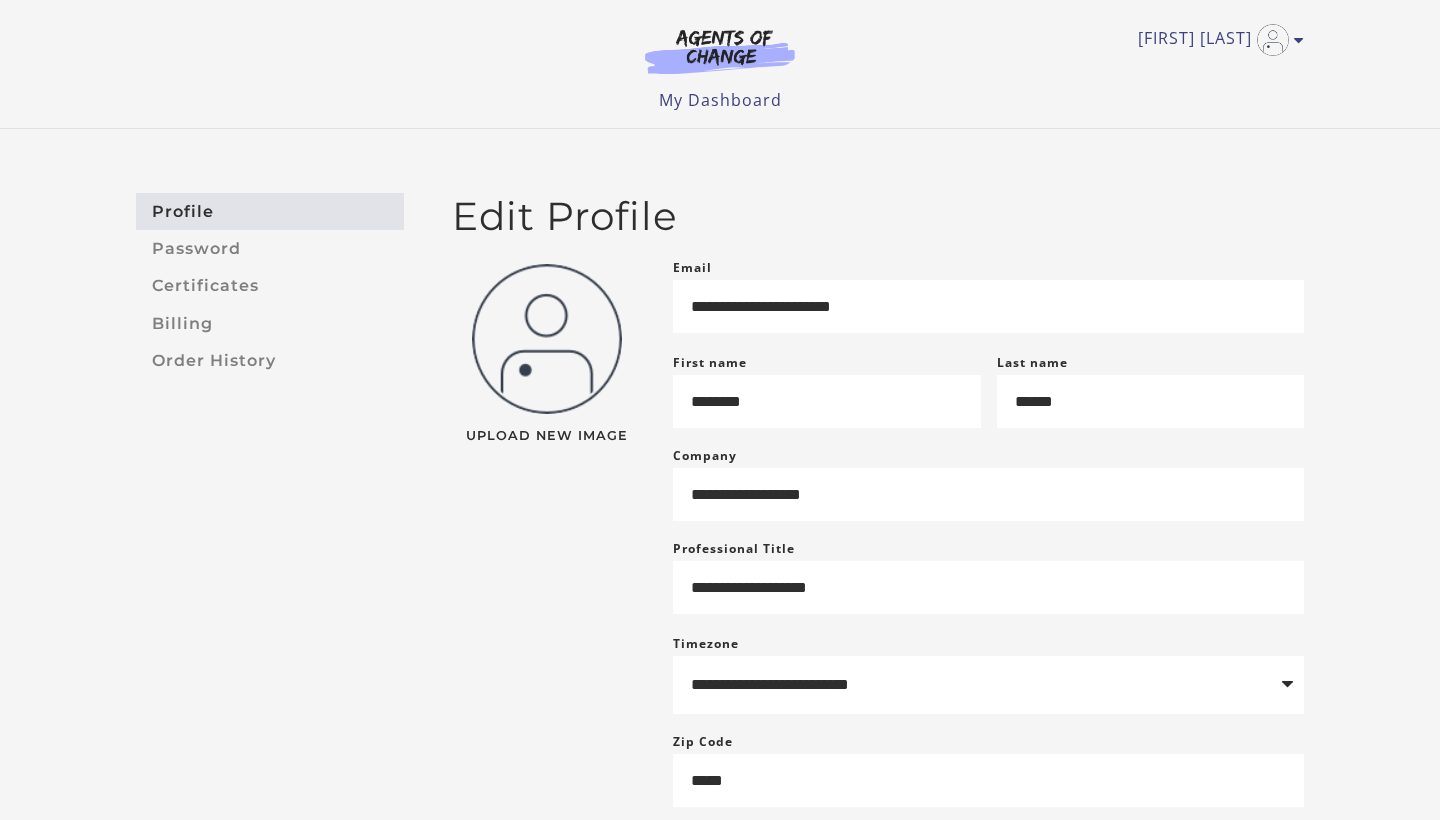 scroll, scrollTop: 0, scrollLeft: 0, axis: both 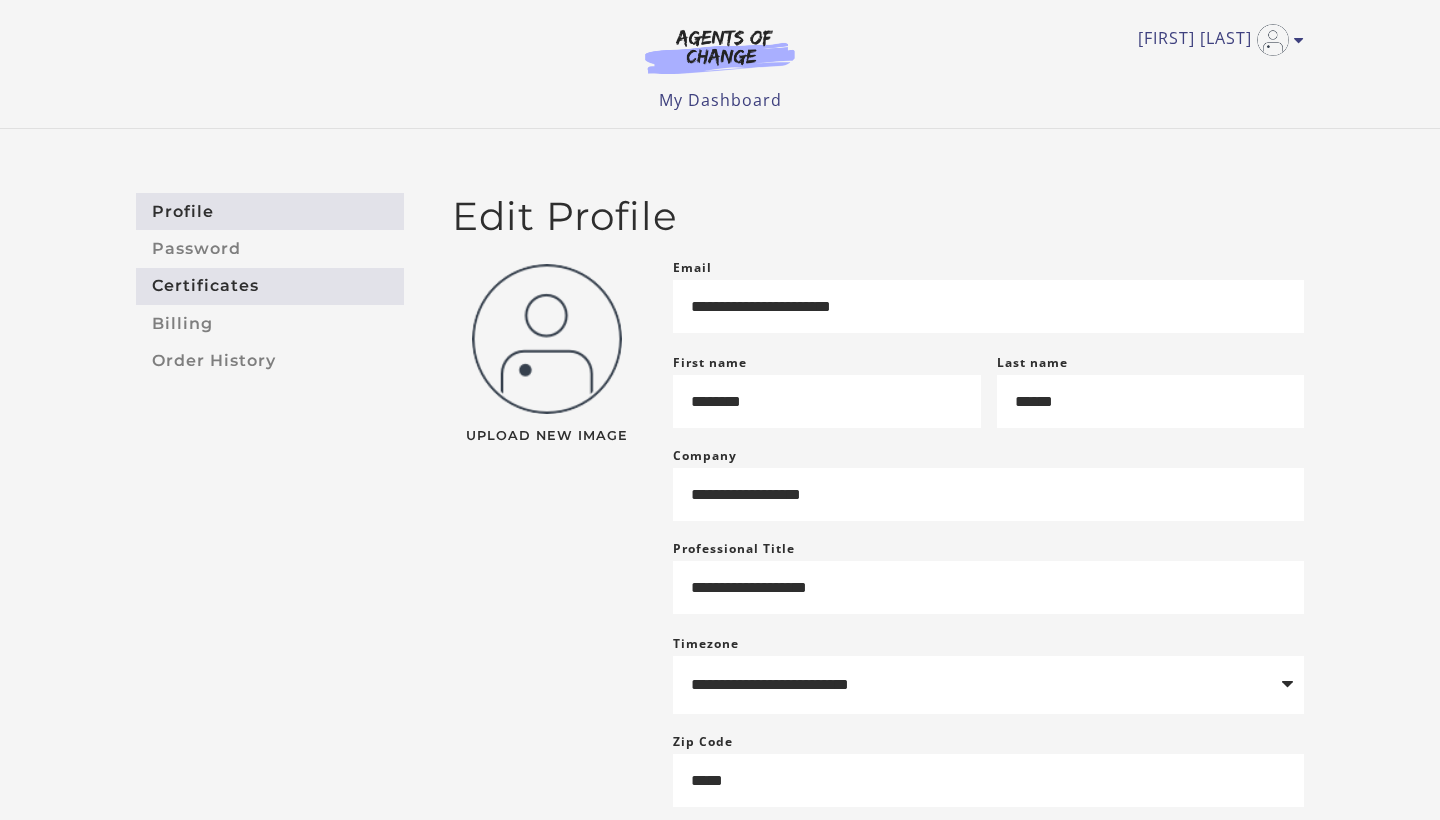 click on "Certificates" at bounding box center [270, 286] 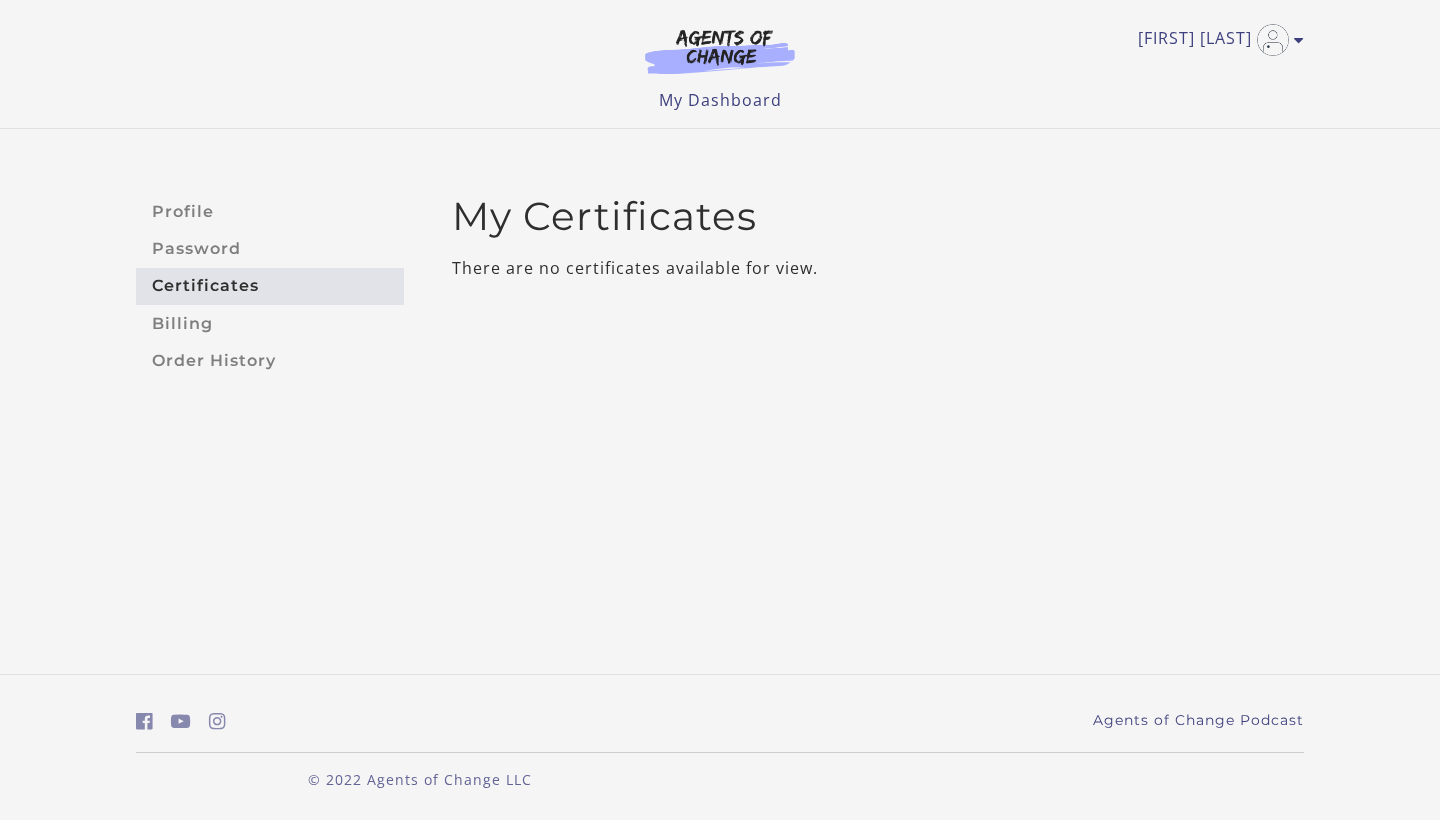 scroll, scrollTop: 0, scrollLeft: 0, axis: both 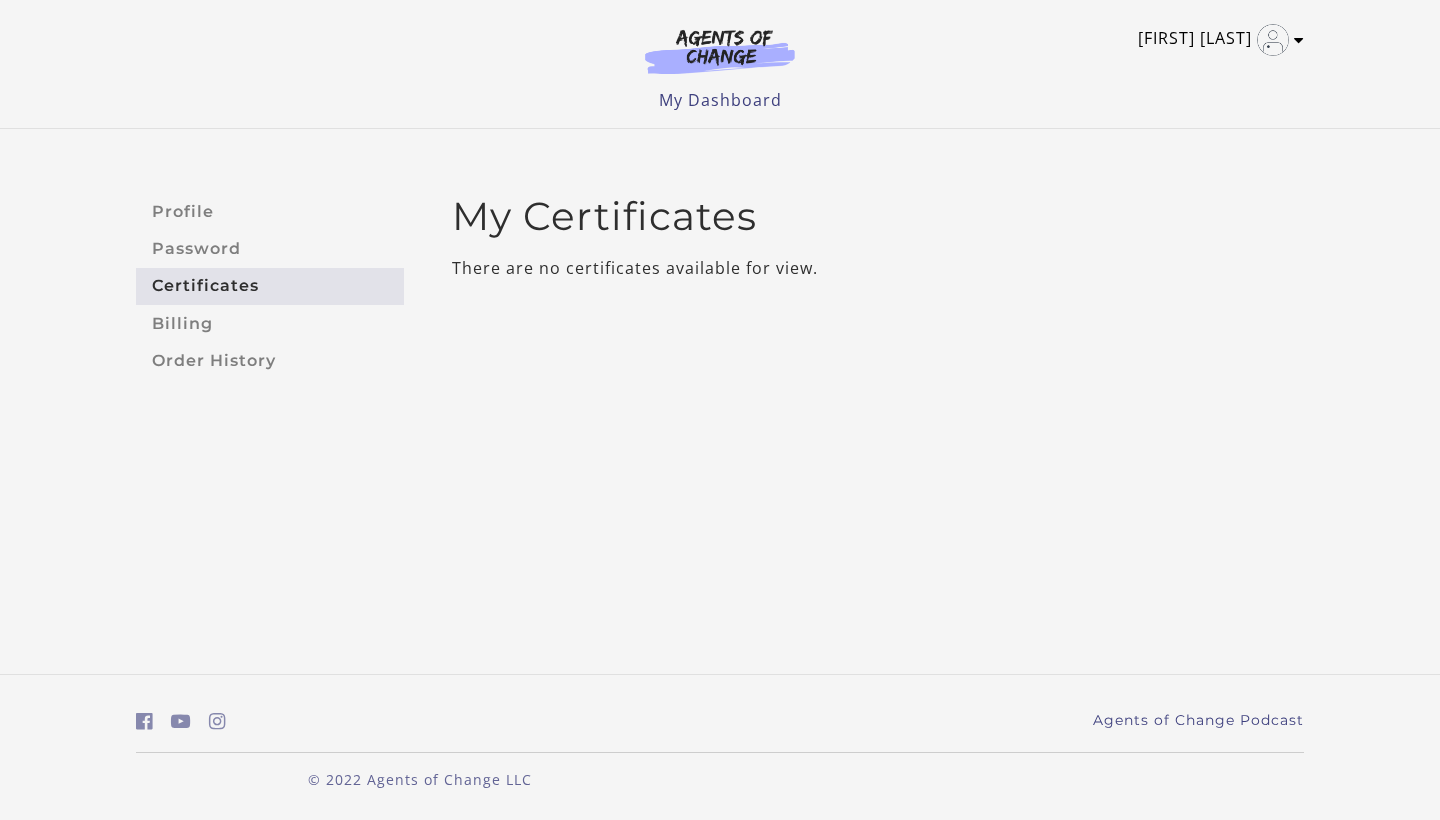 click at bounding box center (1299, 40) 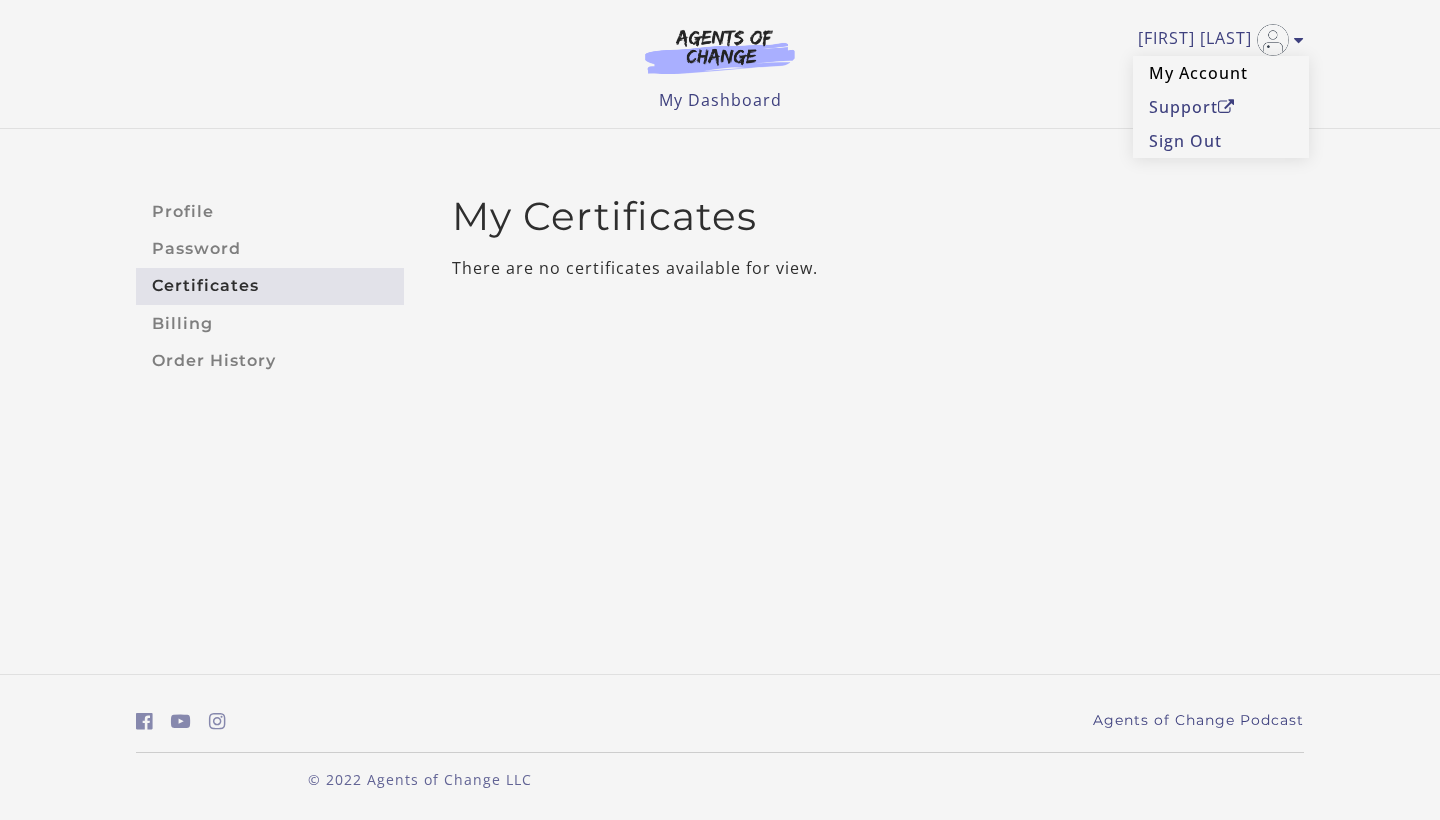 click on "My Account" at bounding box center [1221, 73] 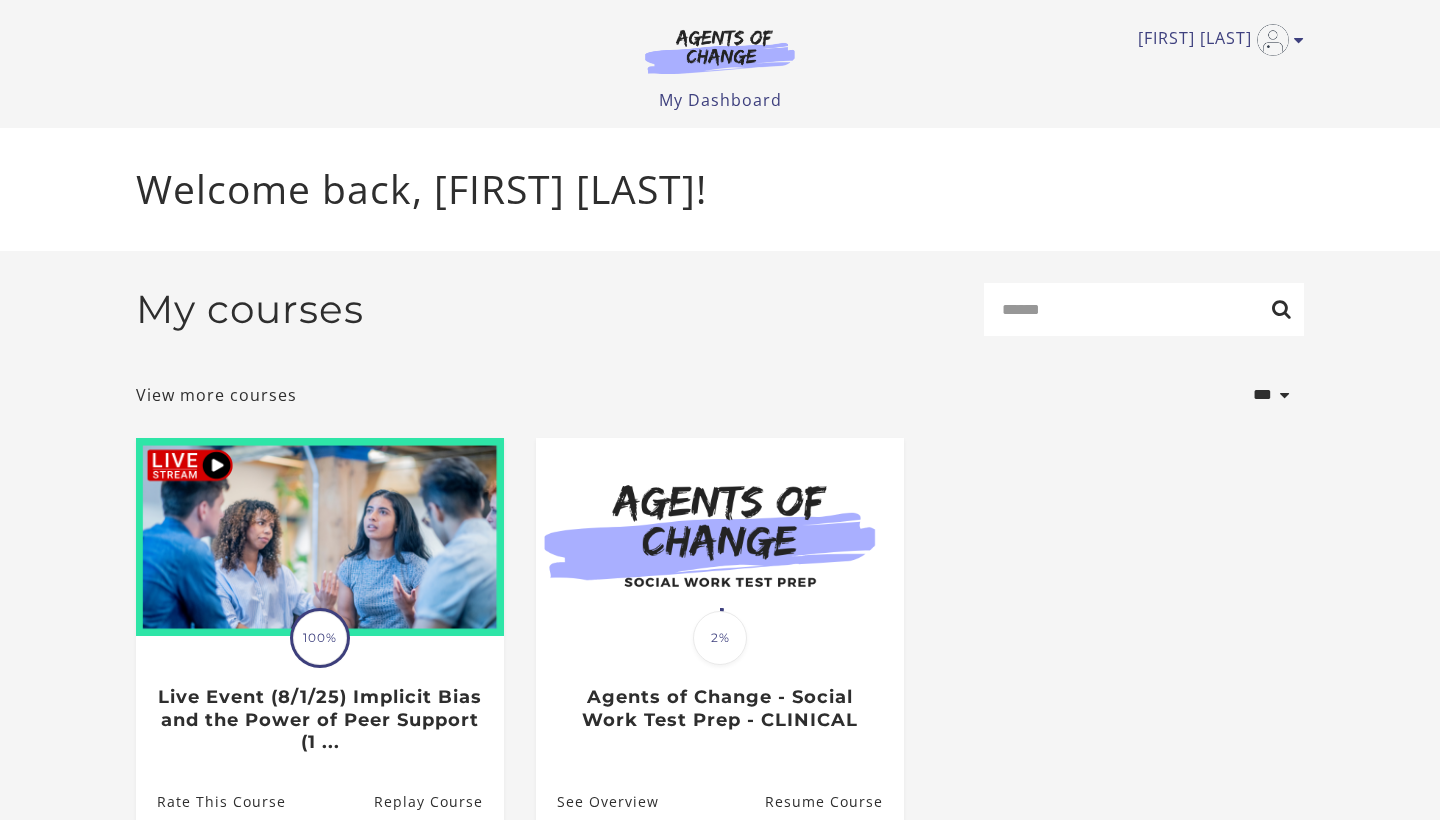 scroll, scrollTop: 0, scrollLeft: 0, axis: both 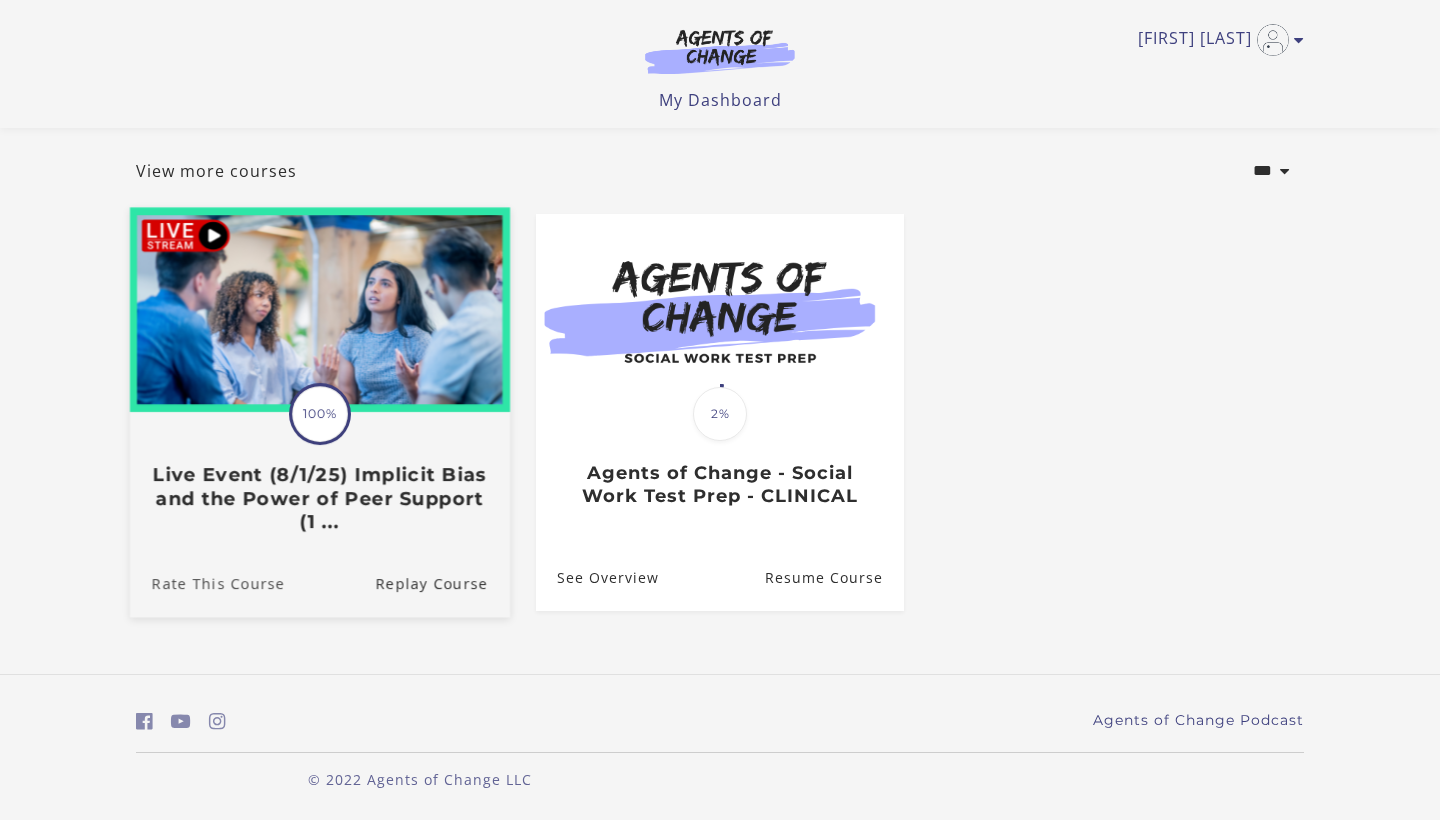 click on "Rate This Course" at bounding box center (207, 582) 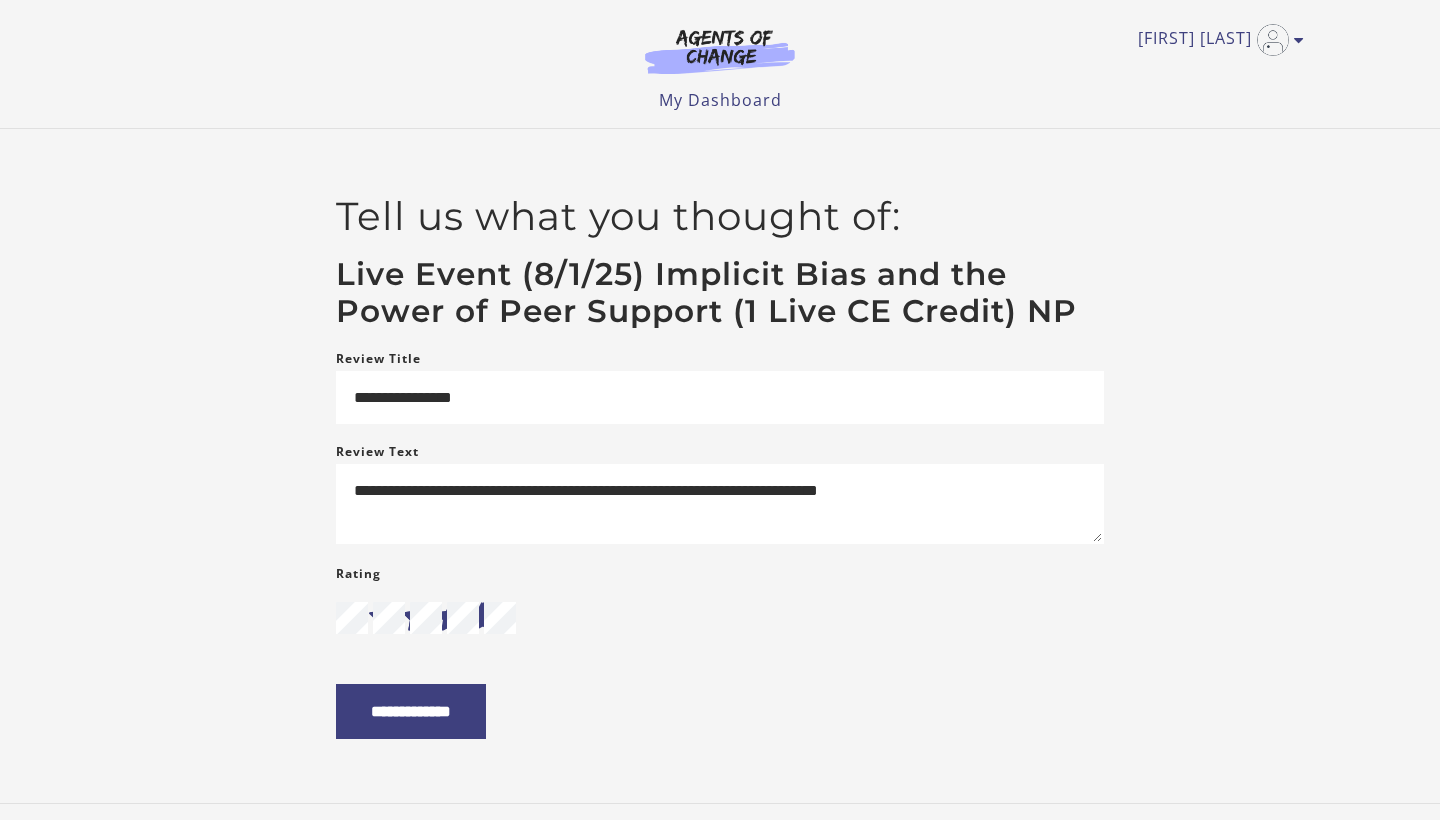 scroll, scrollTop: 0, scrollLeft: 0, axis: both 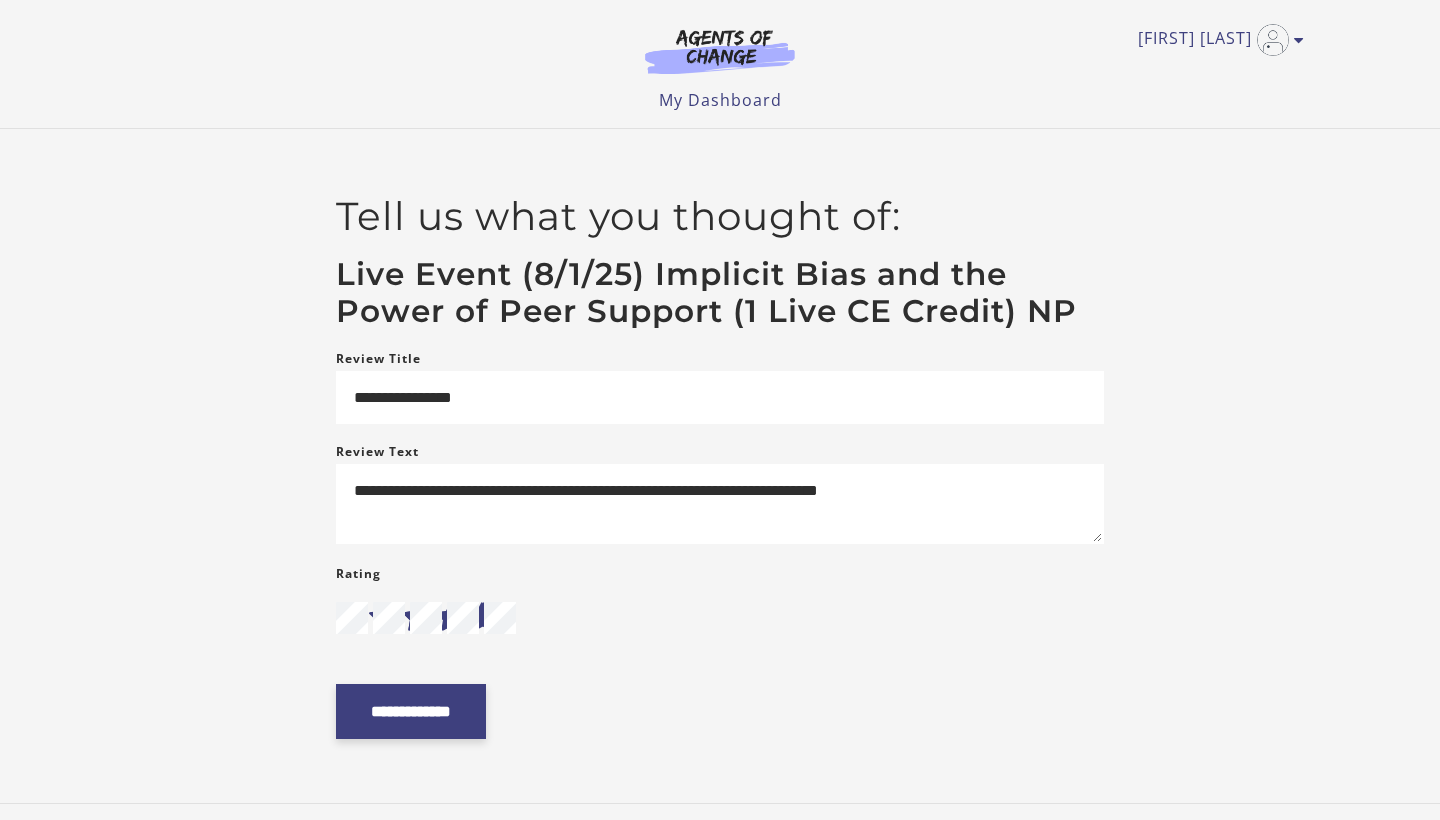 click on "**********" at bounding box center [411, 711] 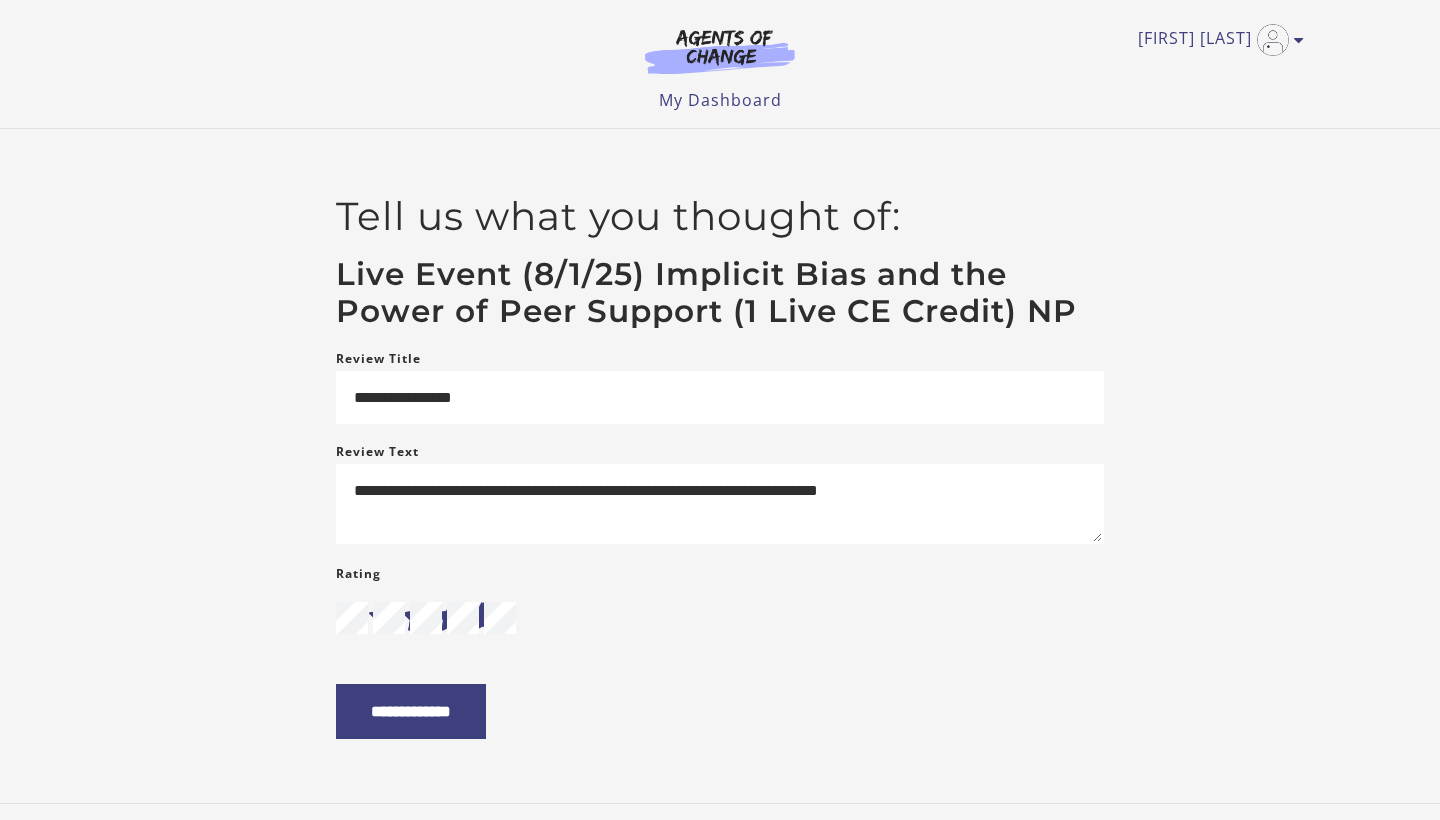 scroll, scrollTop: 0, scrollLeft: 0, axis: both 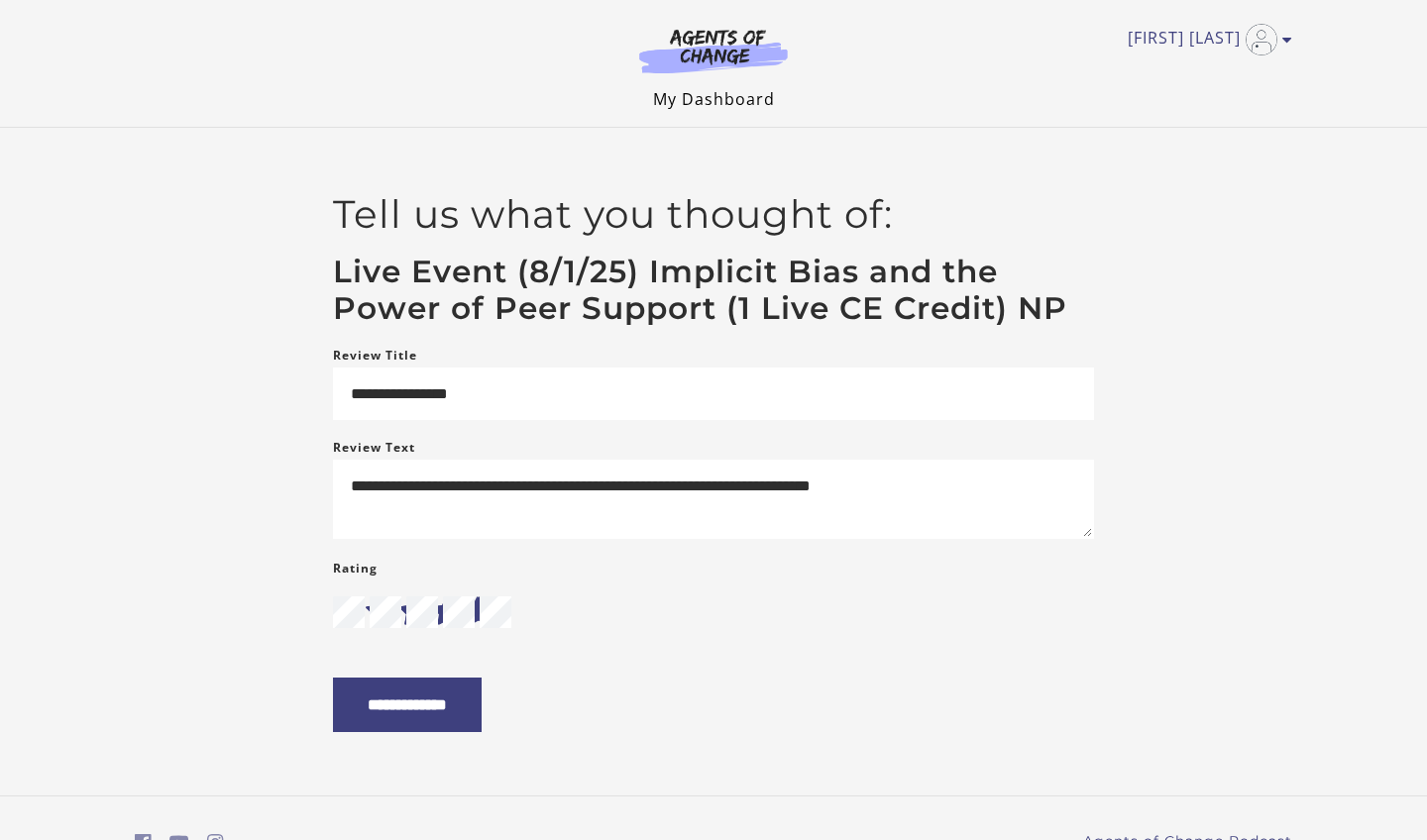 click on "My Dashboard" at bounding box center [714, 99] 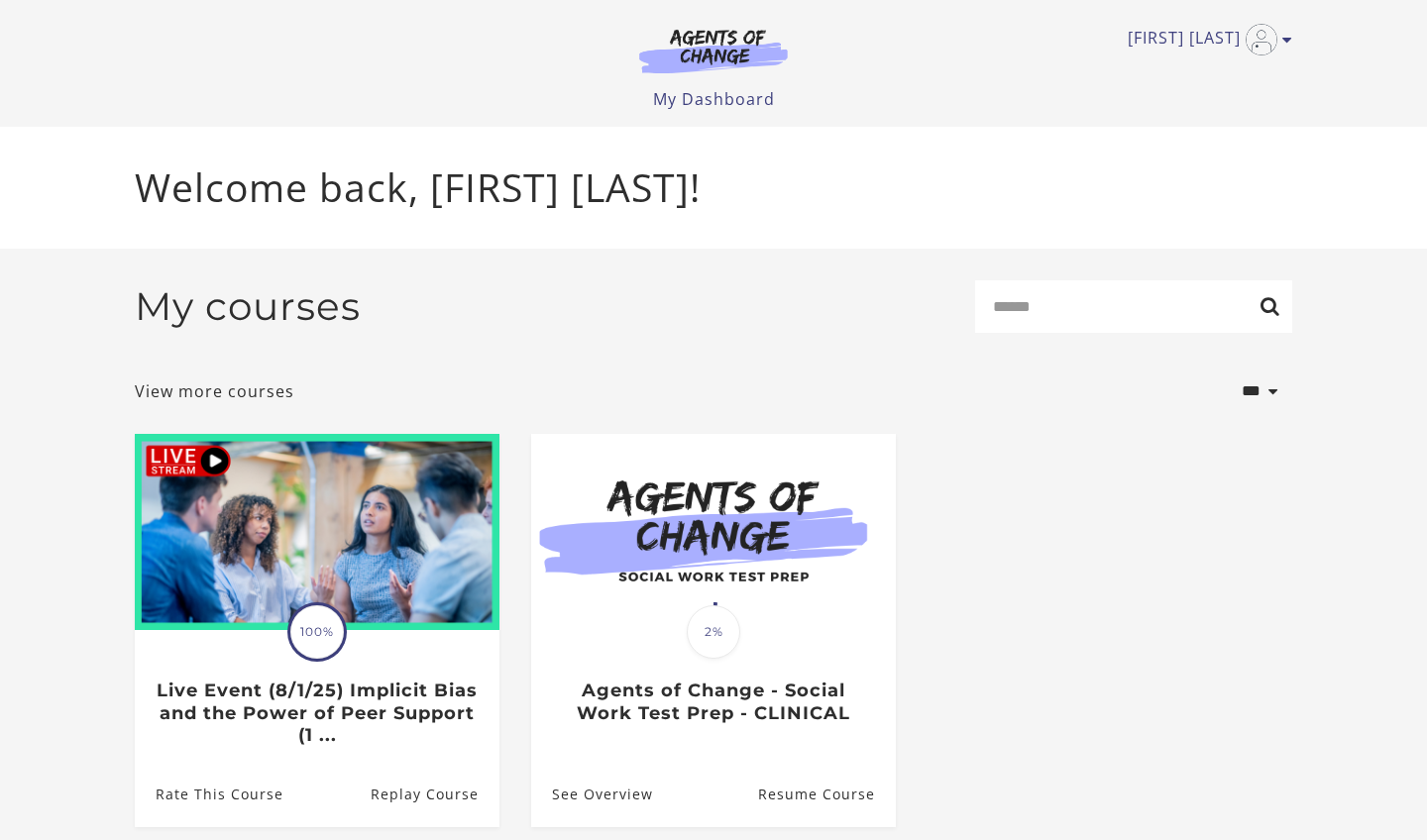 scroll, scrollTop: 0, scrollLeft: 0, axis: both 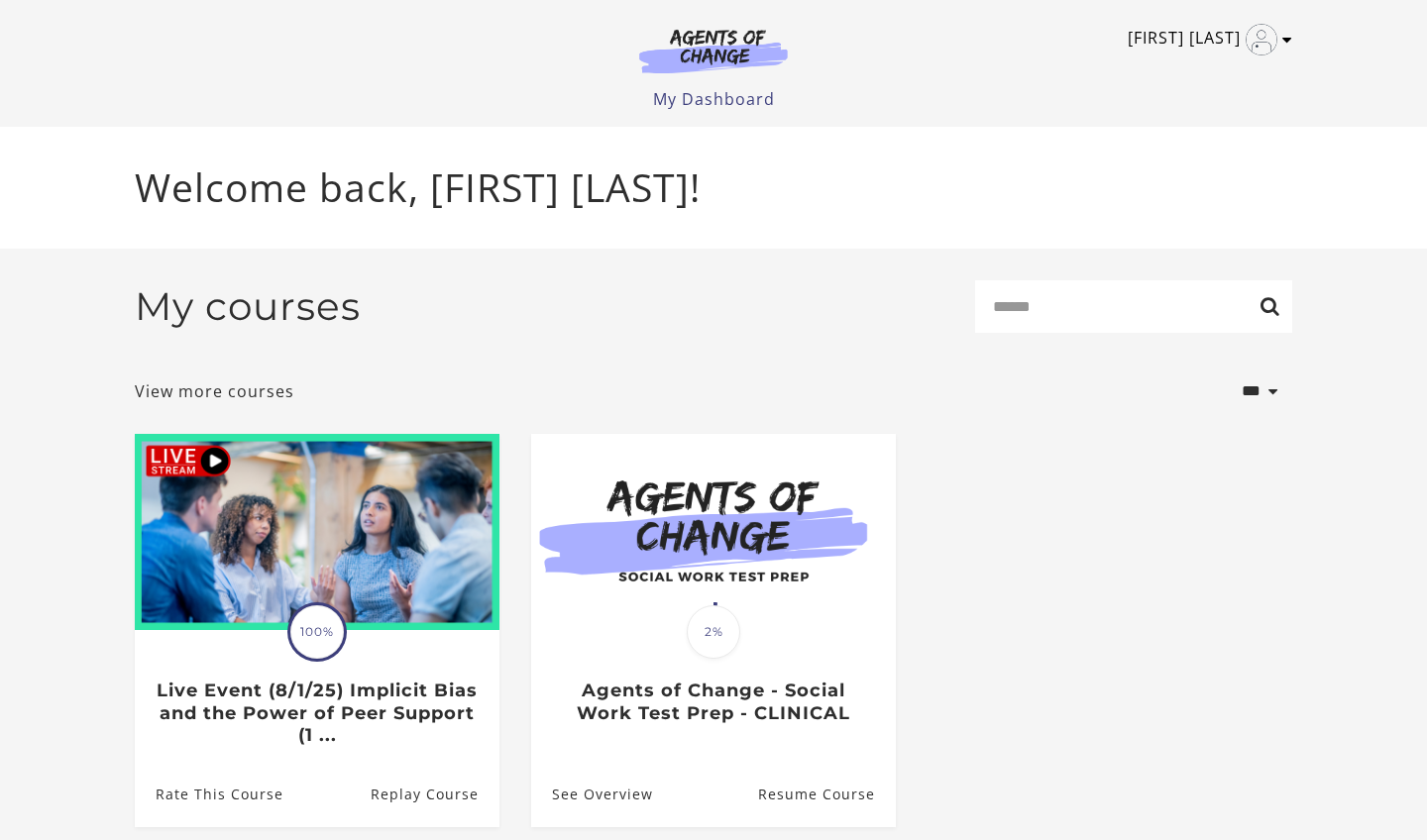 click at bounding box center [1287, 40] 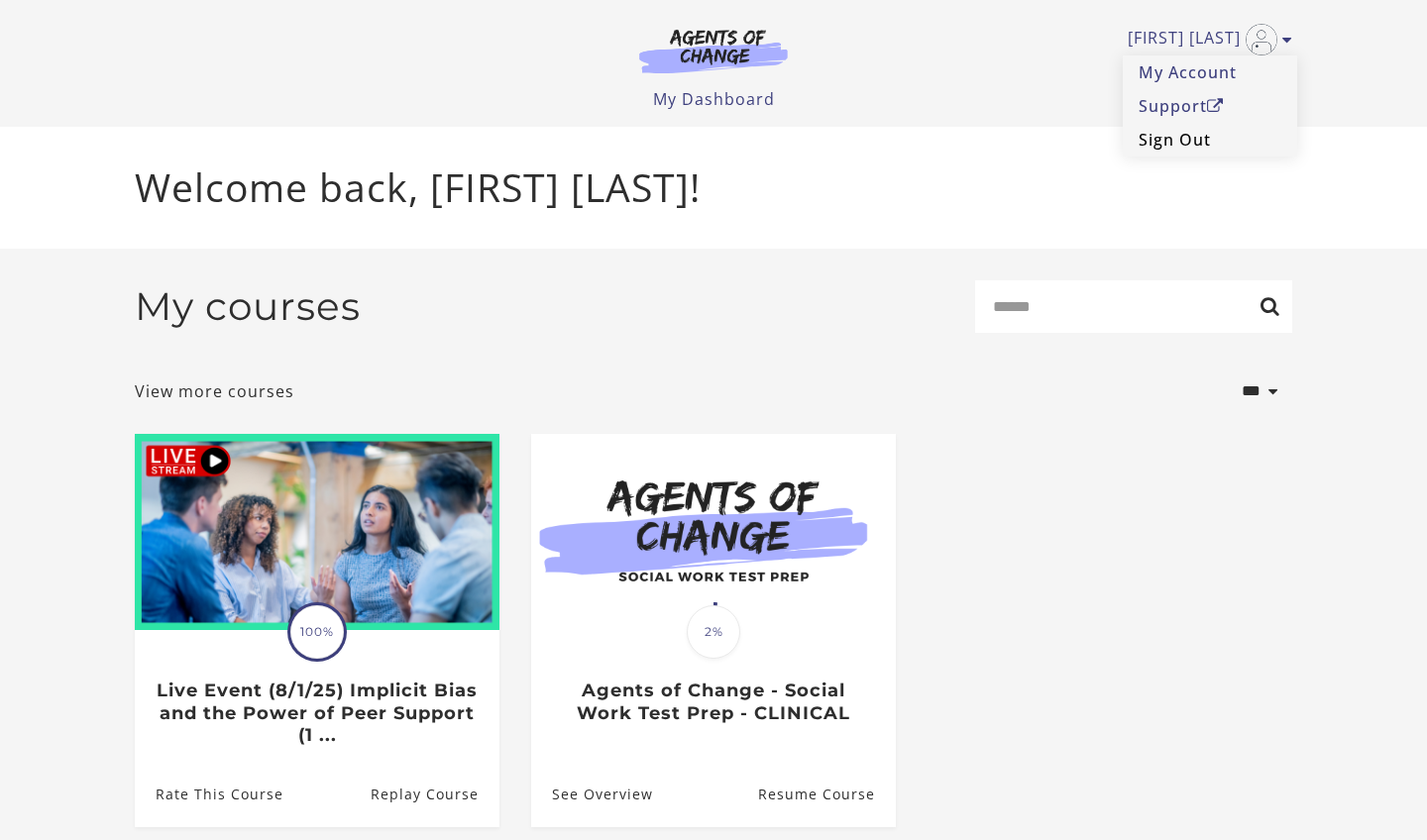 click on "Sign Out" at bounding box center [1210, 140] 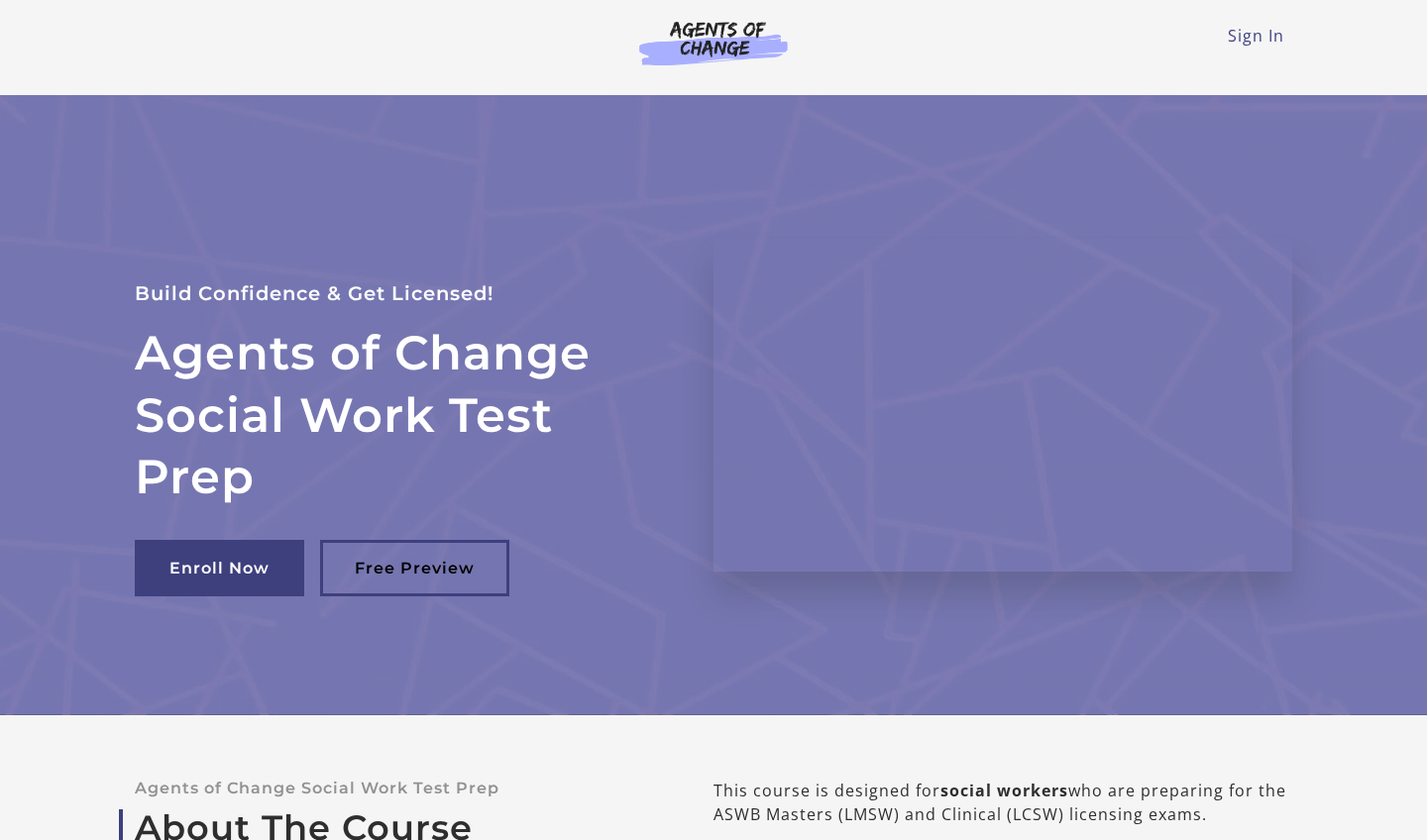 scroll, scrollTop: 0, scrollLeft: 0, axis: both 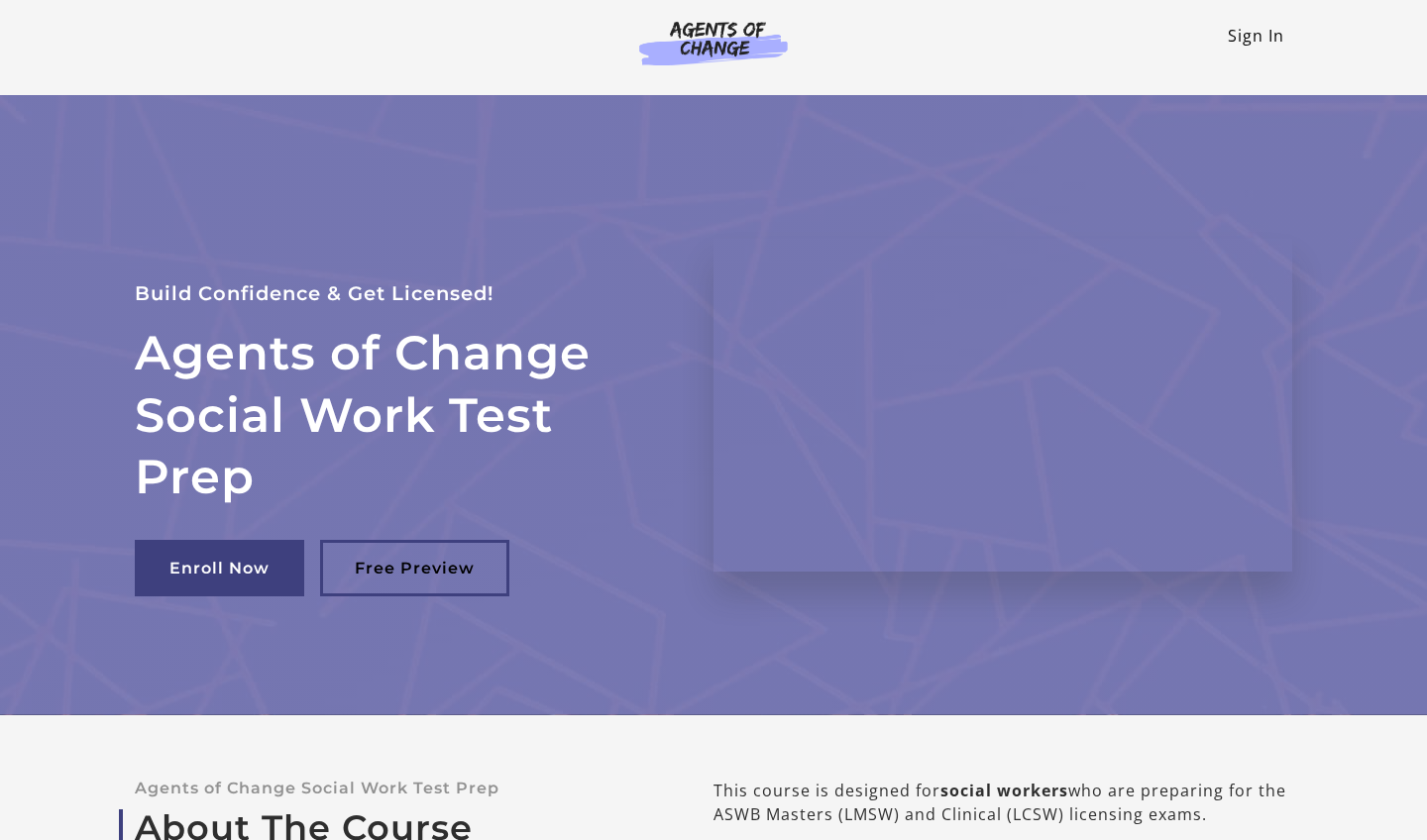 click on "Sign In" at bounding box center [1256, 36] 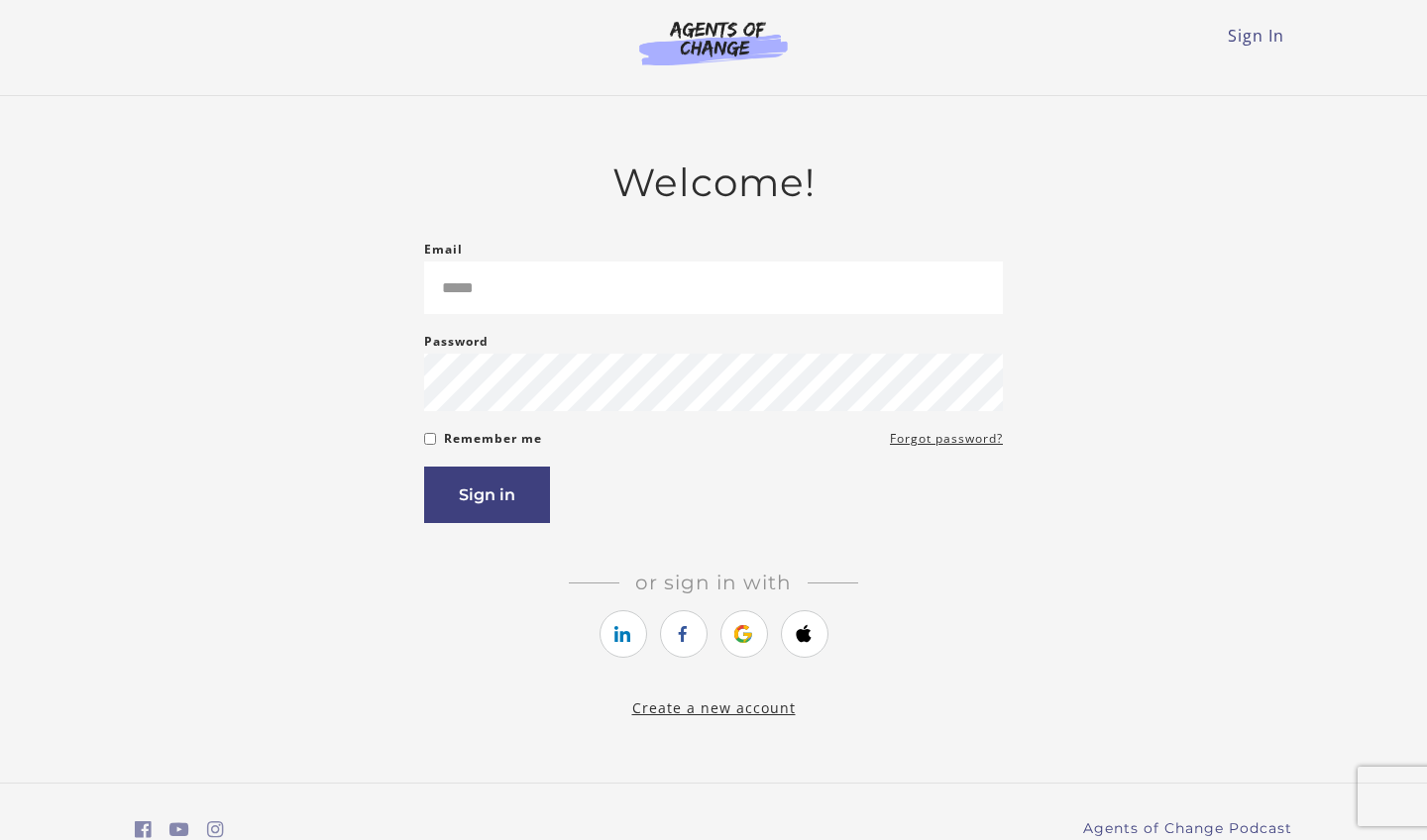 scroll, scrollTop: 0, scrollLeft: 0, axis: both 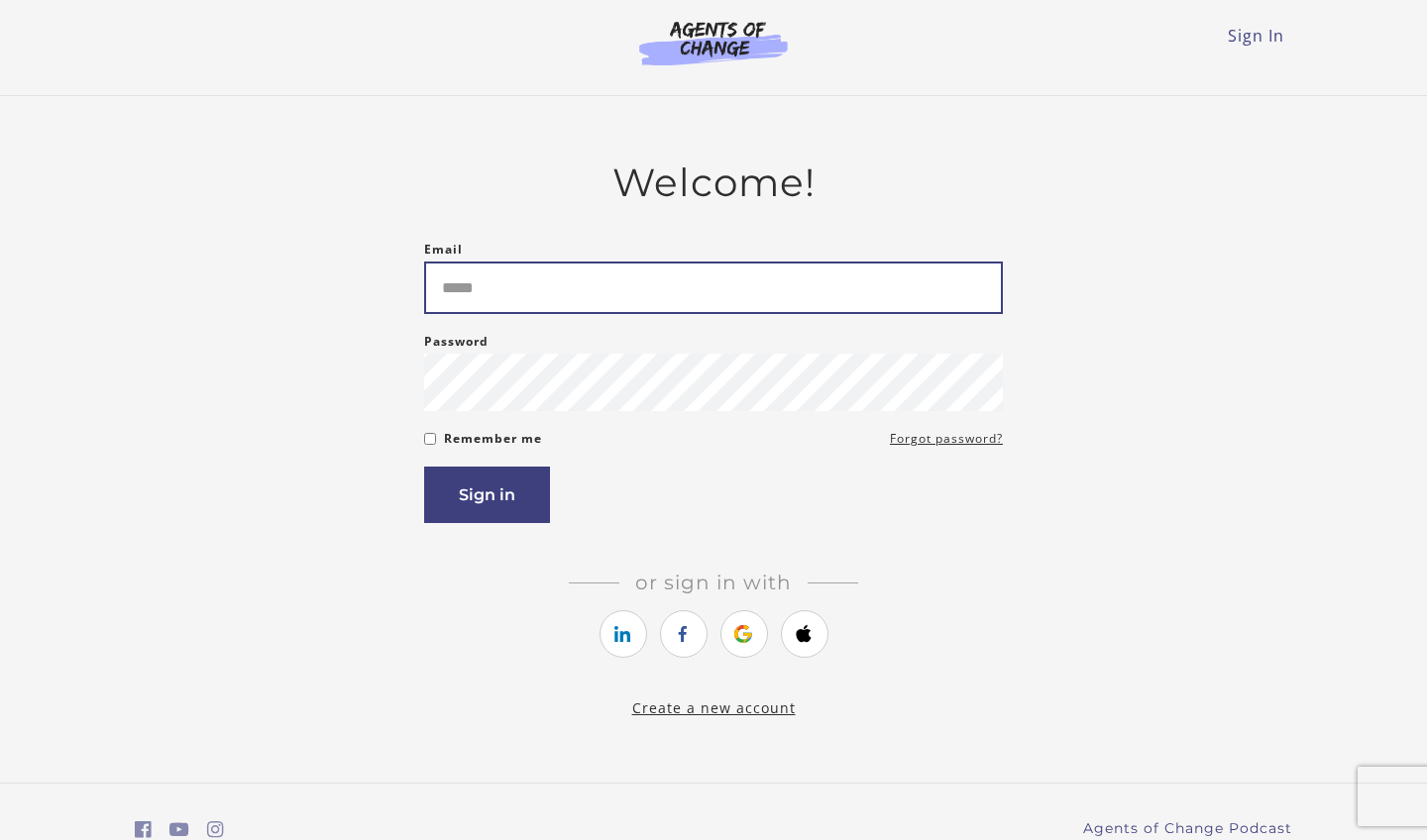 click on "Email" at bounding box center [714, 287] 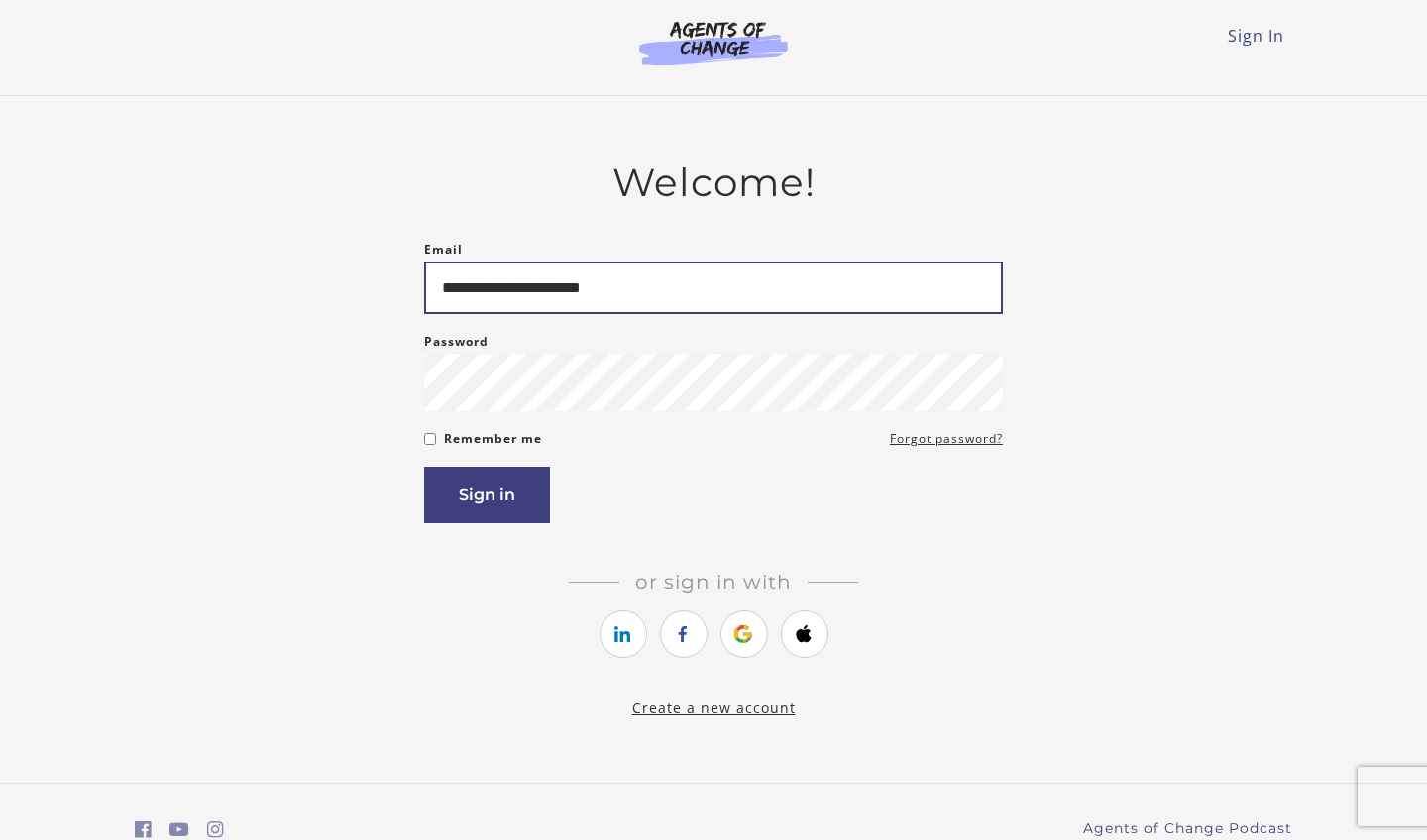 type on "**********" 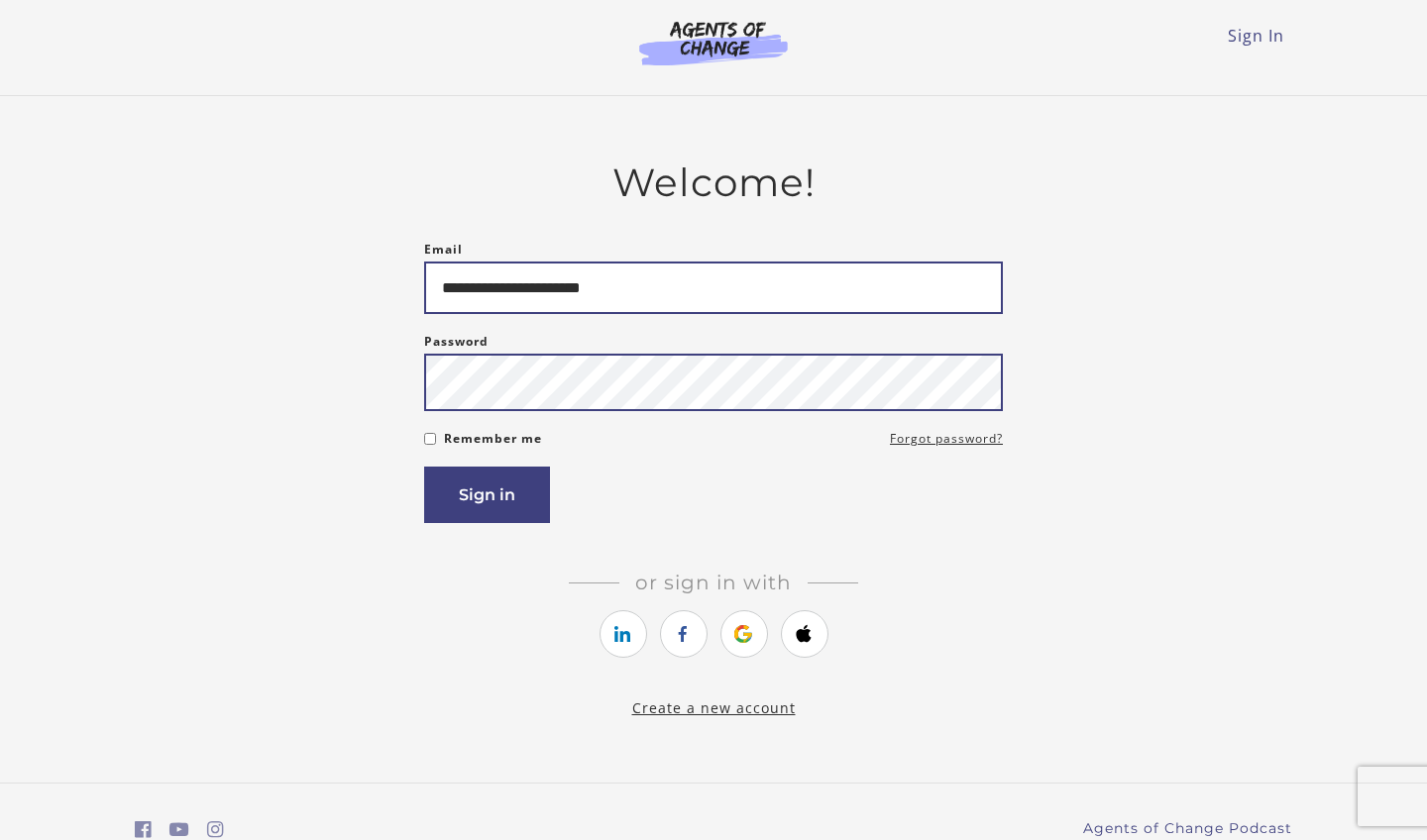 click on "Sign in" at bounding box center (487, 494) 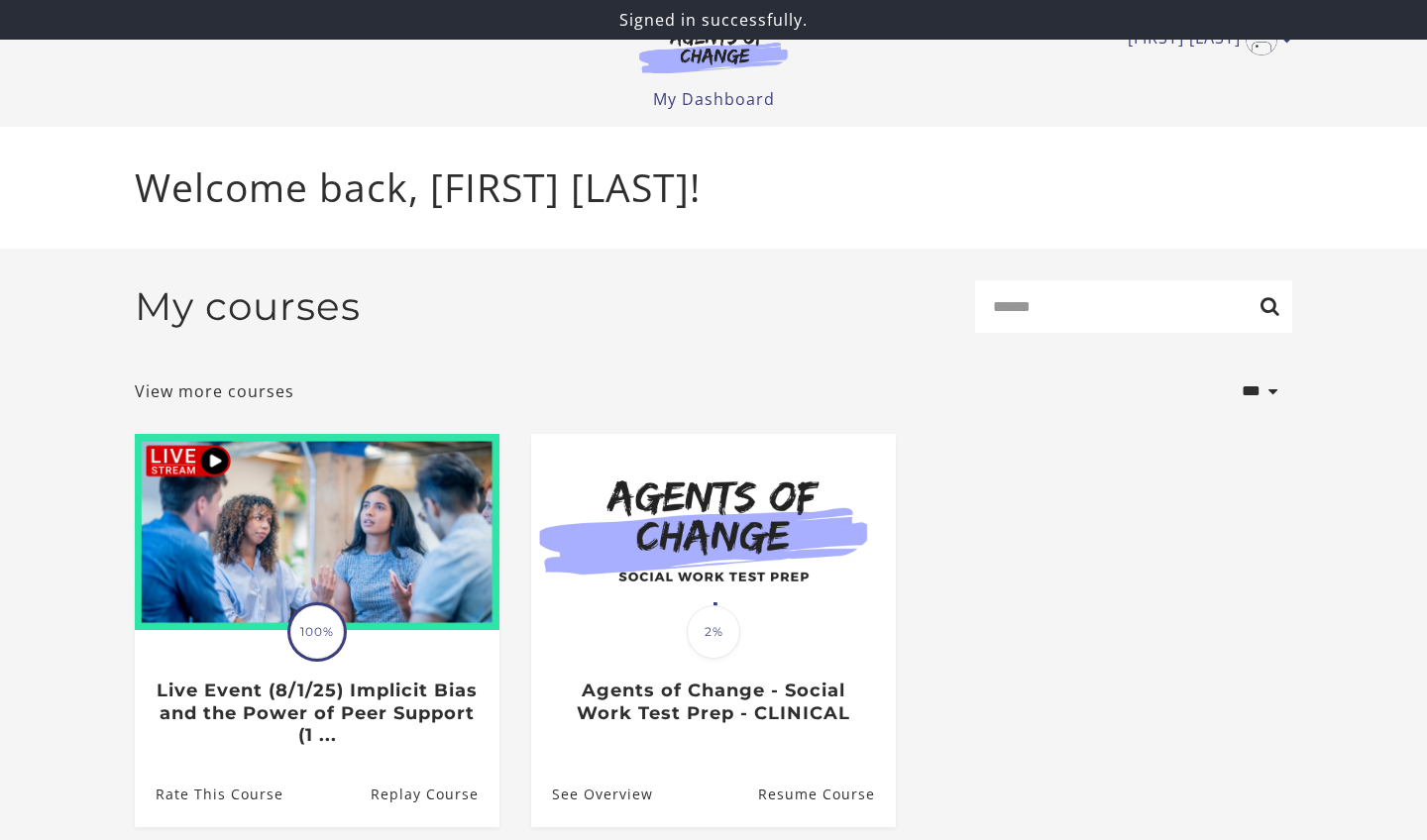 scroll, scrollTop: 0, scrollLeft: 0, axis: both 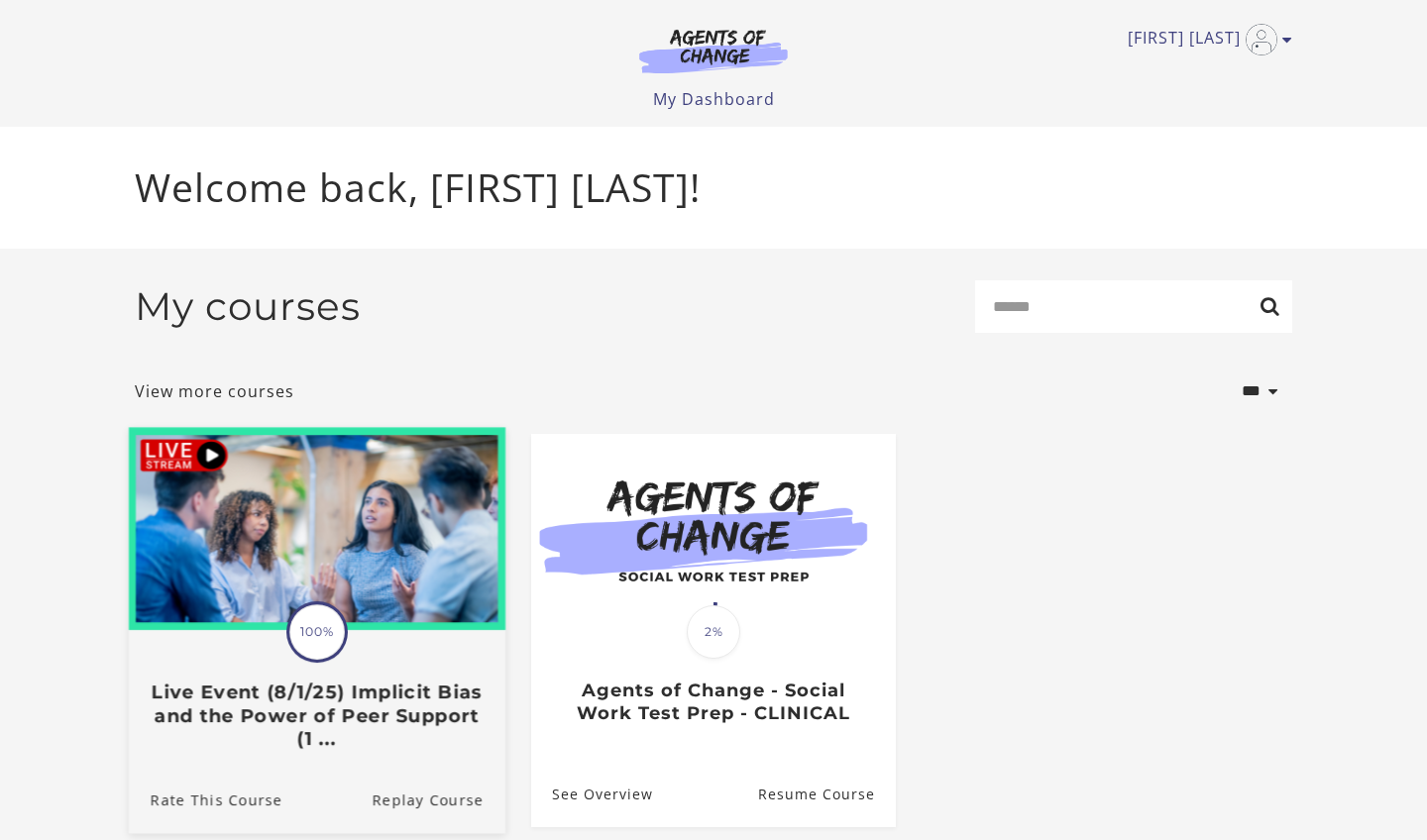 click on "100%" at bounding box center [317, 632] 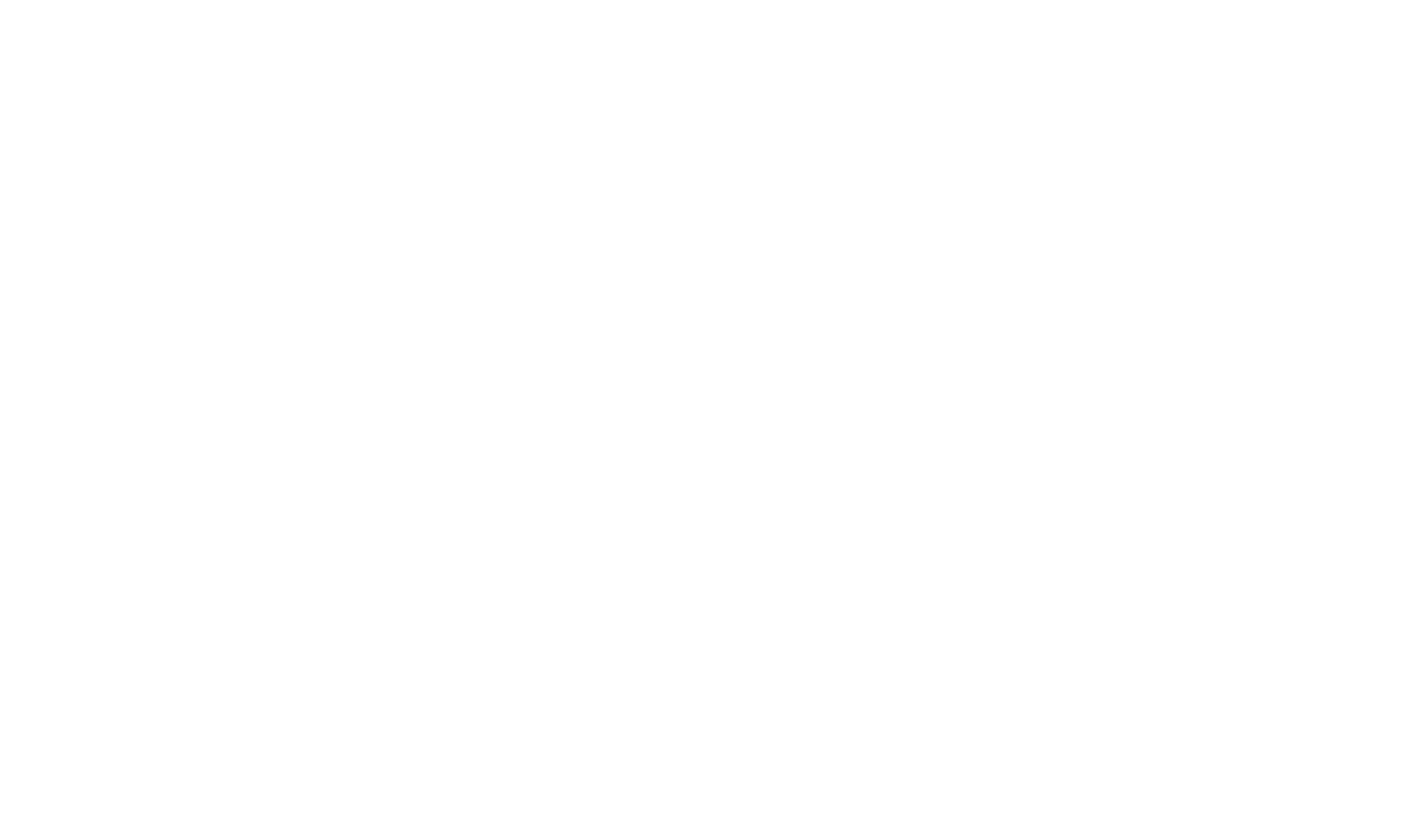 scroll, scrollTop: 0, scrollLeft: 0, axis: both 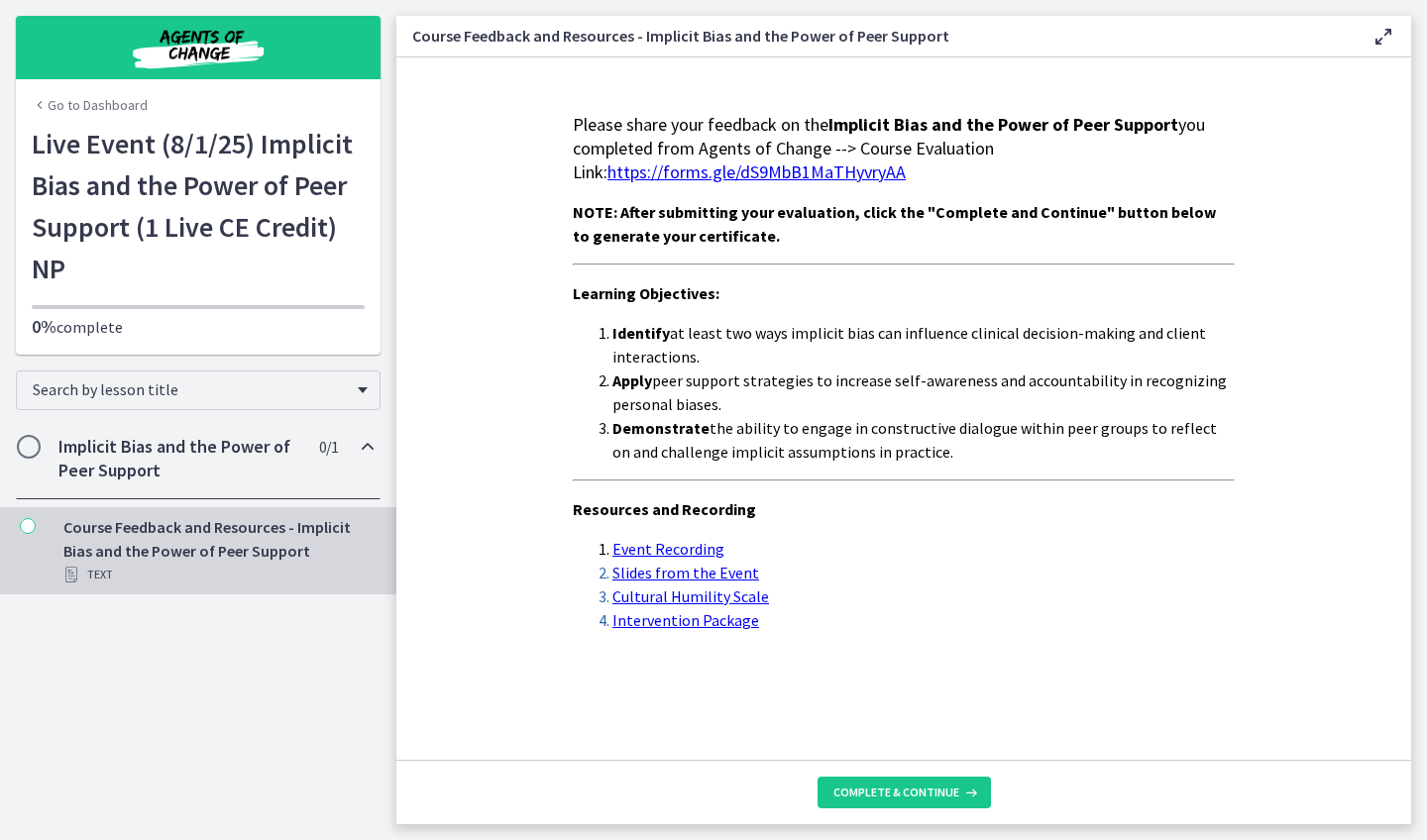 click at bounding box center [29, 447] 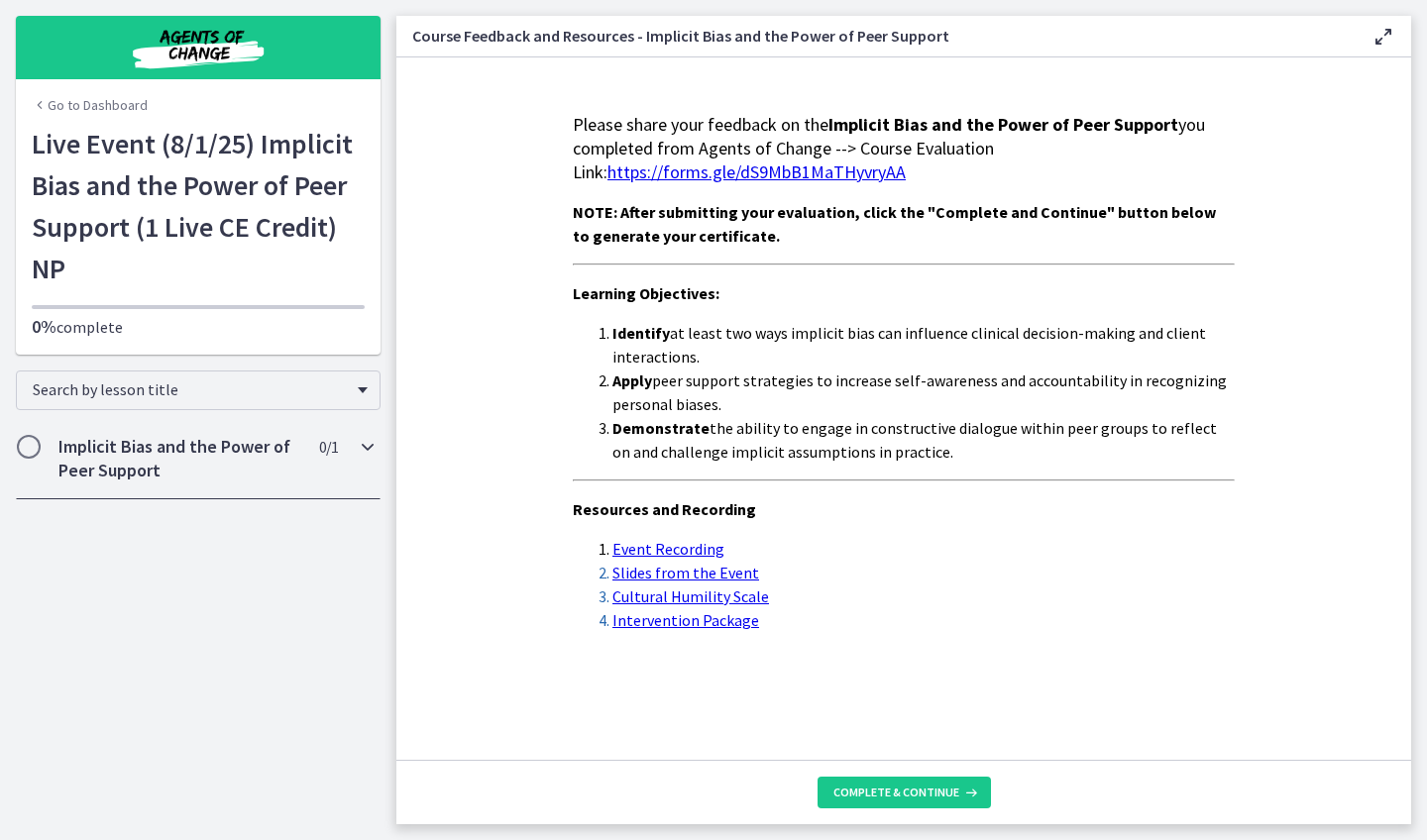 click at bounding box center (29, 447) 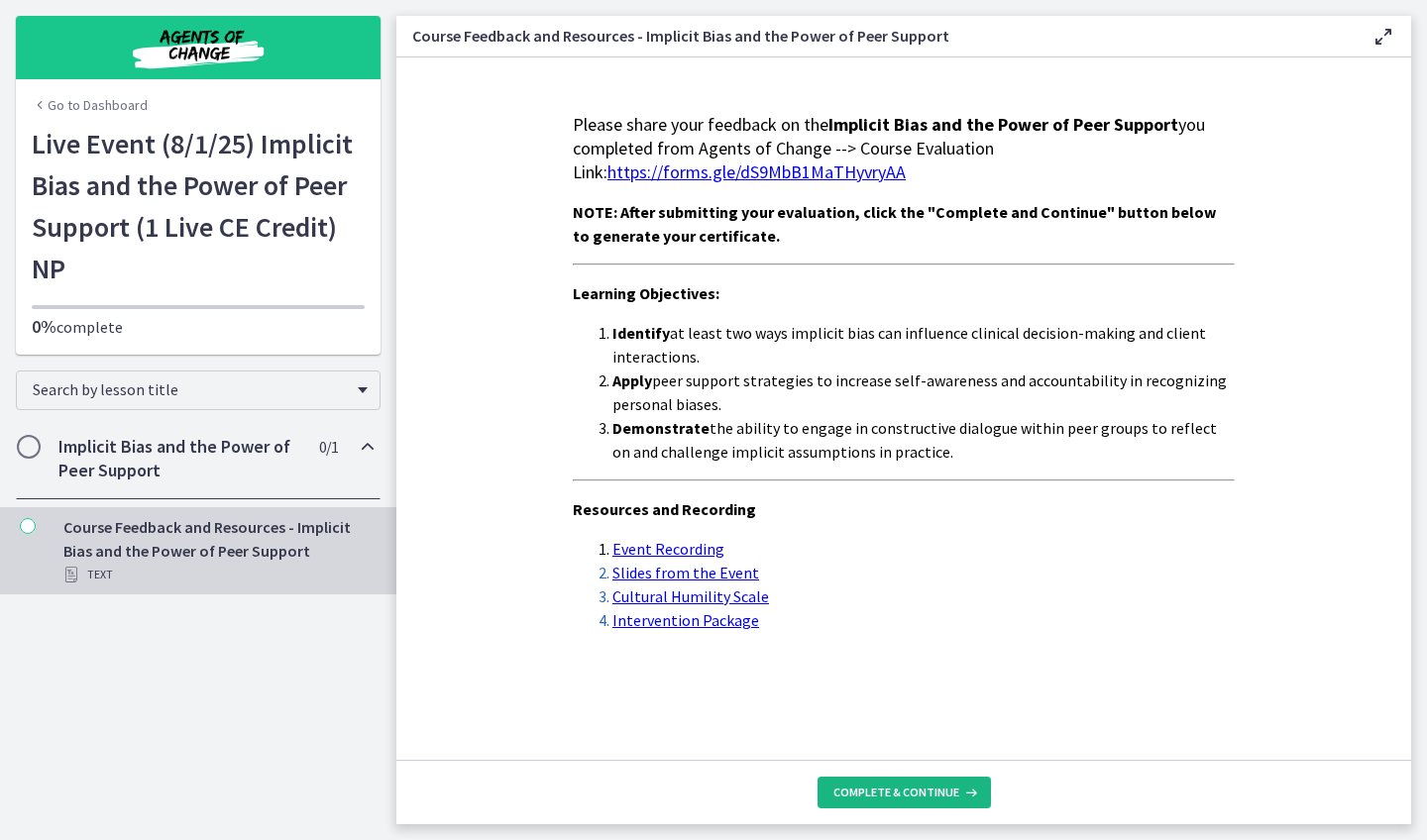 click on "Complete & continue" at bounding box center [896, 792] 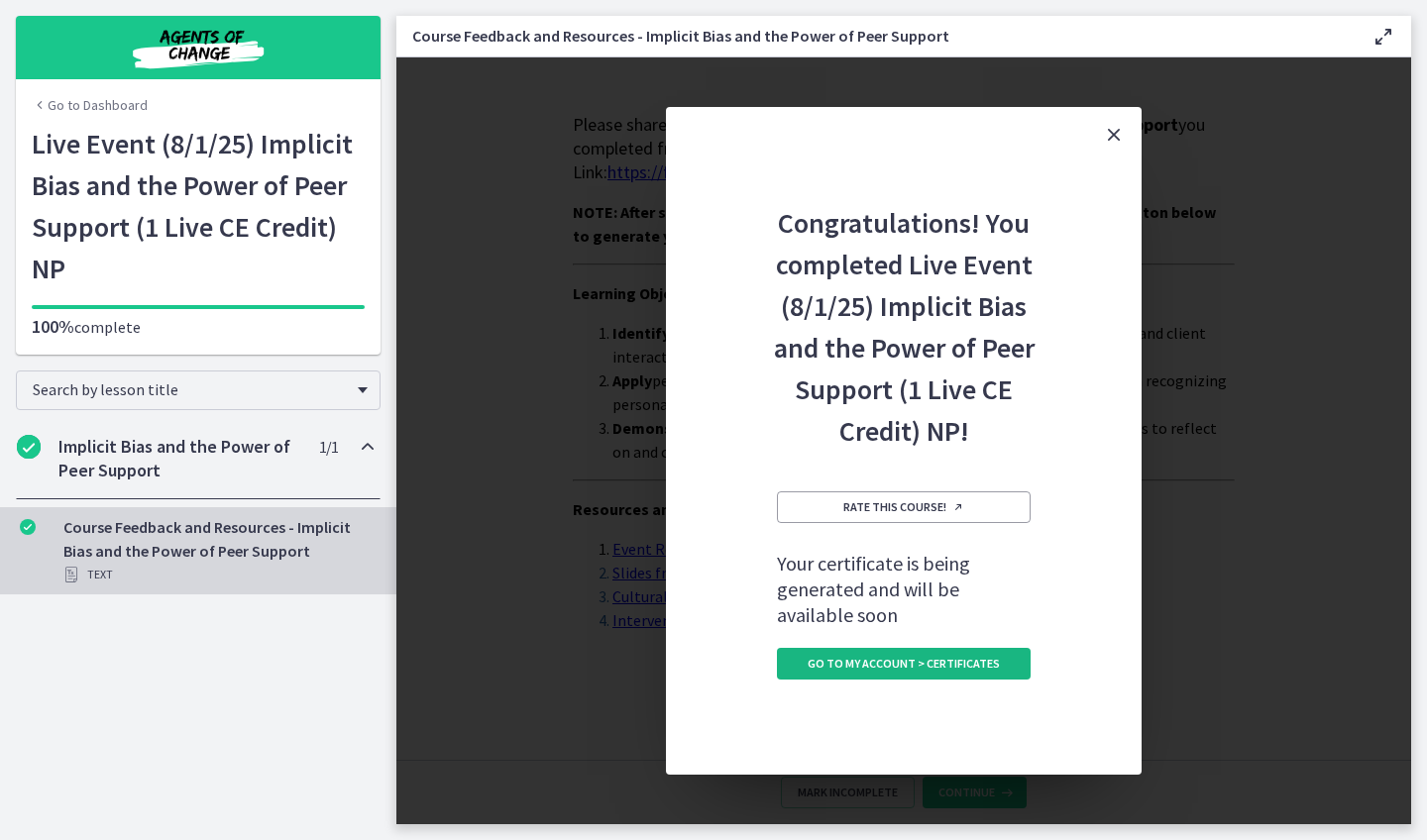 click on "Go to My Account > Certificates" at bounding box center (904, 664) 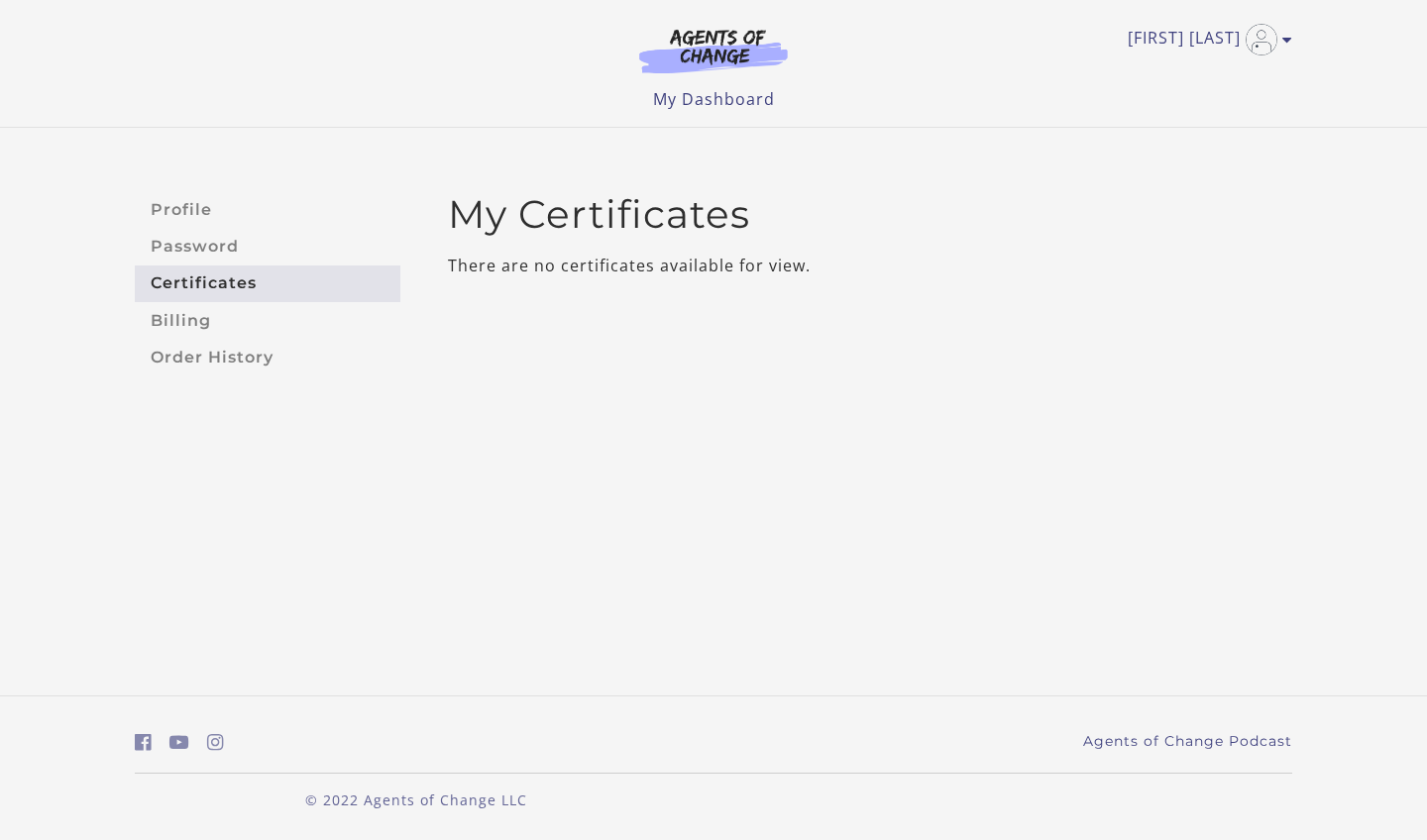 scroll, scrollTop: 0, scrollLeft: 0, axis: both 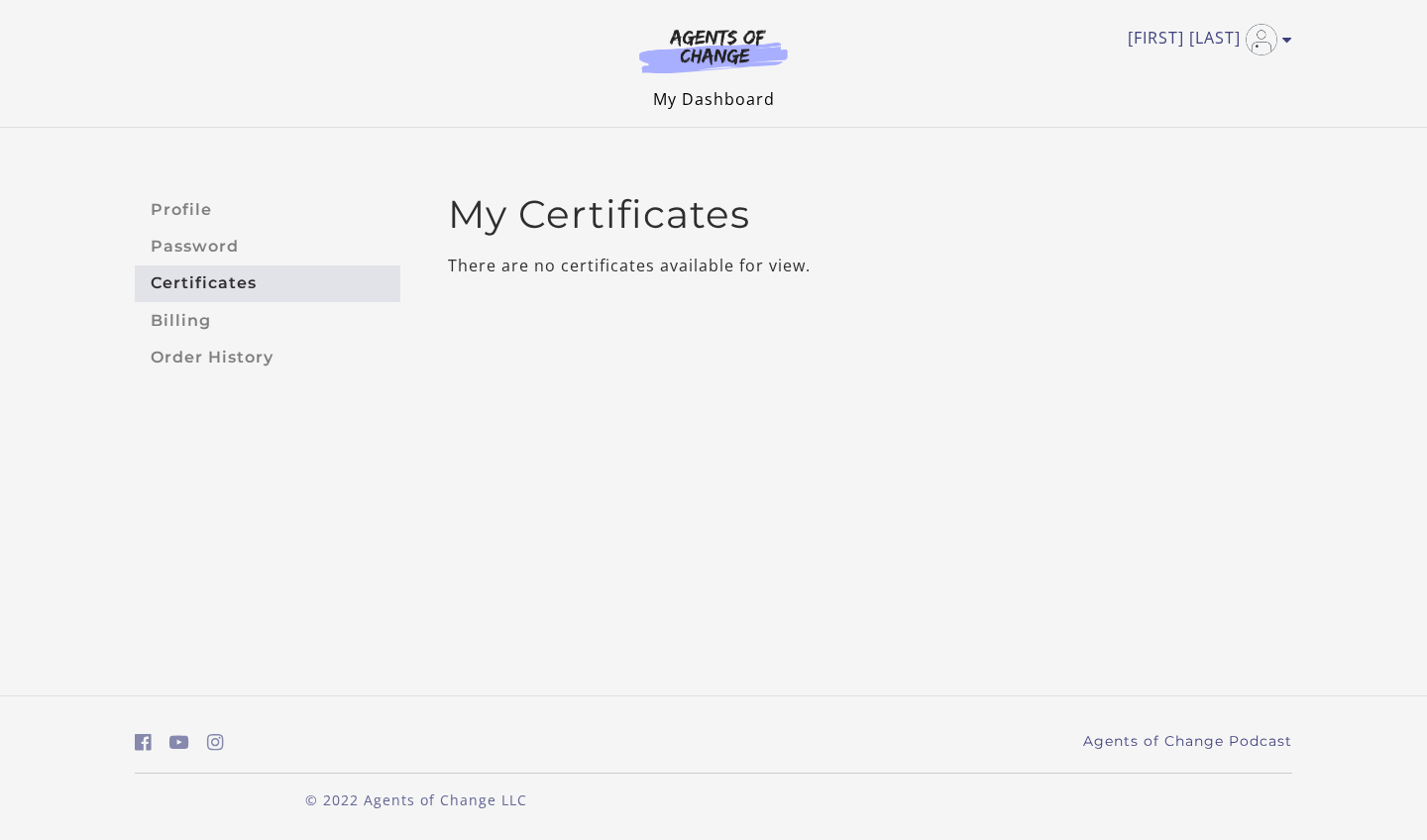 click on "My Dashboard" at bounding box center [714, 99] 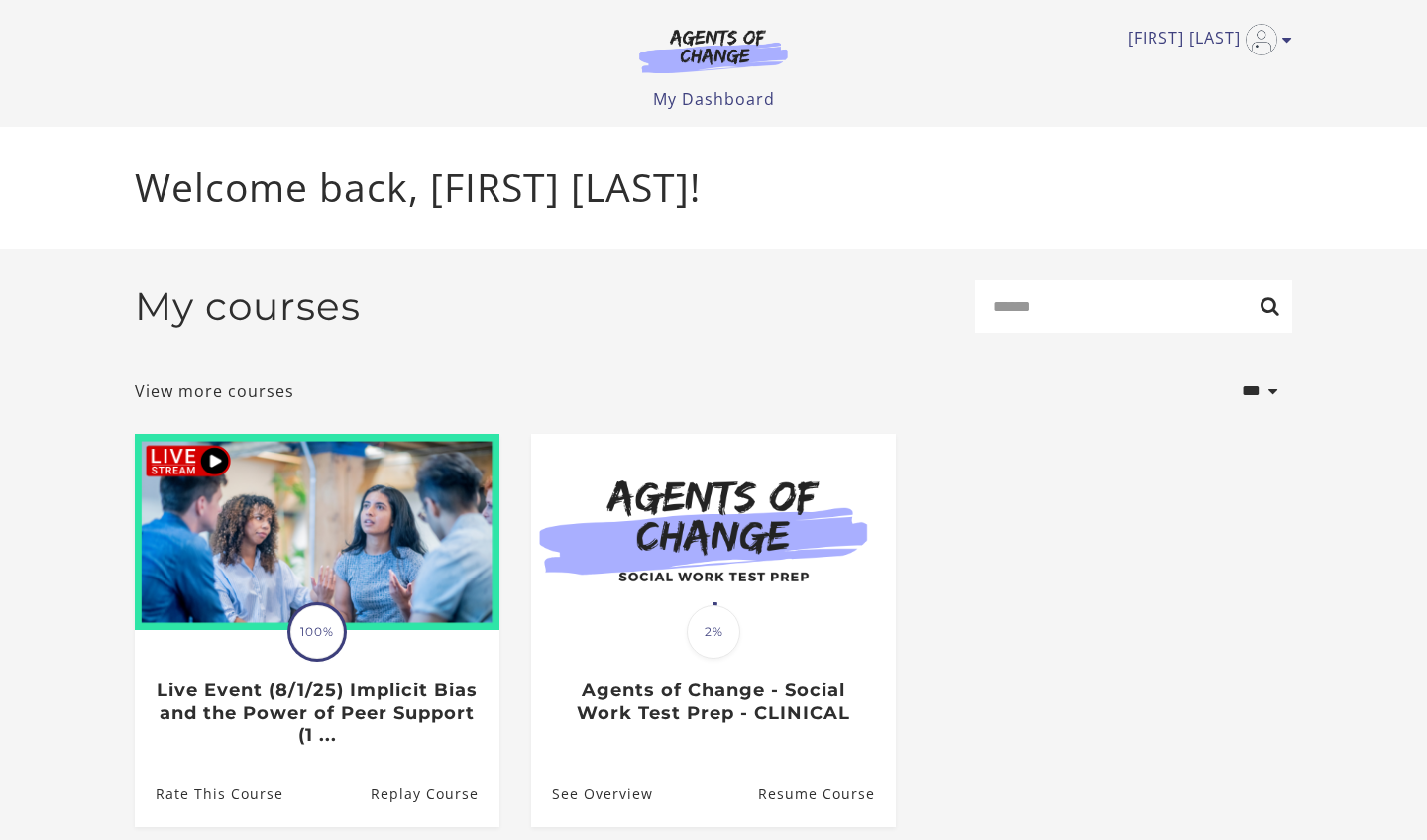 scroll, scrollTop: 0, scrollLeft: 0, axis: both 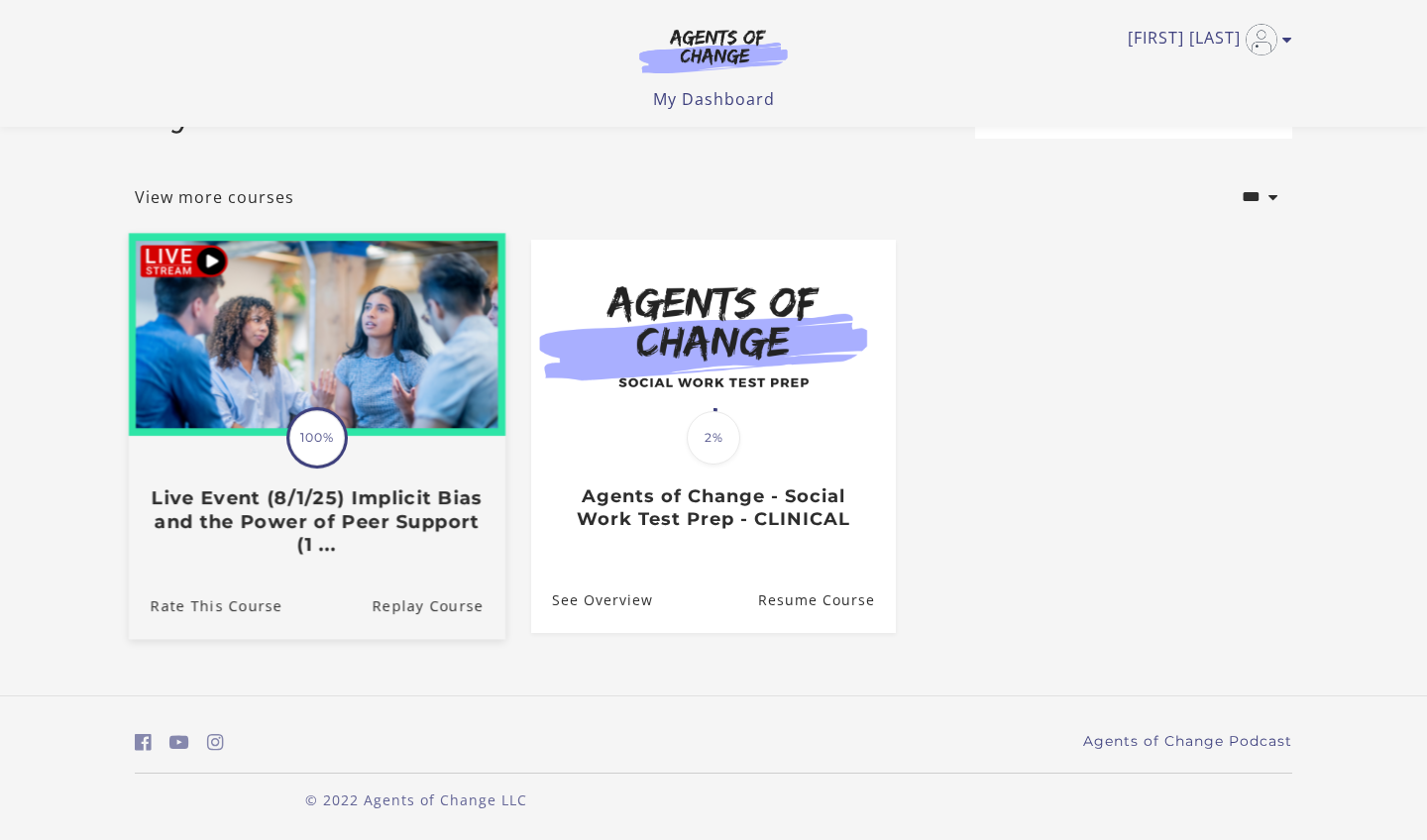click on "100%" at bounding box center [317, 438] 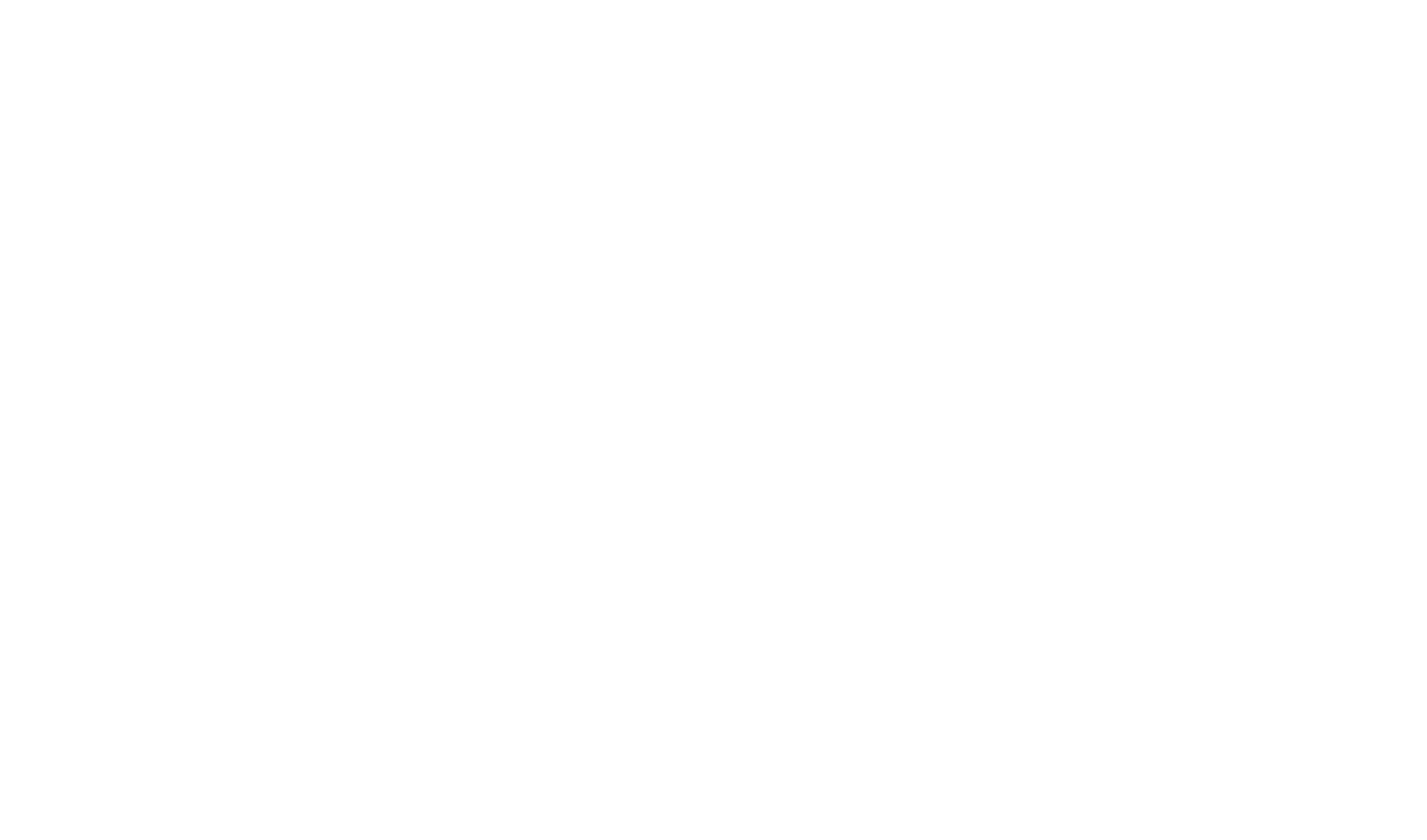scroll, scrollTop: 0, scrollLeft: 0, axis: both 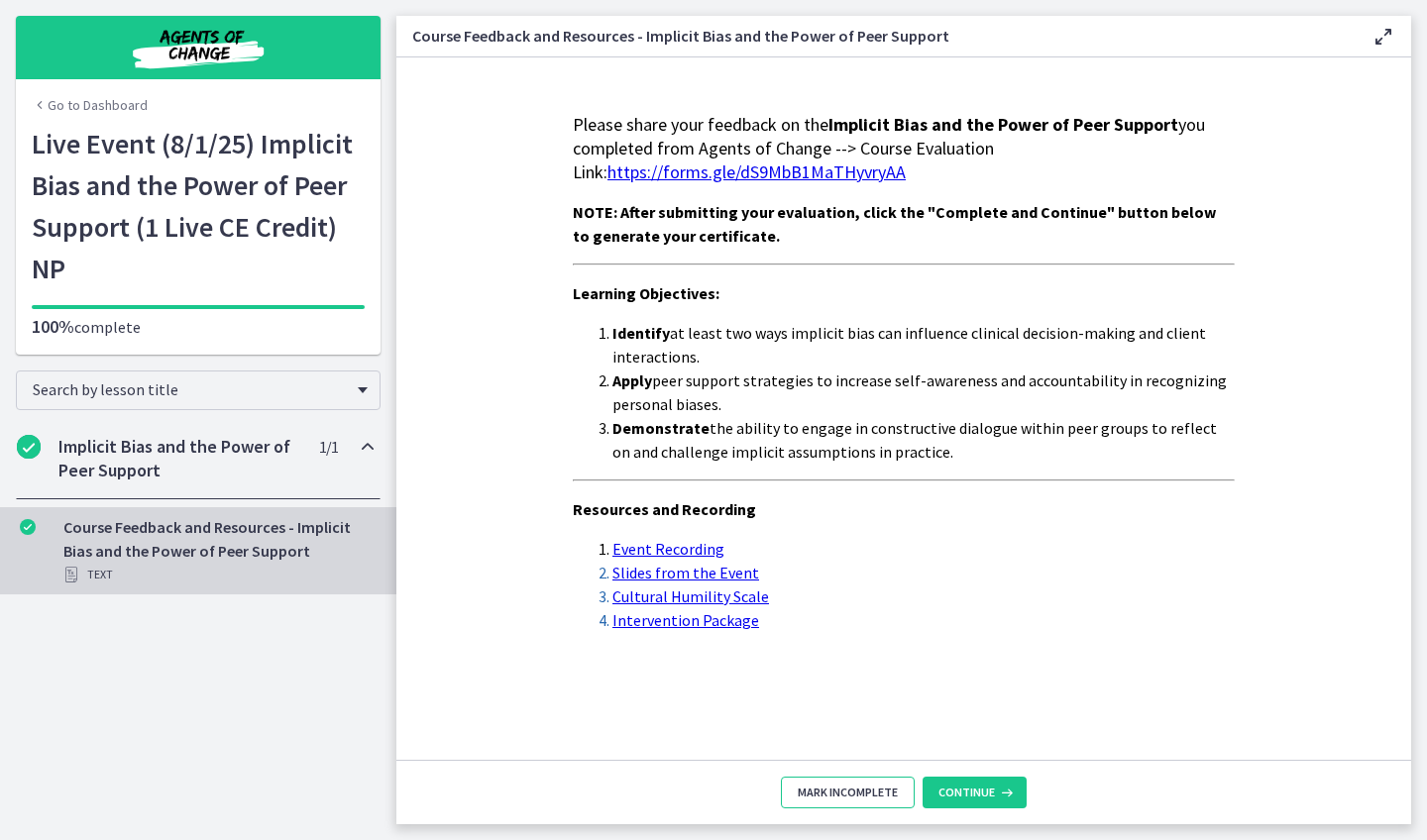 click on "Mark Incomplete" at bounding box center [847, 792] 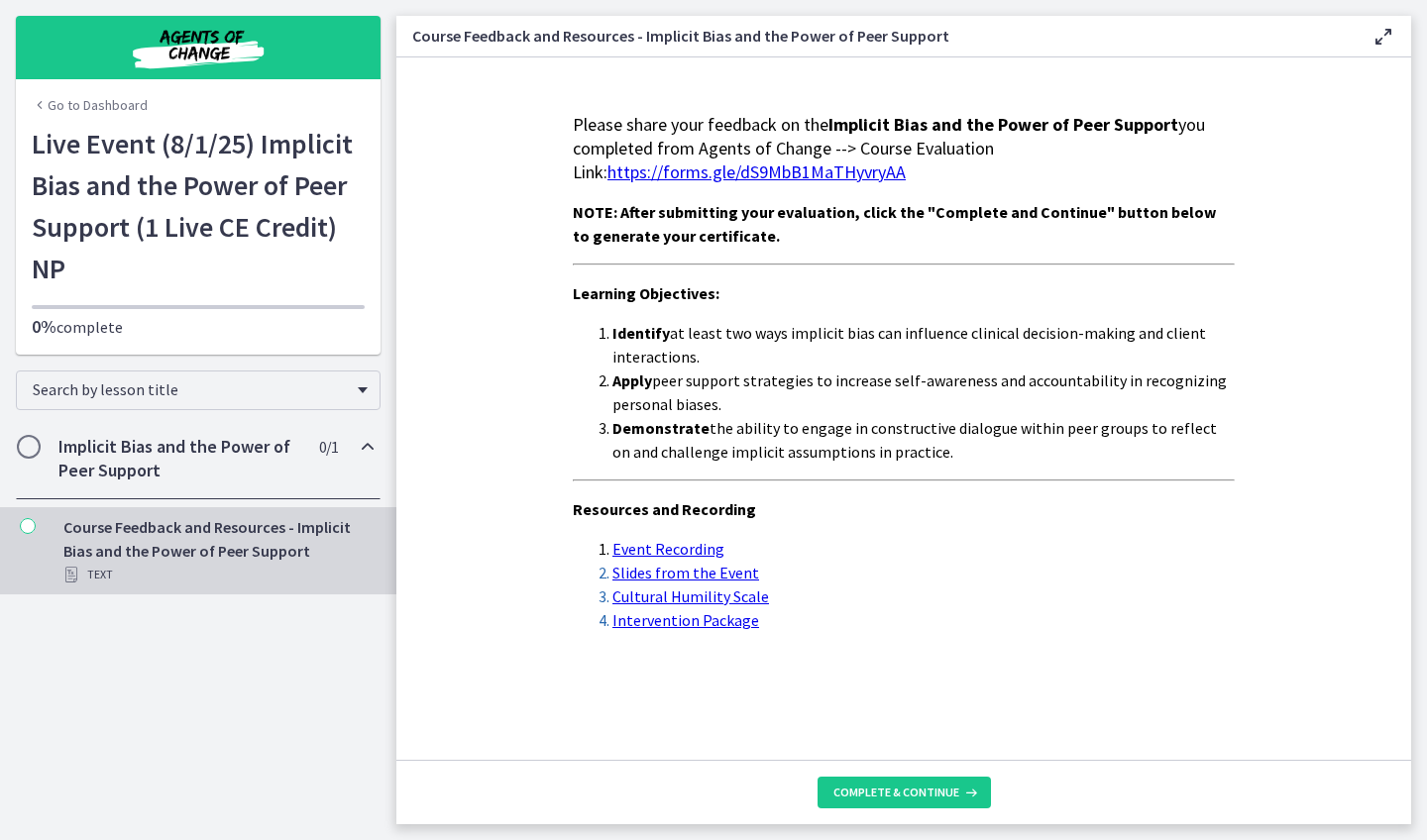 click on "Complete & continue" at bounding box center (896, 792) 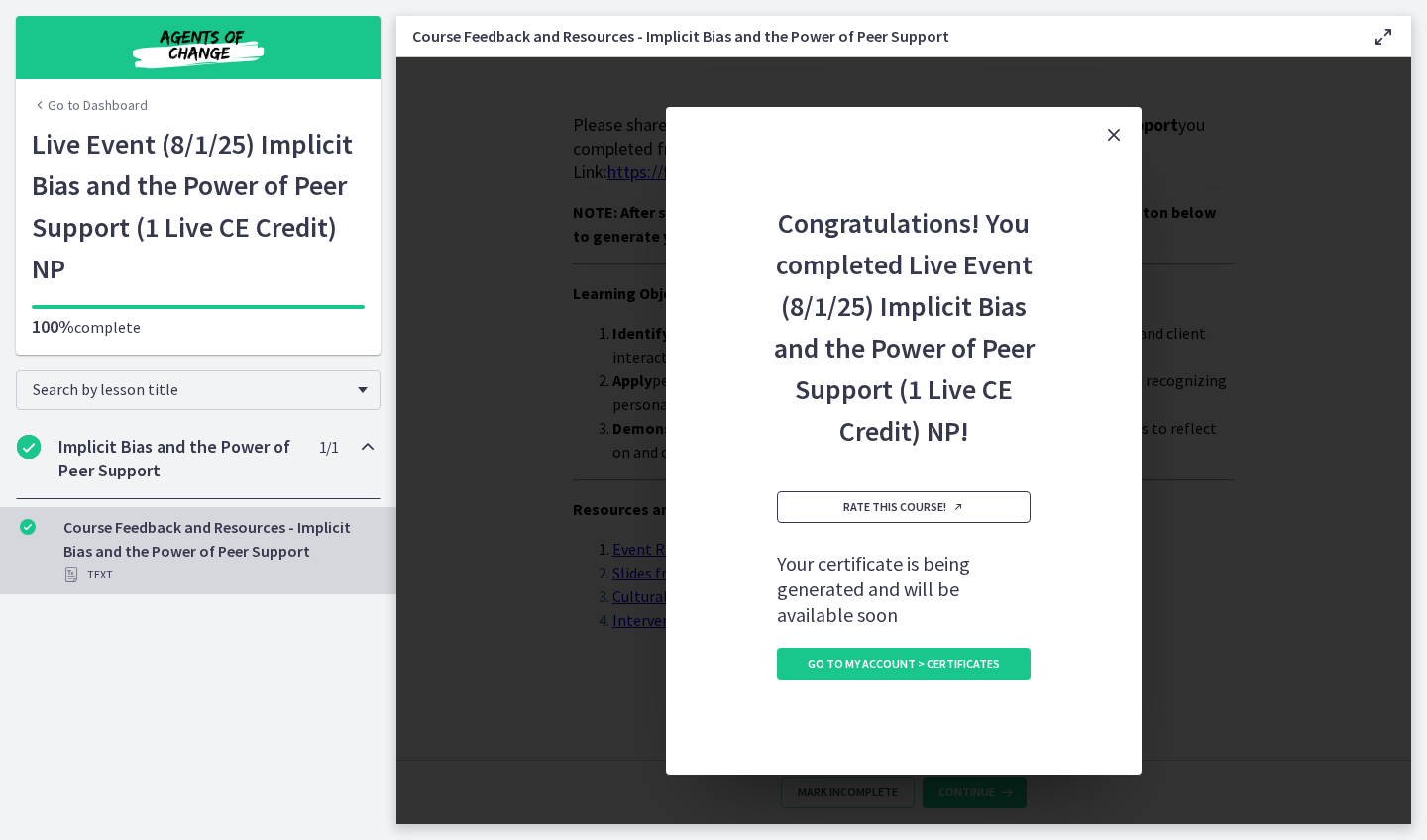 click on "Rate this course!" at bounding box center (904, 507) 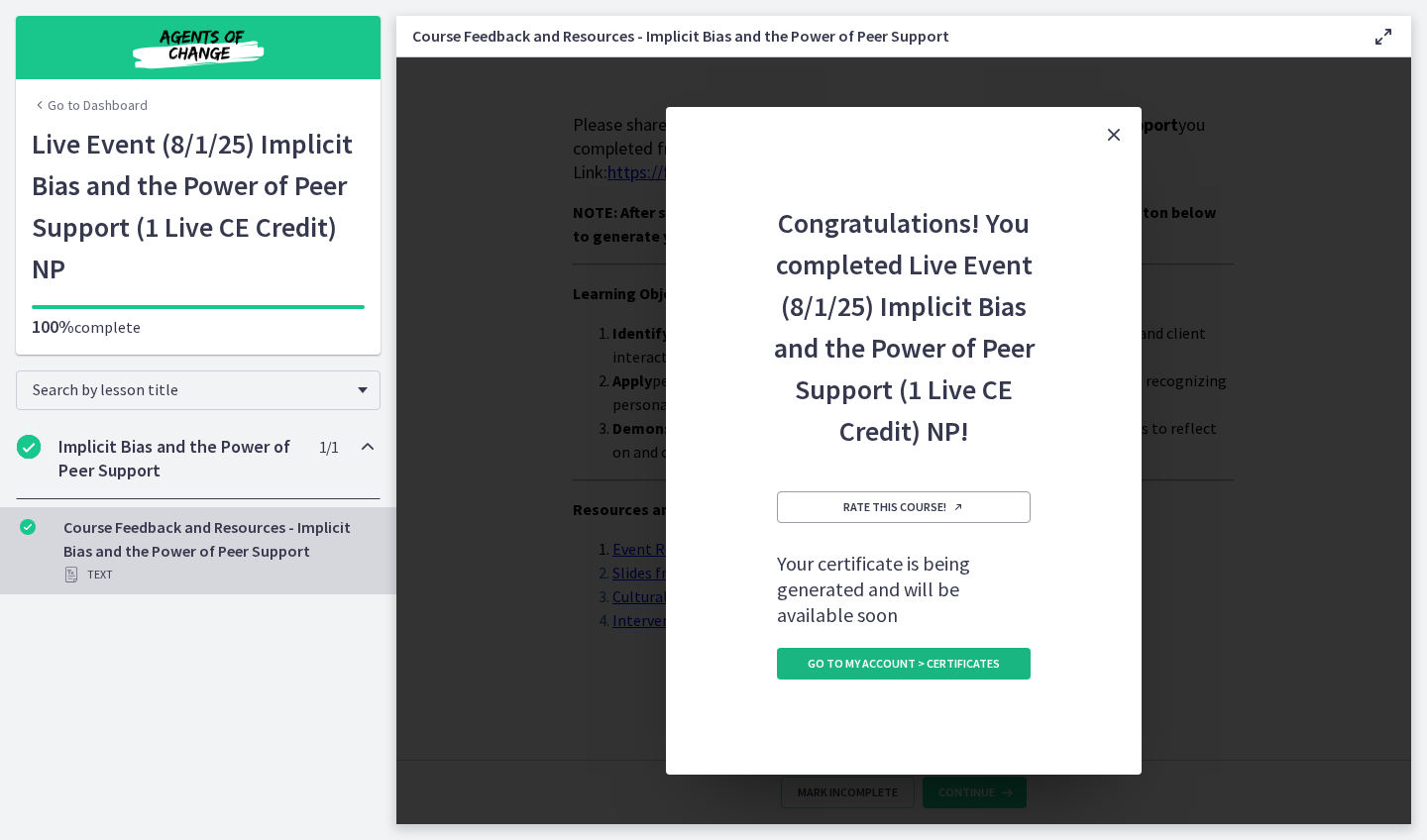 click on "Go to My Account > Certificates" at bounding box center (904, 664) 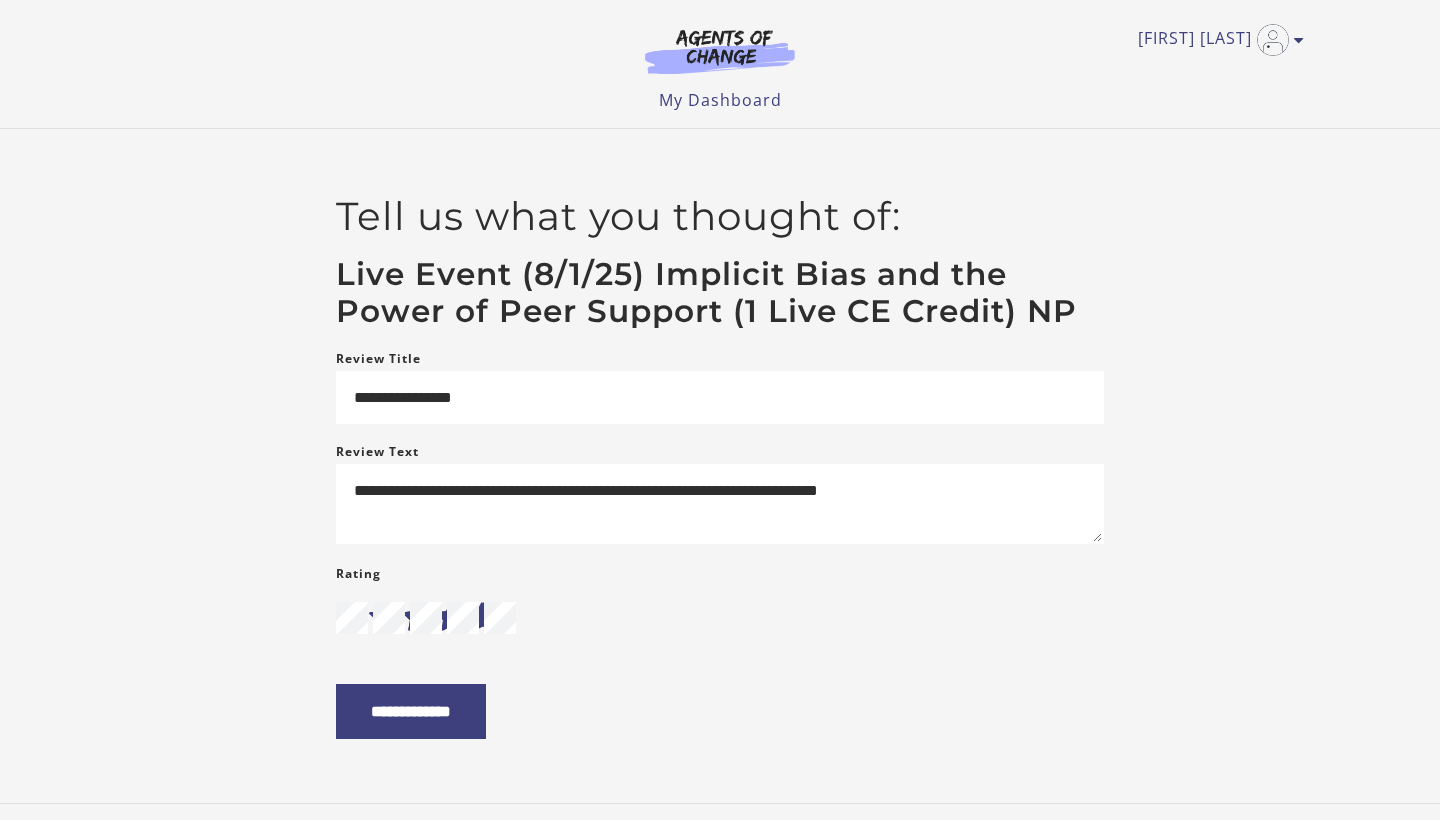 scroll, scrollTop: 0, scrollLeft: 0, axis: both 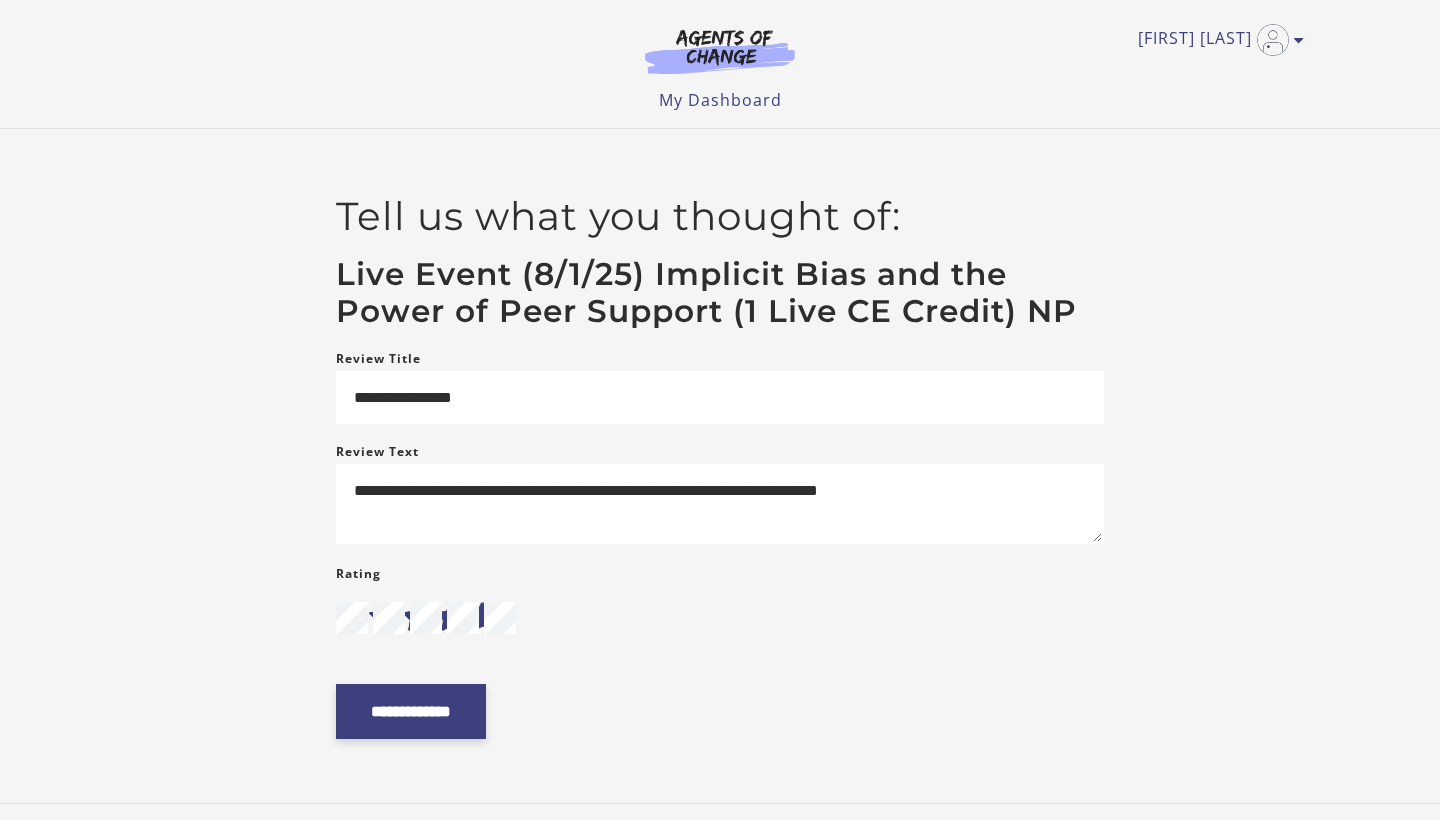 click on "**********" at bounding box center (411, 711) 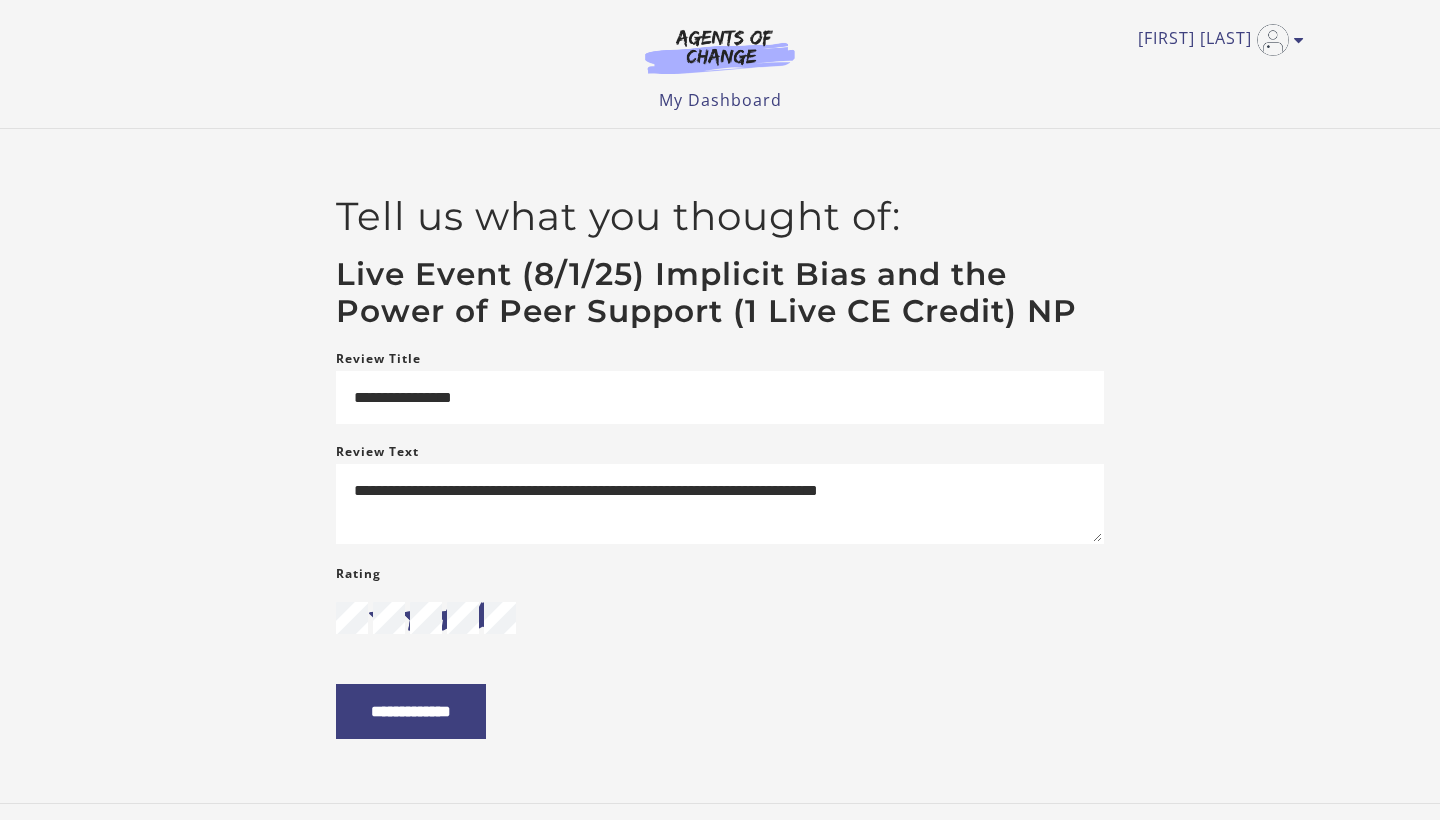 scroll, scrollTop: 0, scrollLeft: 0, axis: both 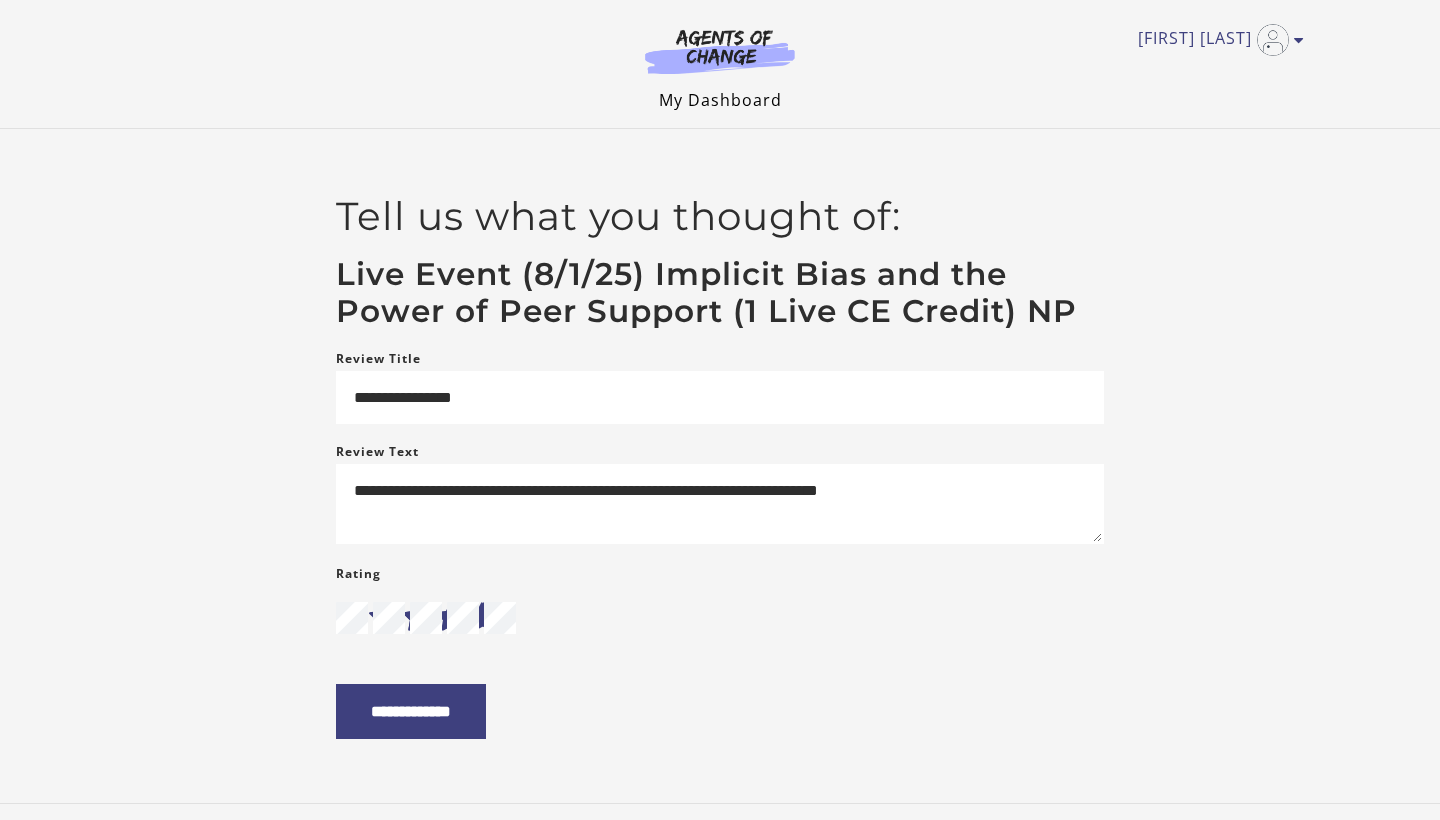 click on "My Dashboard" at bounding box center (720, 100) 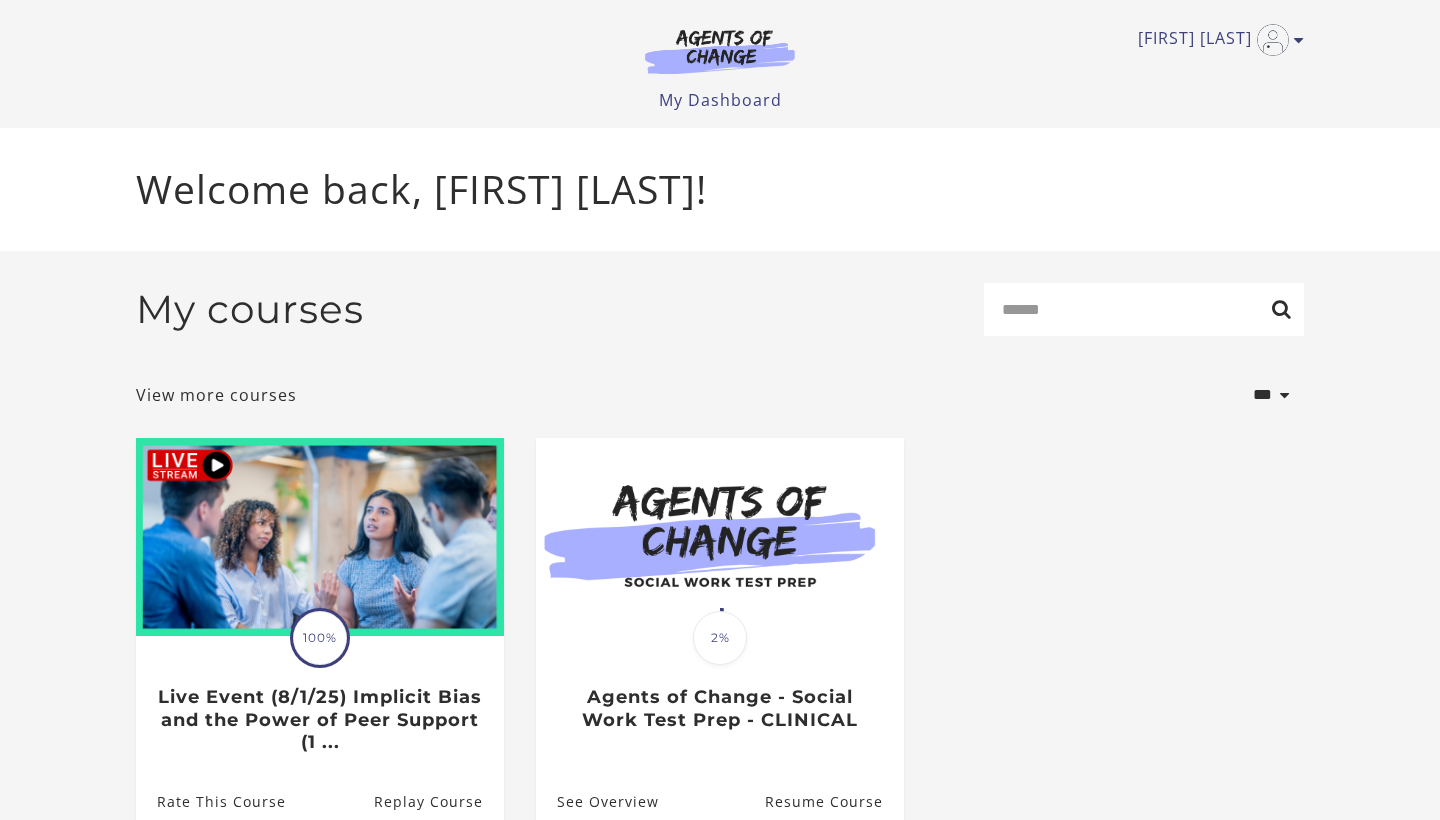 scroll, scrollTop: 0, scrollLeft: 0, axis: both 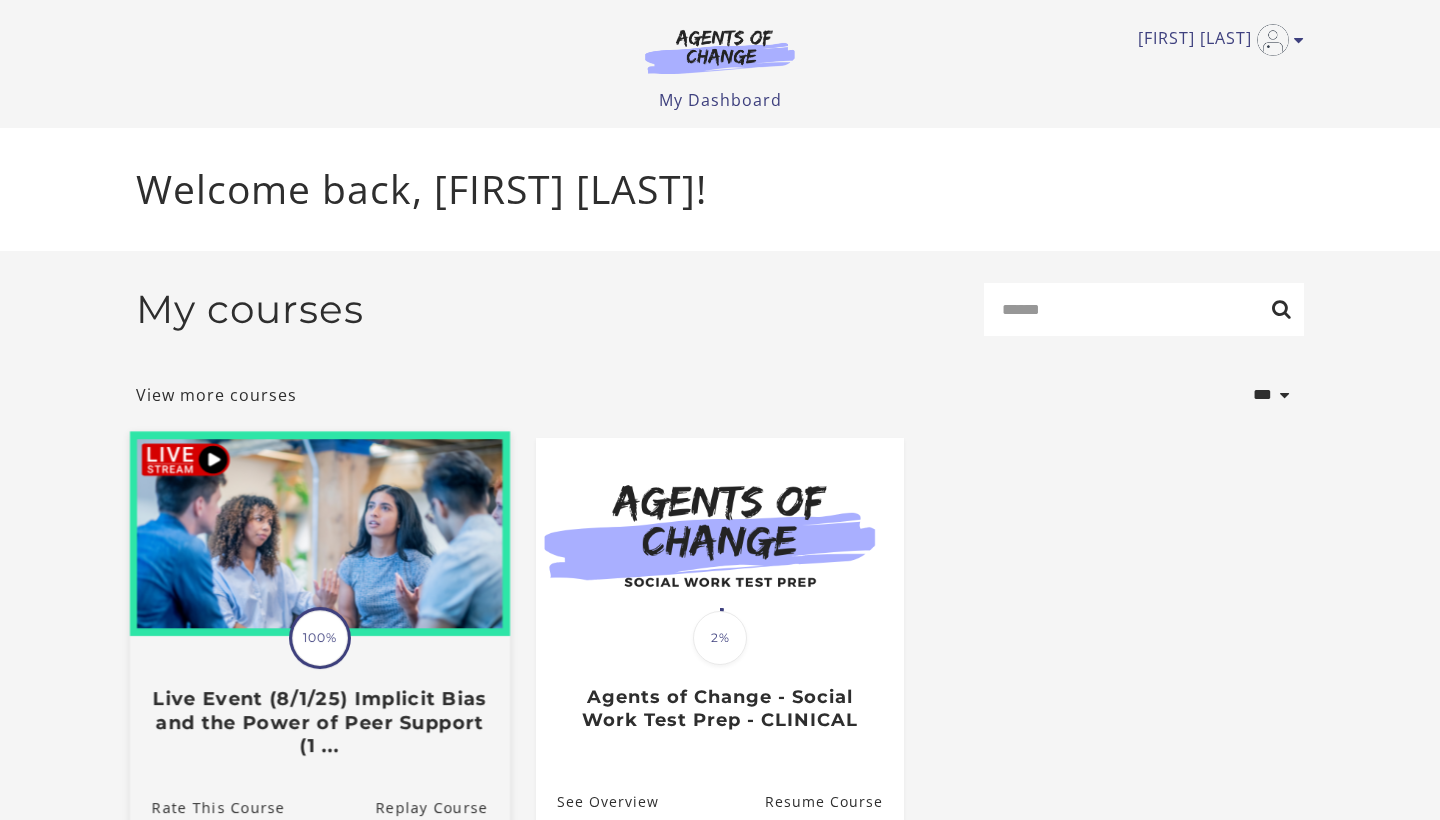 click at bounding box center [320, 533] 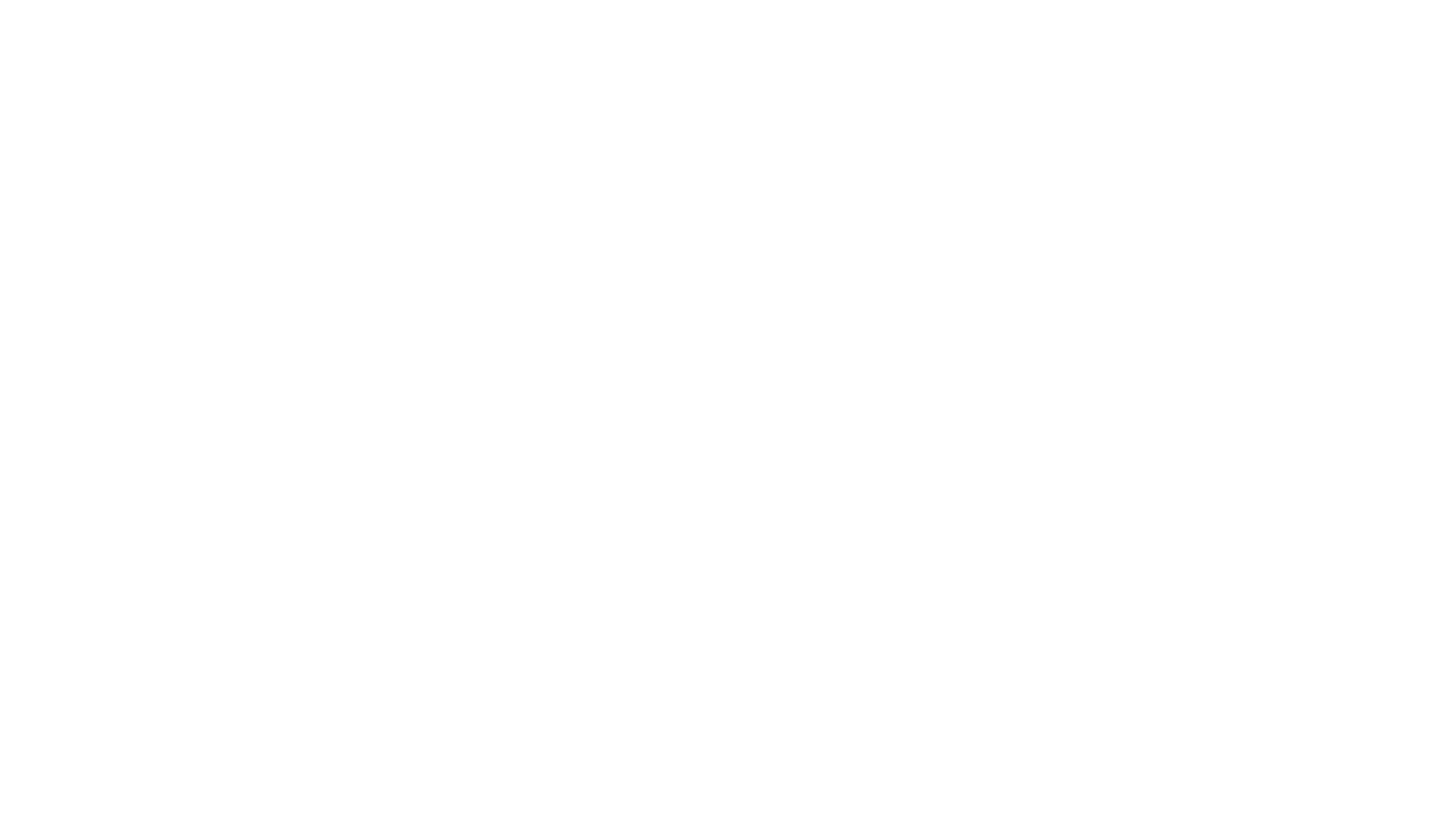 scroll, scrollTop: 0, scrollLeft: 0, axis: both 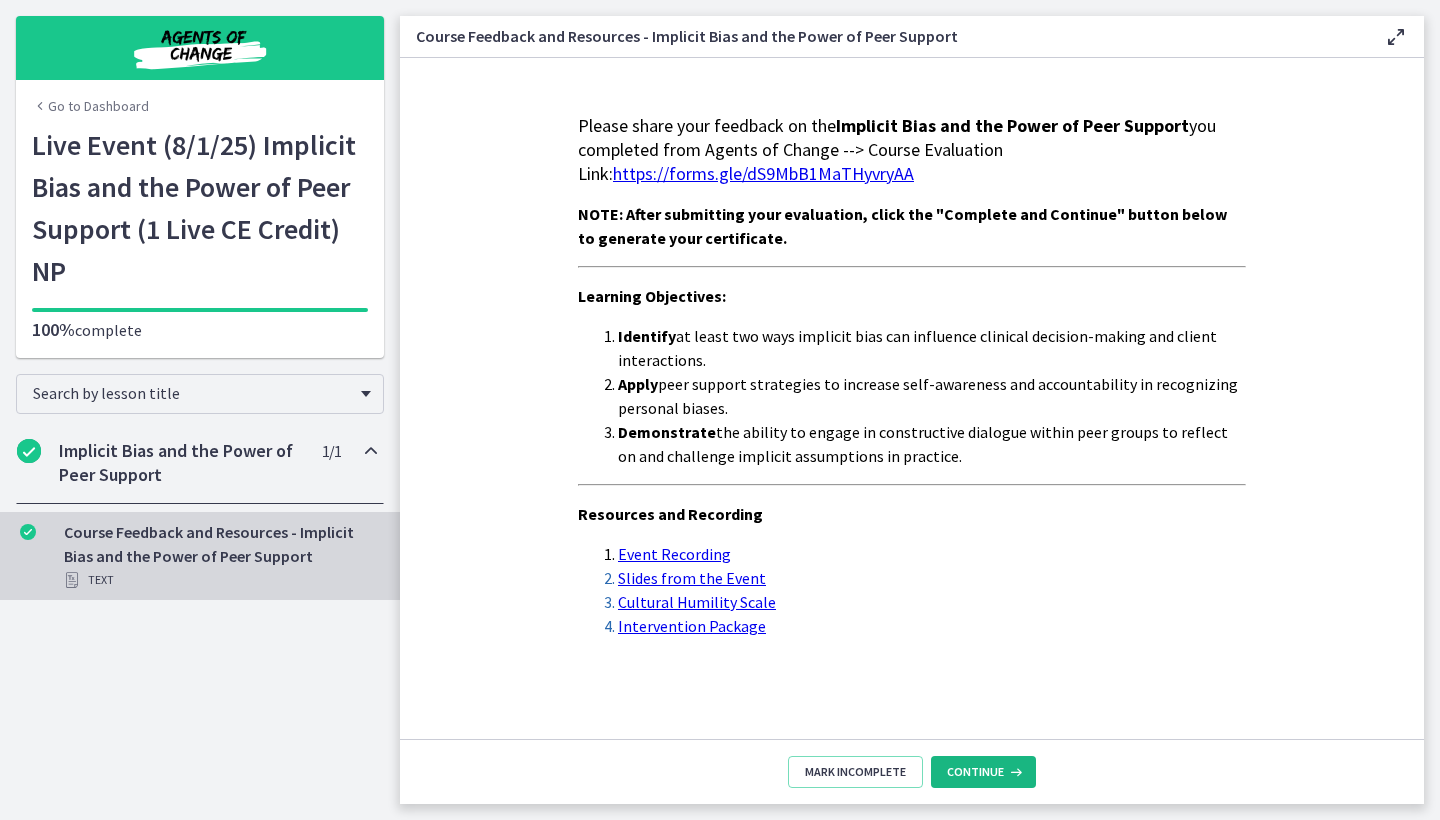 click at bounding box center [1014, 772] 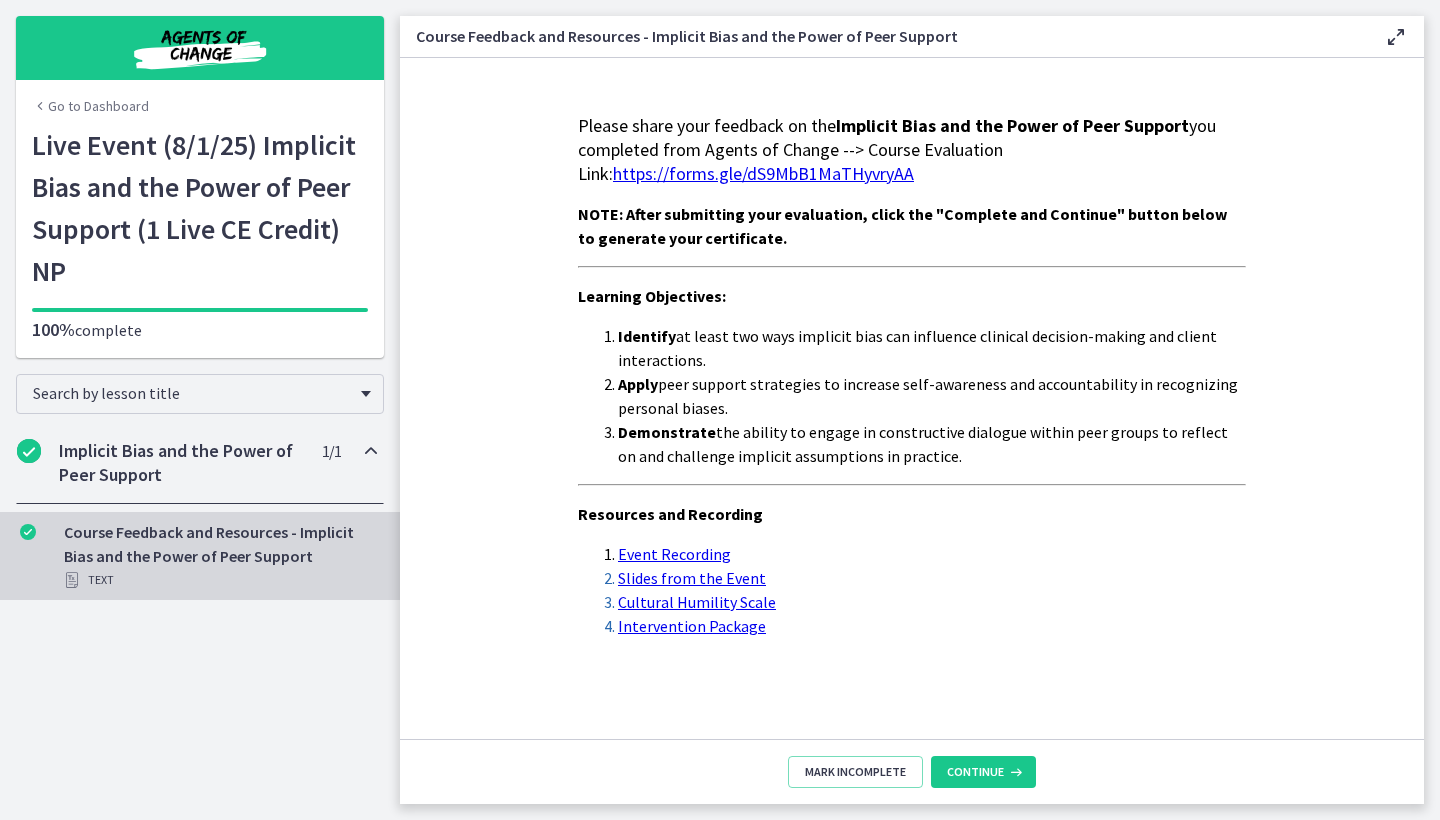 click on "Mark Incomplete
Continue" at bounding box center (912, 771) 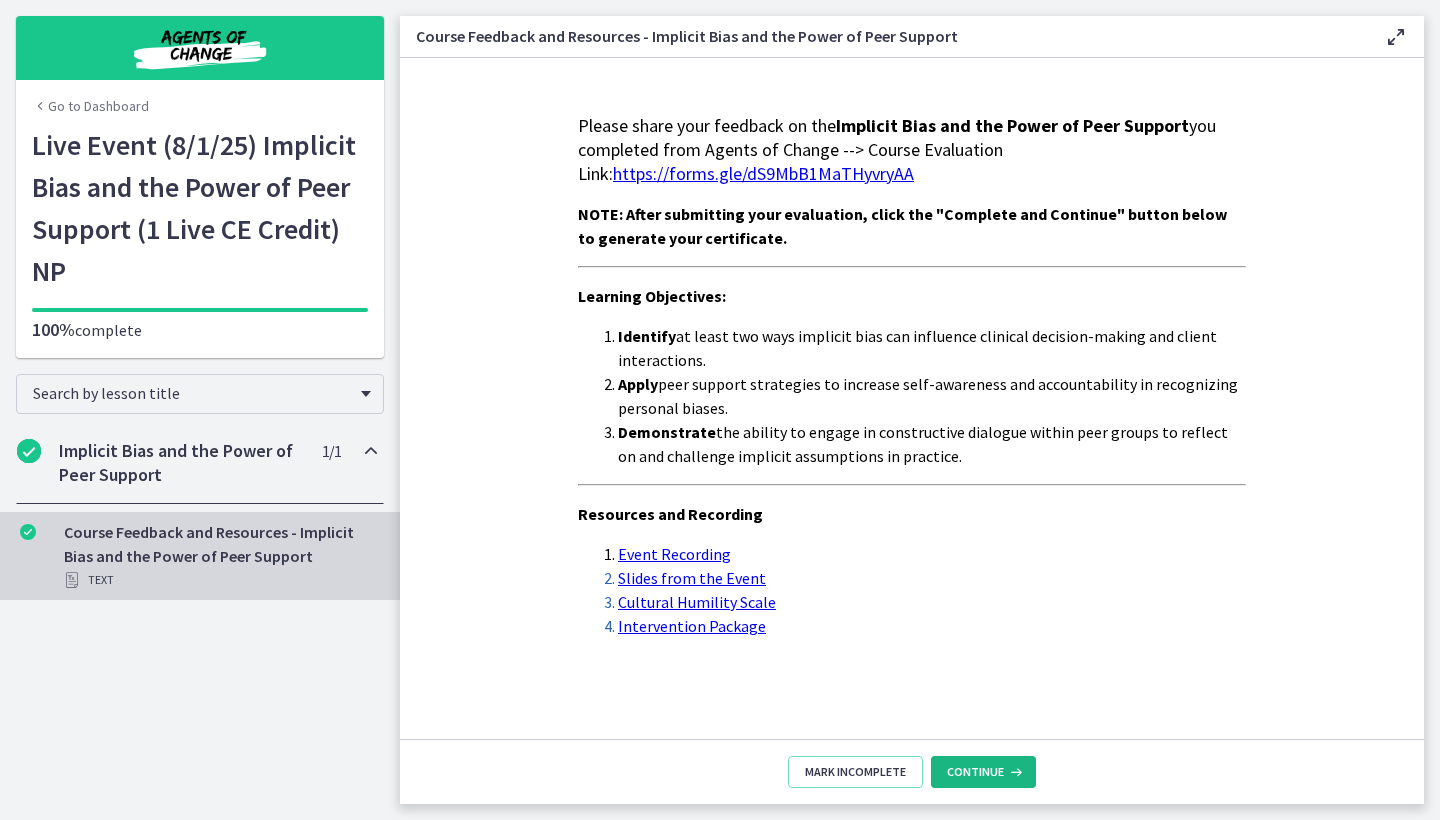 click on "Continue" at bounding box center (975, 772) 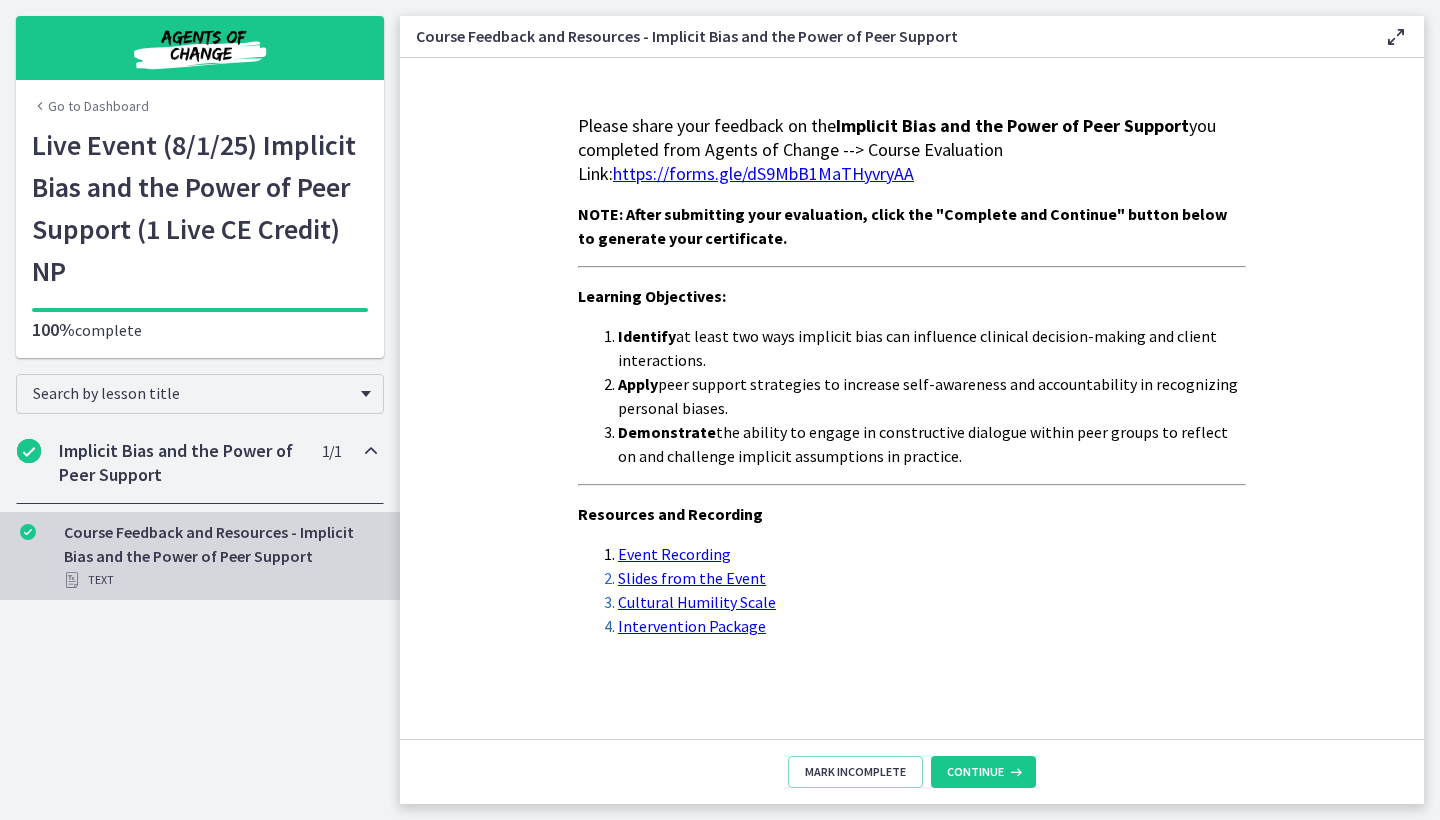 click on "Cultural Humility Scale" at bounding box center (932, 602) 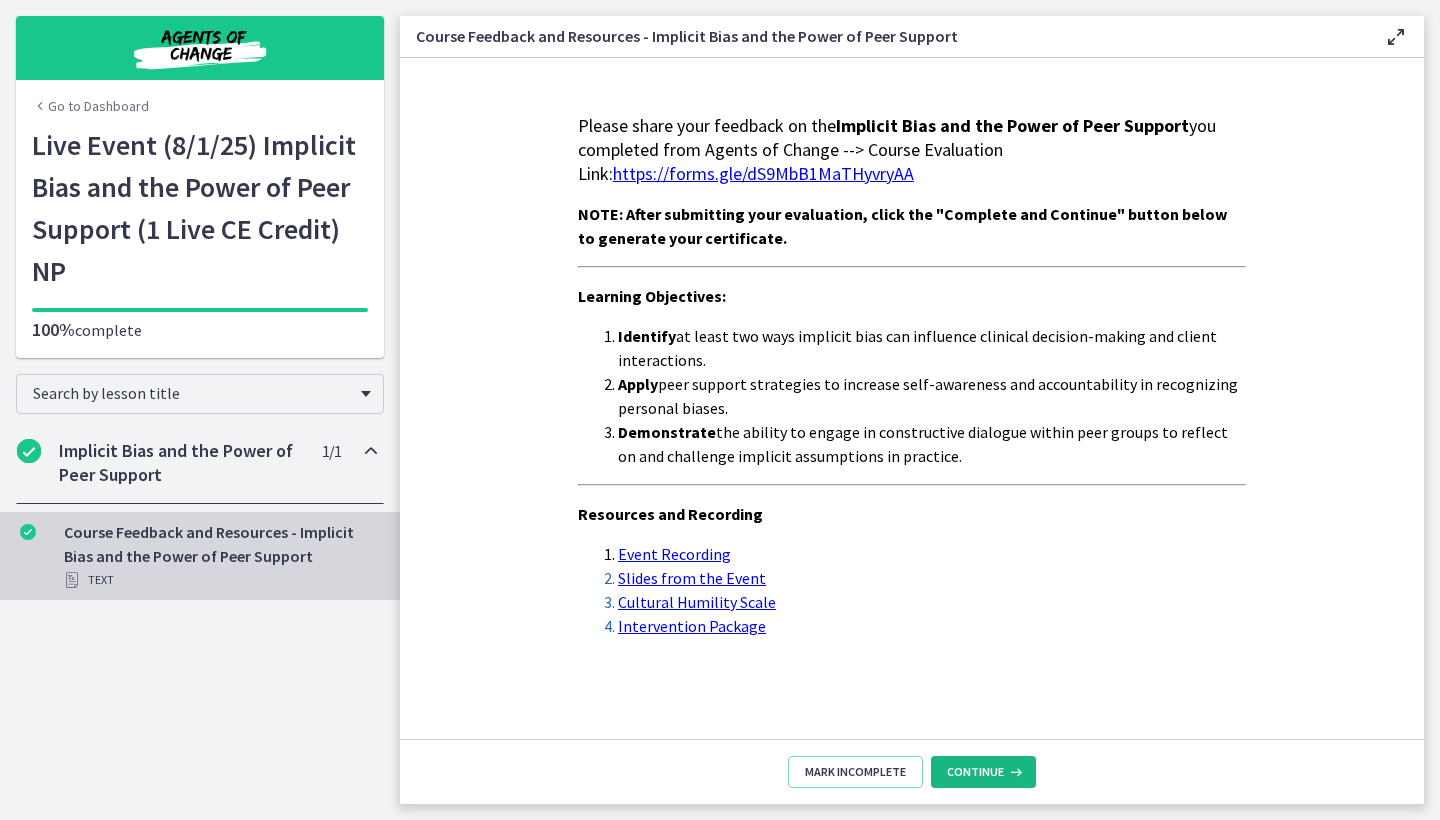 click on "Continue" at bounding box center [975, 772] 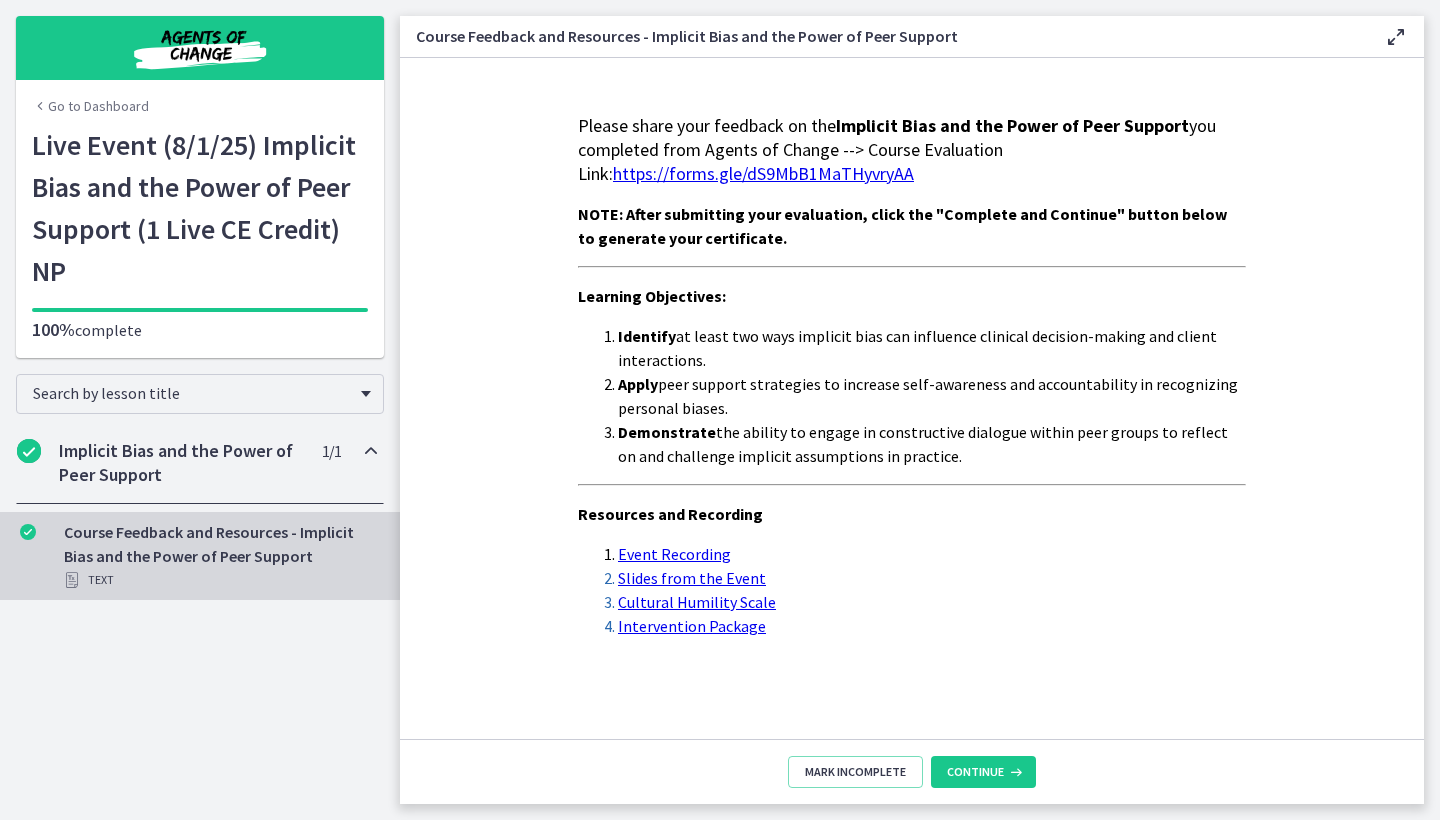 click on "Go to Dashboard" at bounding box center (90, 106) 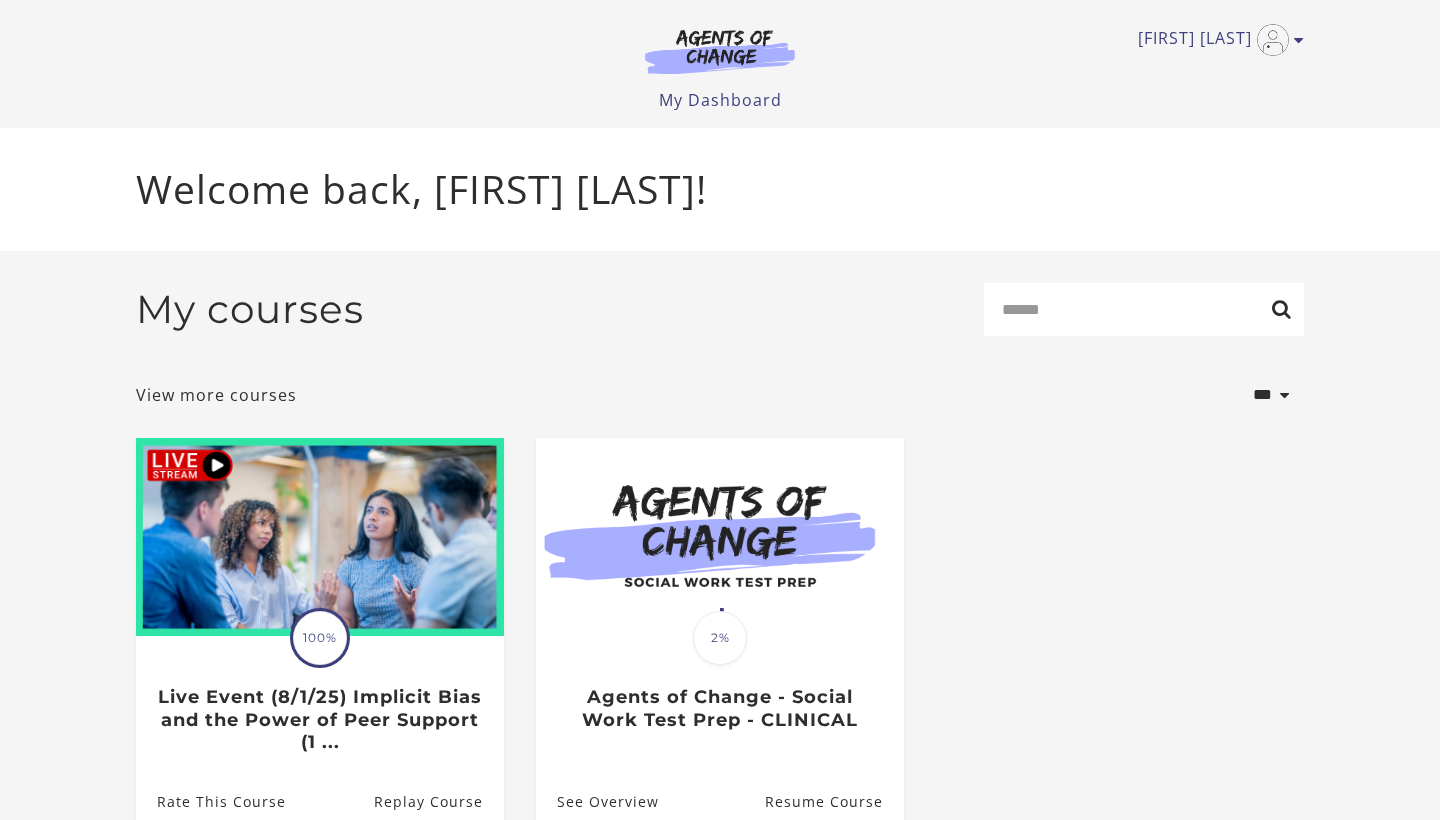 scroll, scrollTop: 0, scrollLeft: 0, axis: both 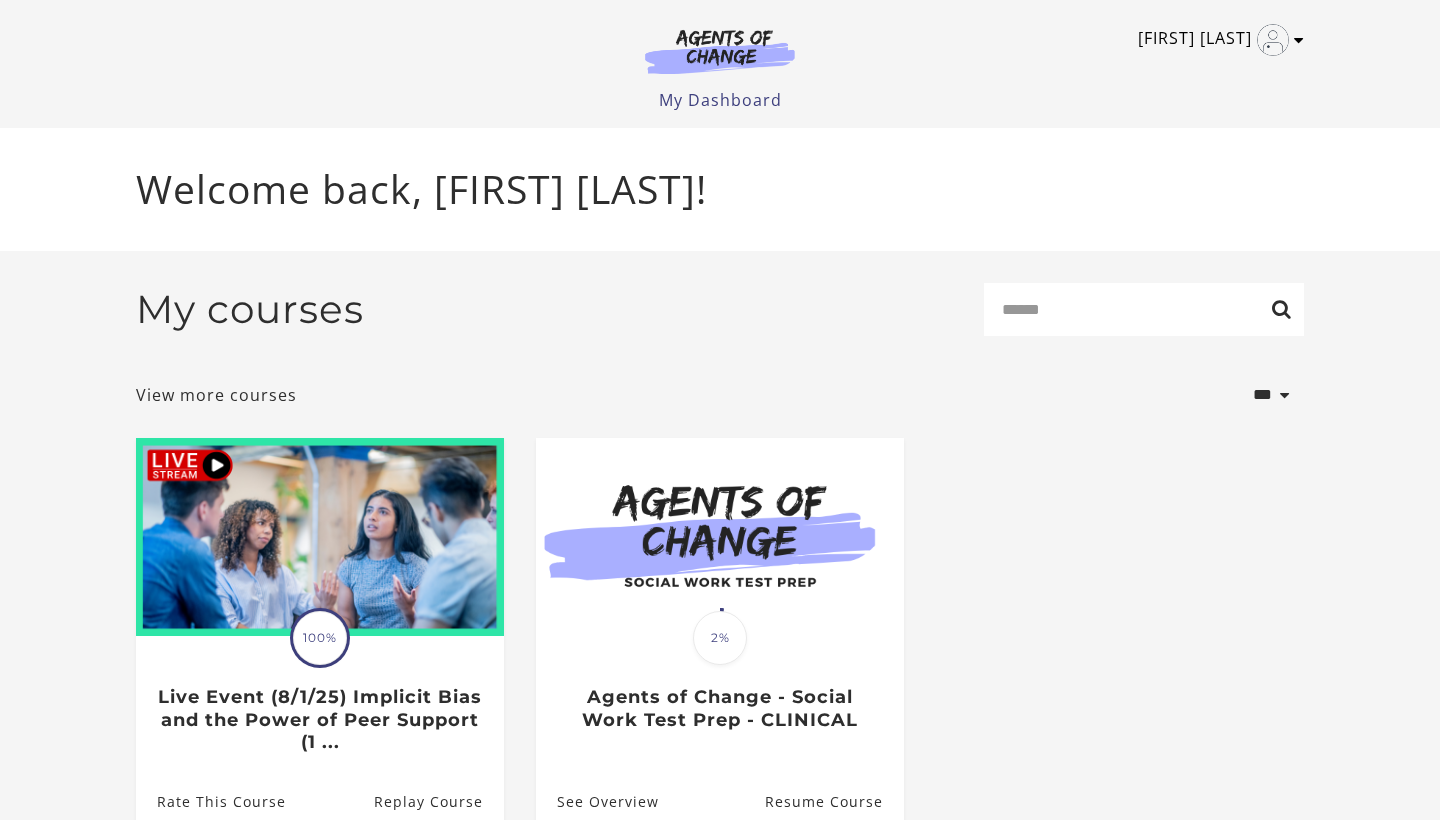 click at bounding box center [1299, 40] 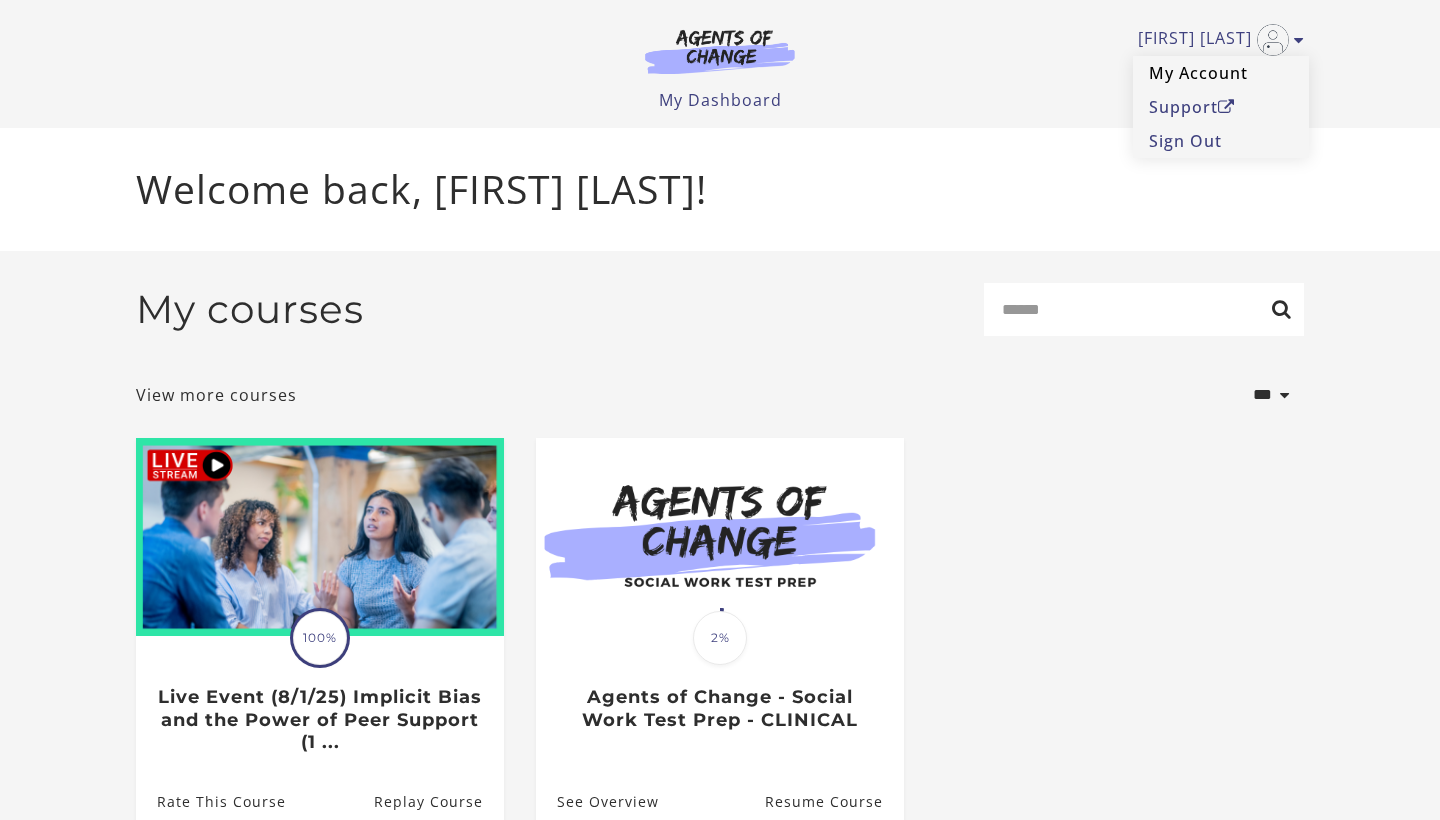 click on "My Account" at bounding box center [1221, 73] 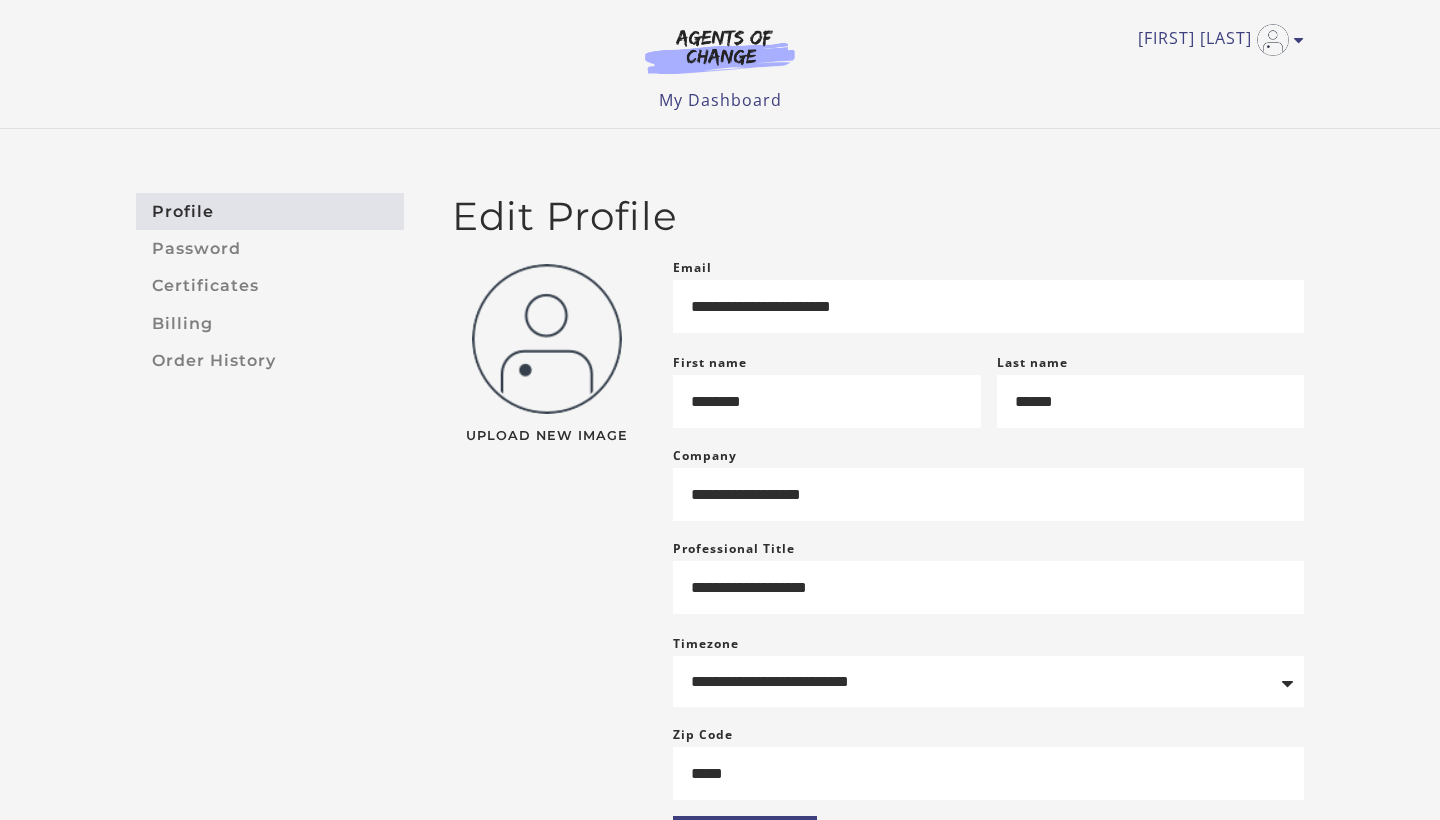 scroll, scrollTop: 0, scrollLeft: 0, axis: both 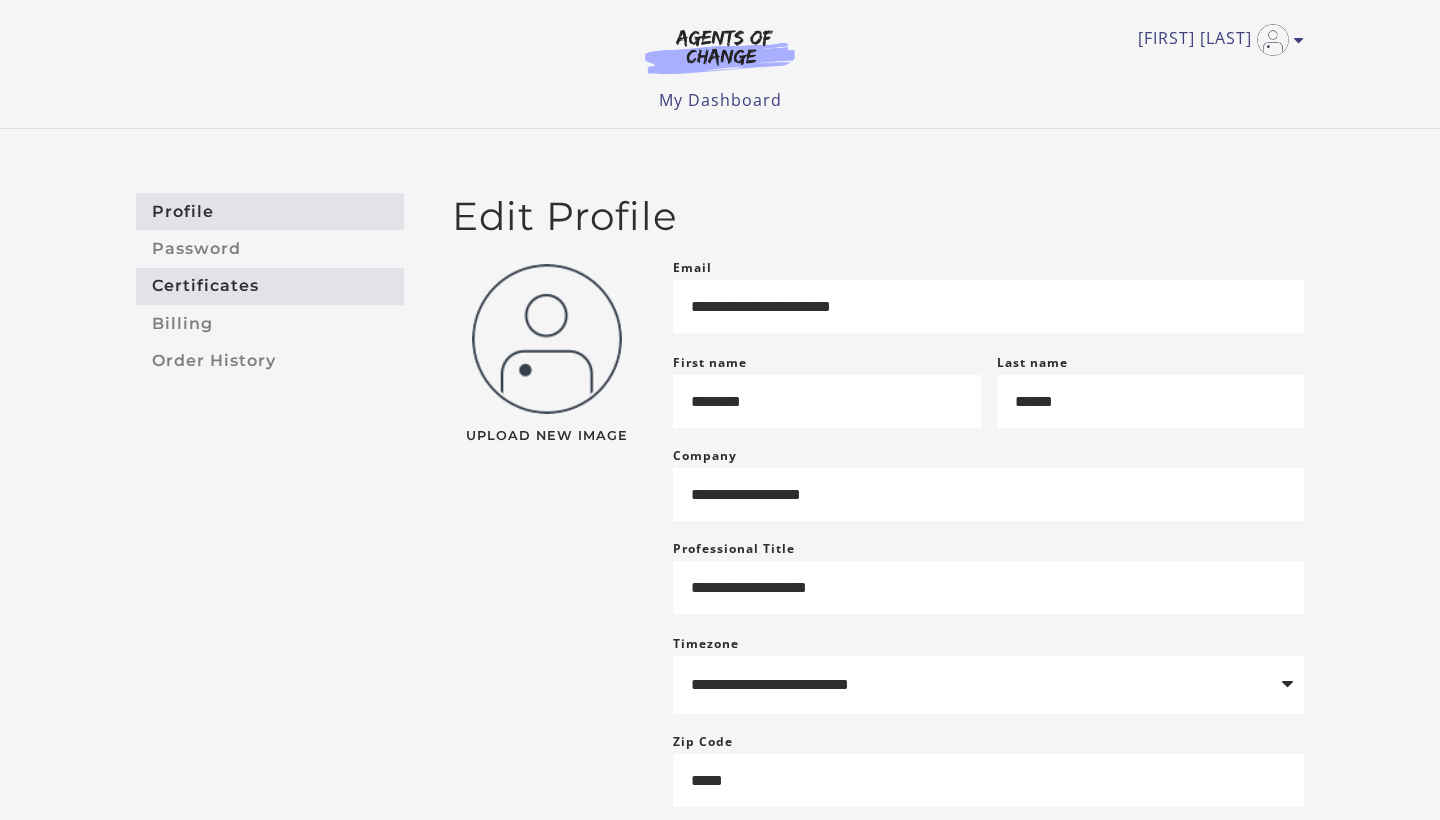 click on "Certificates" at bounding box center [270, 286] 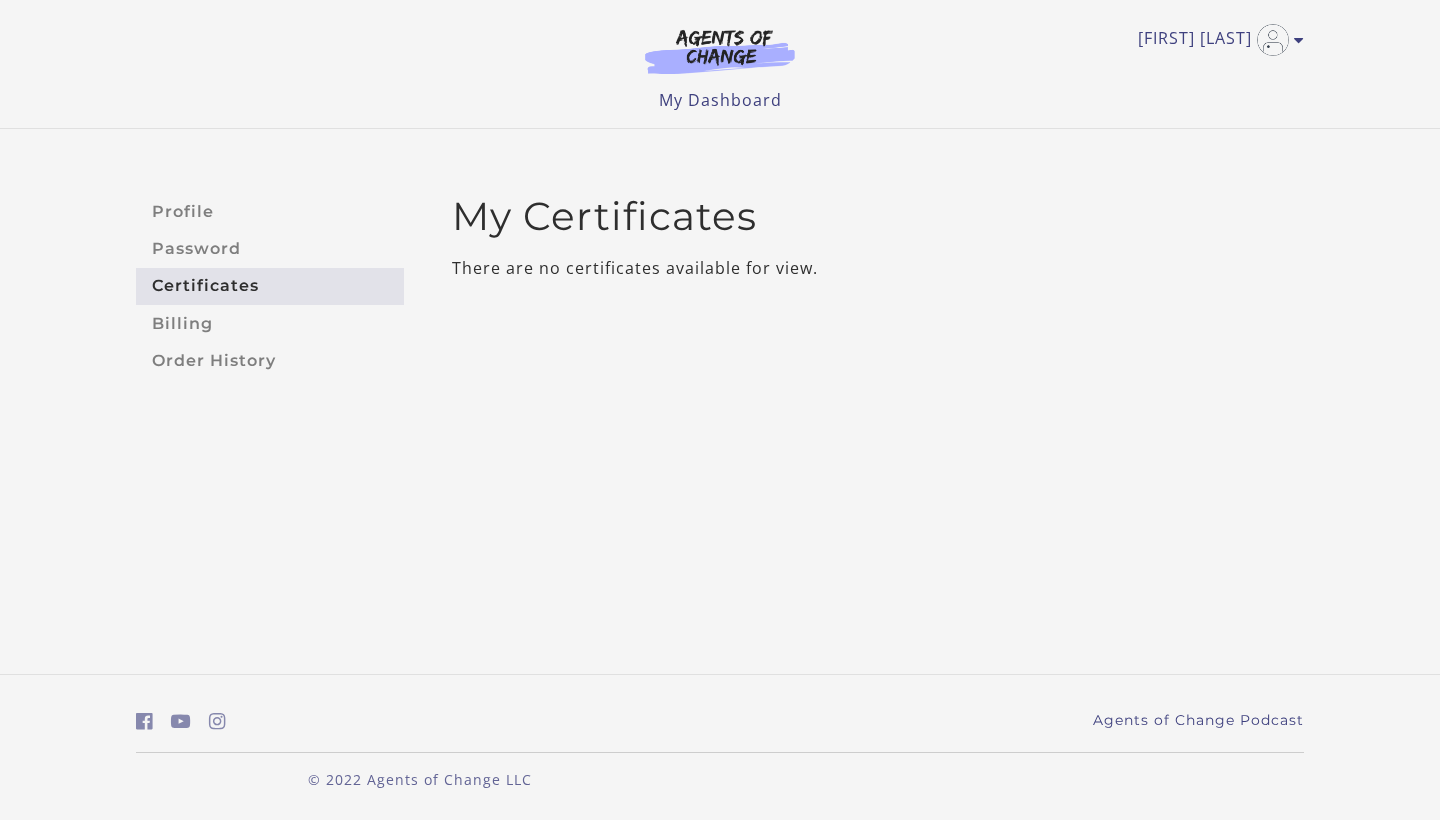 scroll, scrollTop: 0, scrollLeft: 0, axis: both 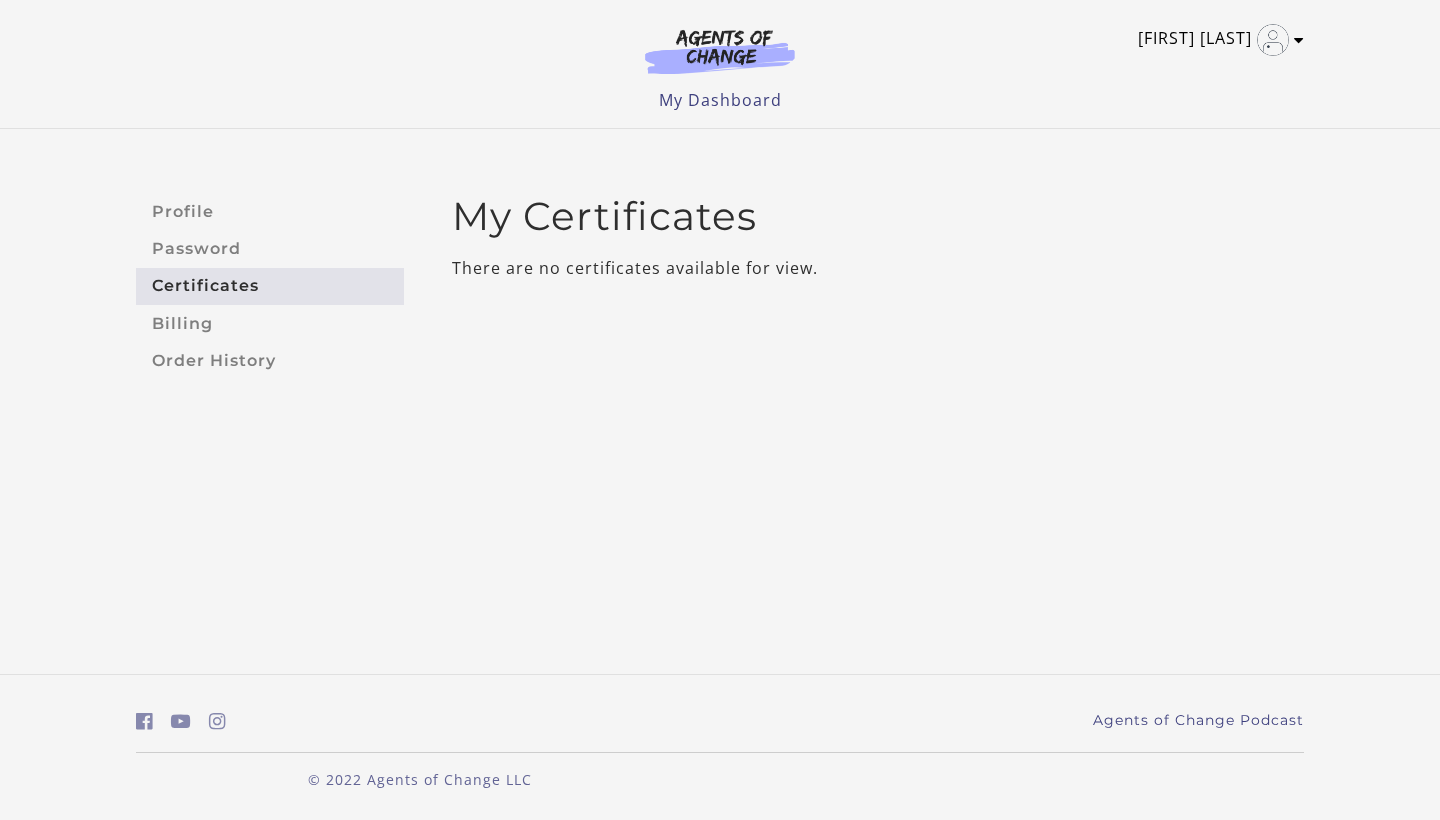 click at bounding box center (1299, 40) 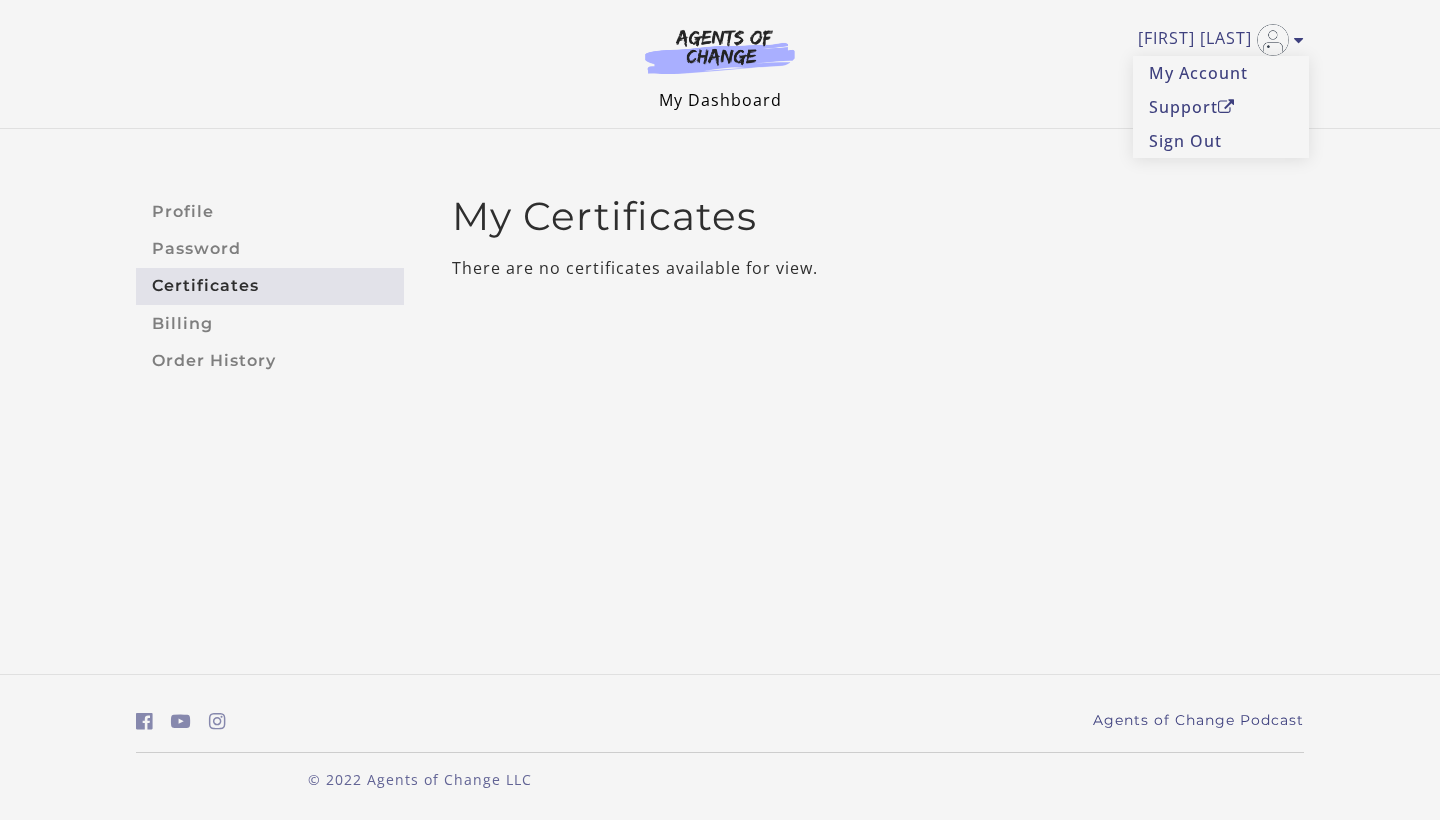 click on "My Dashboard" at bounding box center [720, 100] 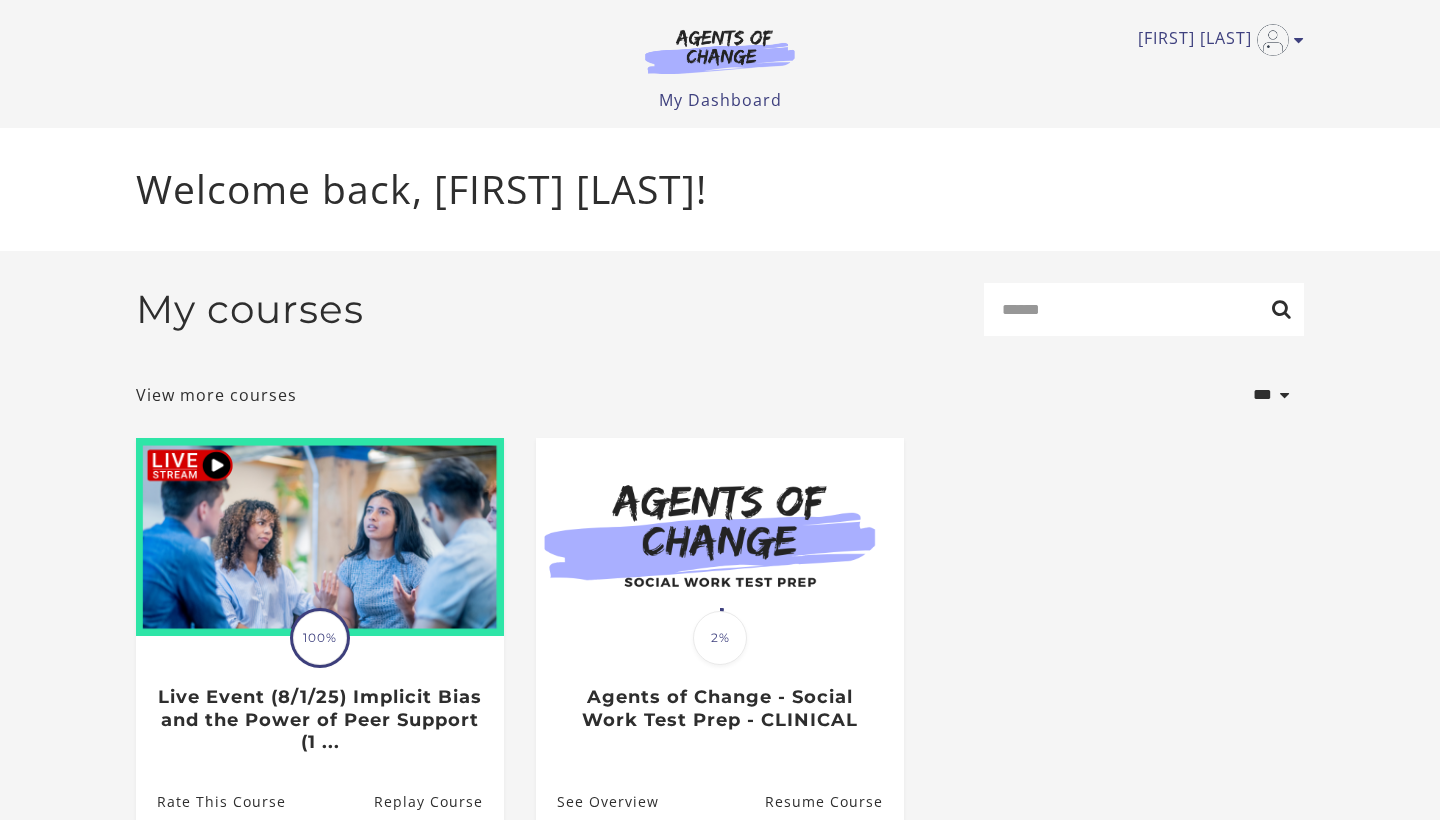 scroll, scrollTop: 0, scrollLeft: 0, axis: both 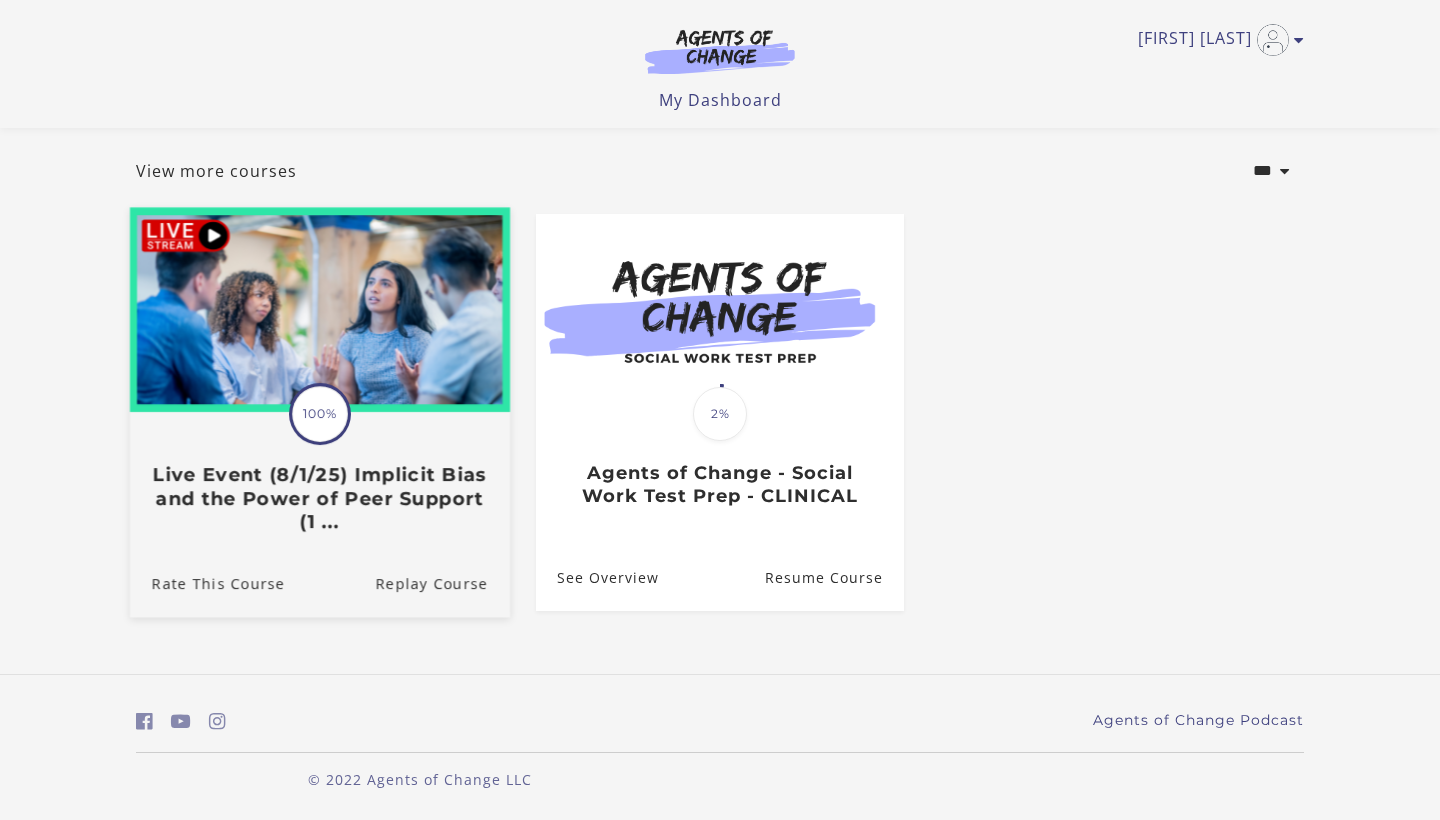 click on "Translation missing: en.liquid.partials.dashboard_course_card.progress_description: 100%
100%
Live Event (8/1/25) Implicit Bias and the Power of Peer Support (1 ..." at bounding box center [320, 473] 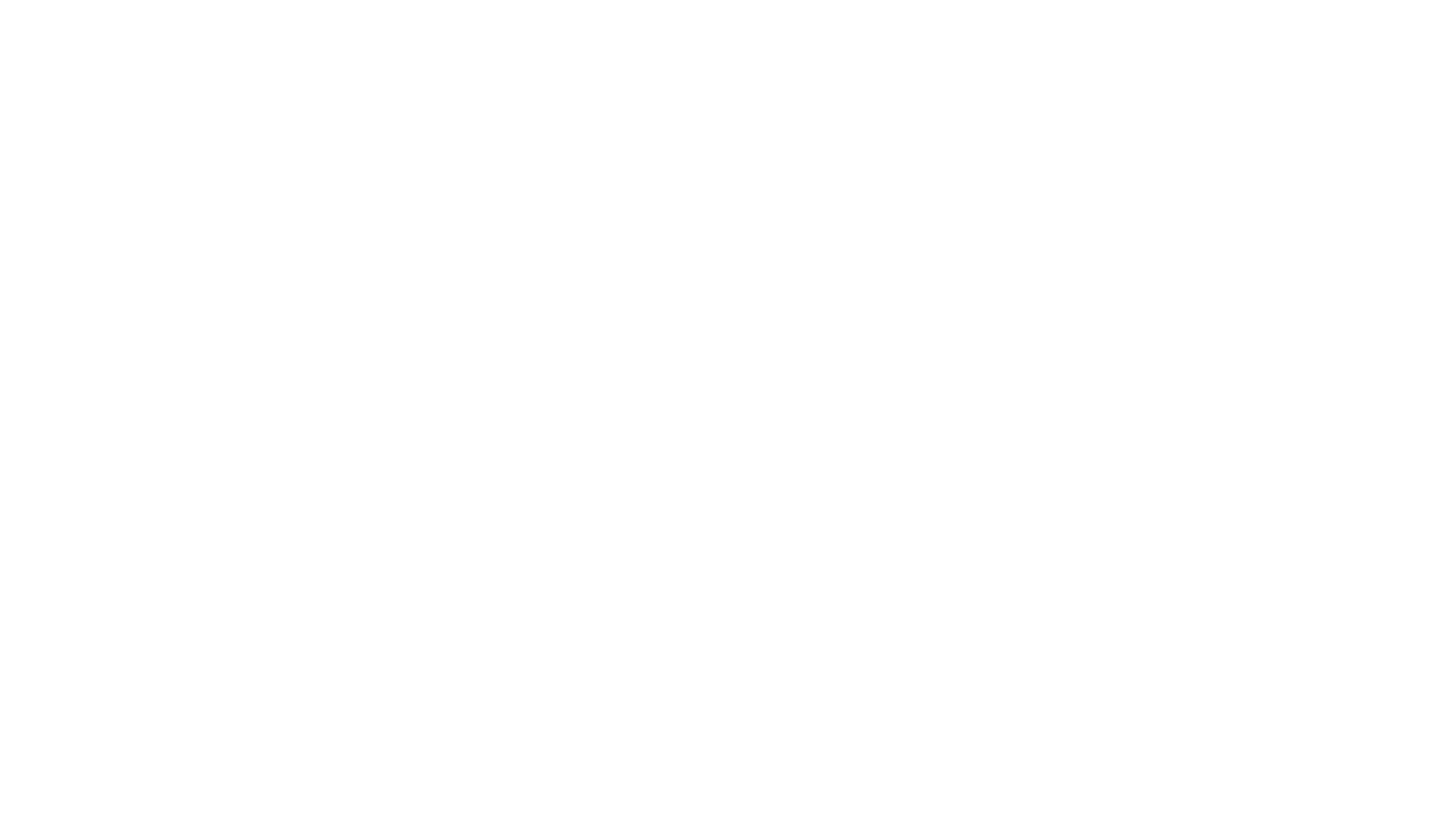 scroll, scrollTop: 0, scrollLeft: 0, axis: both 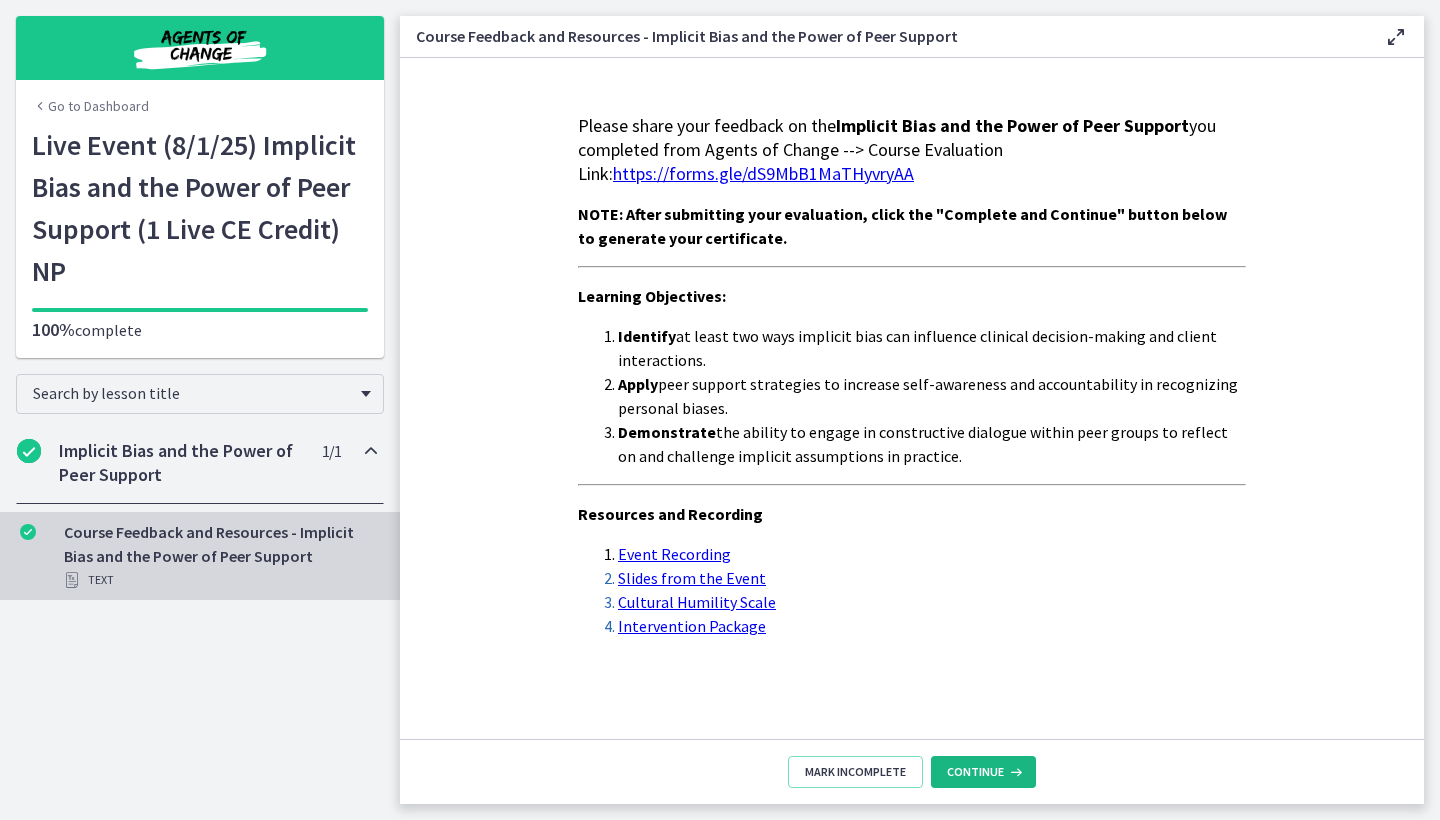 click at bounding box center [1014, 772] 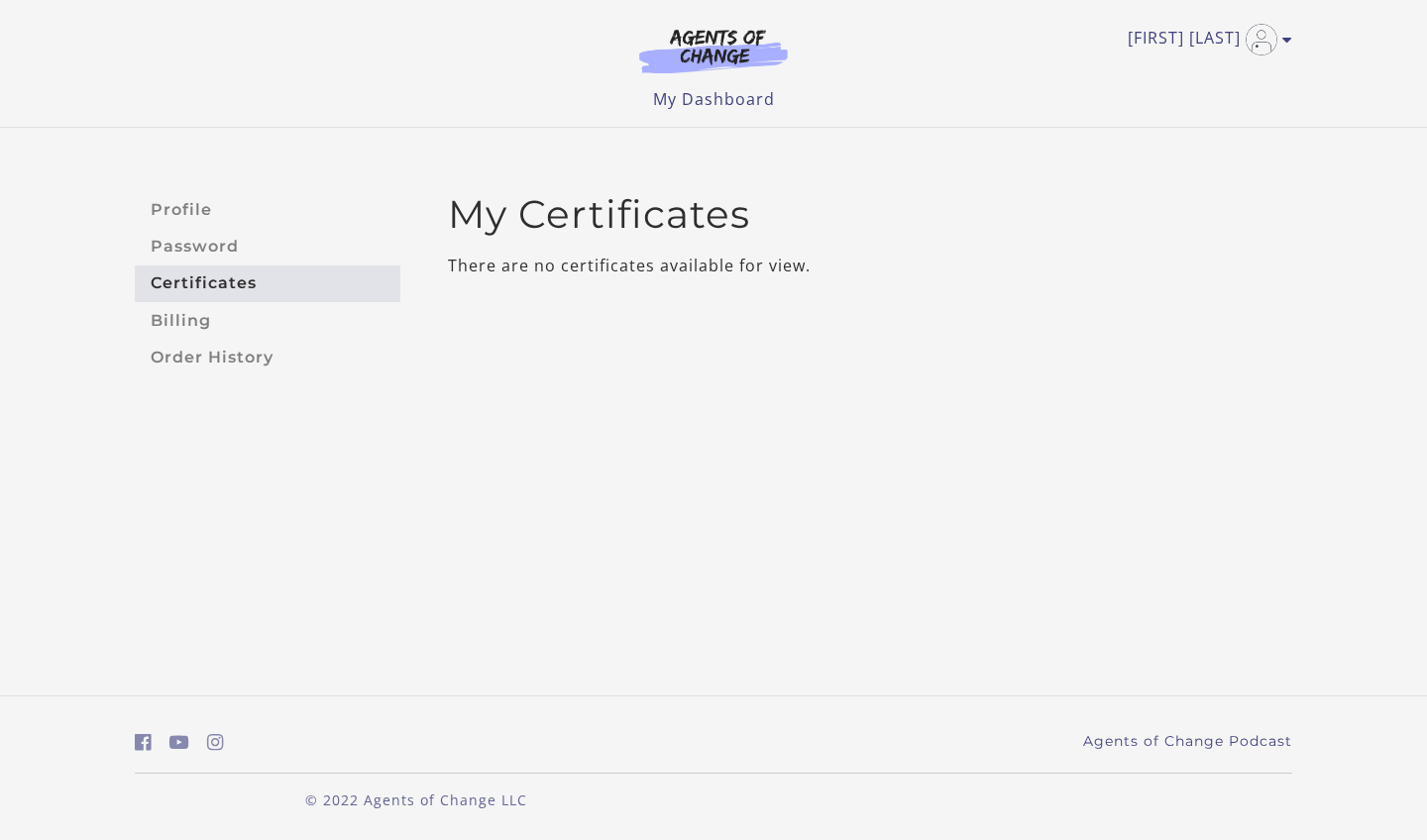 scroll, scrollTop: 0, scrollLeft: 0, axis: both 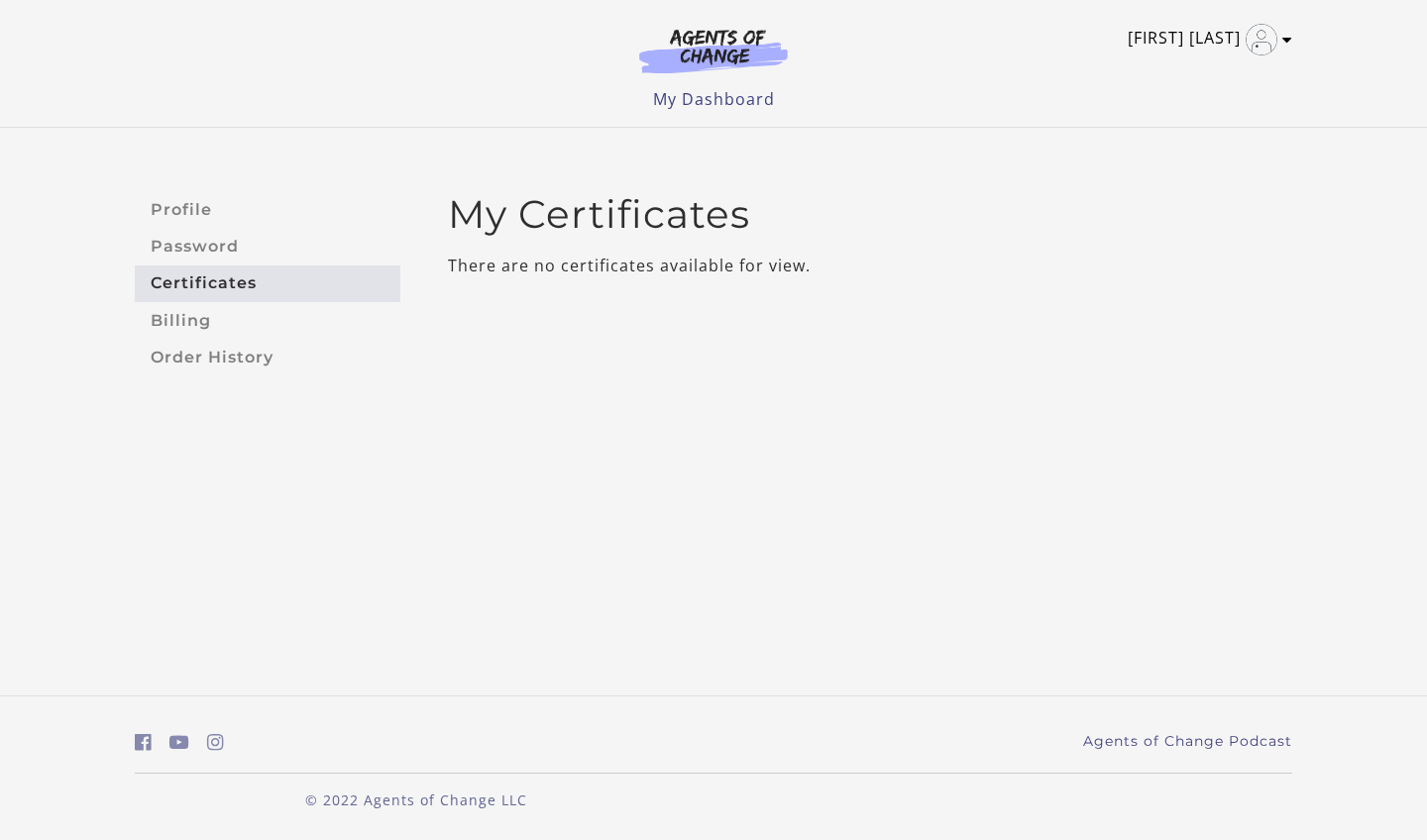 click at bounding box center [1262, 40] 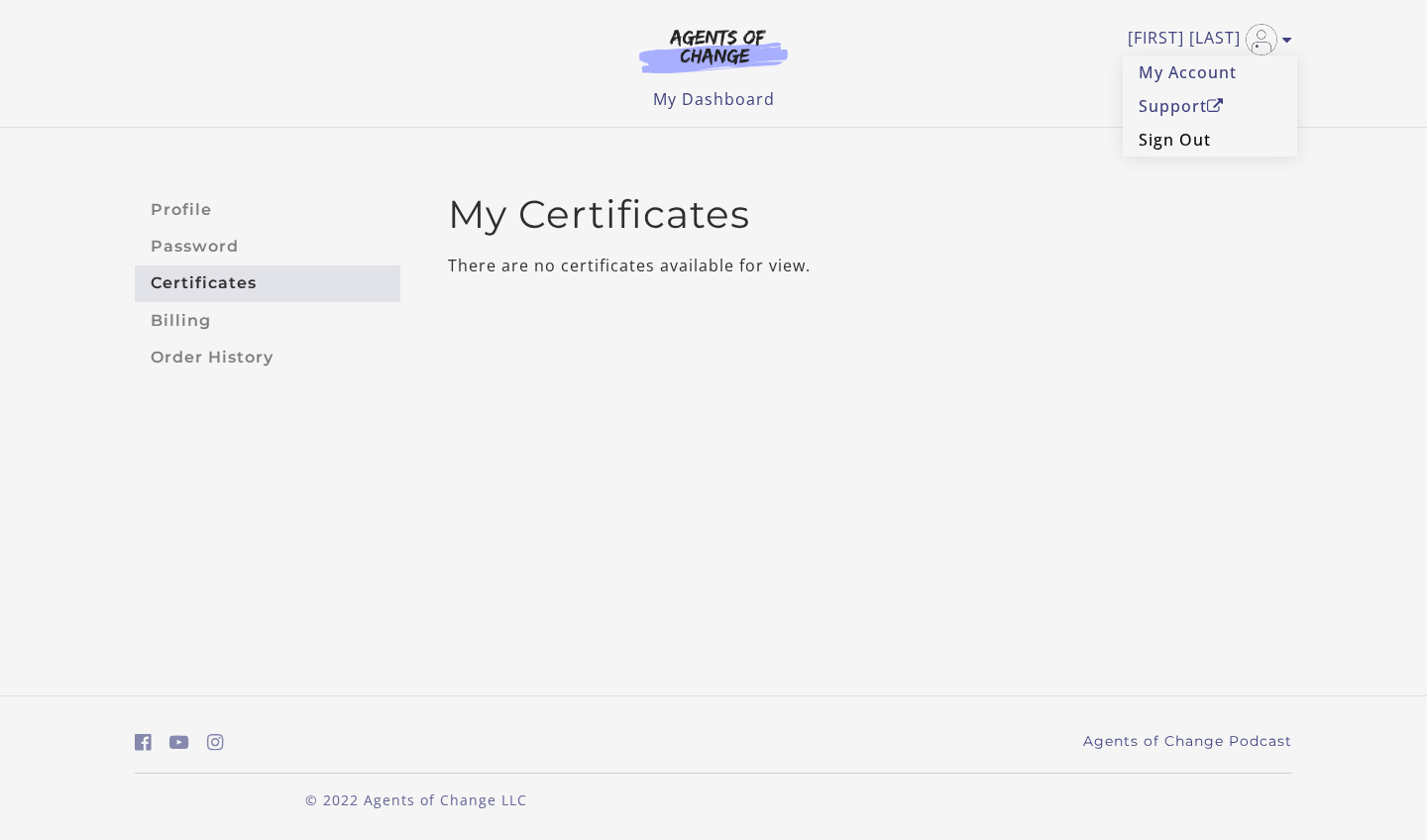click on "Sign Out" at bounding box center [1210, 140] 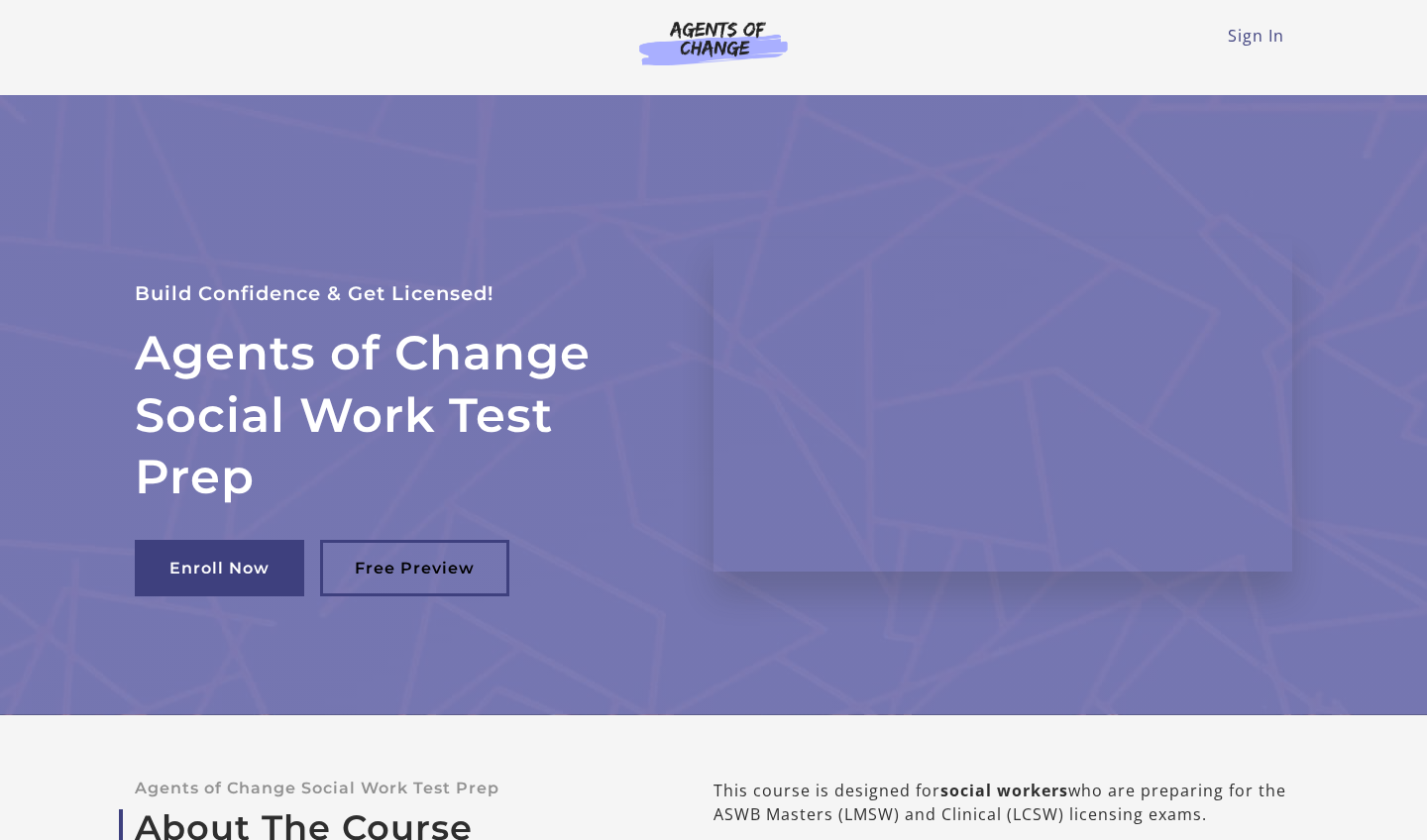 scroll, scrollTop: 0, scrollLeft: 0, axis: both 